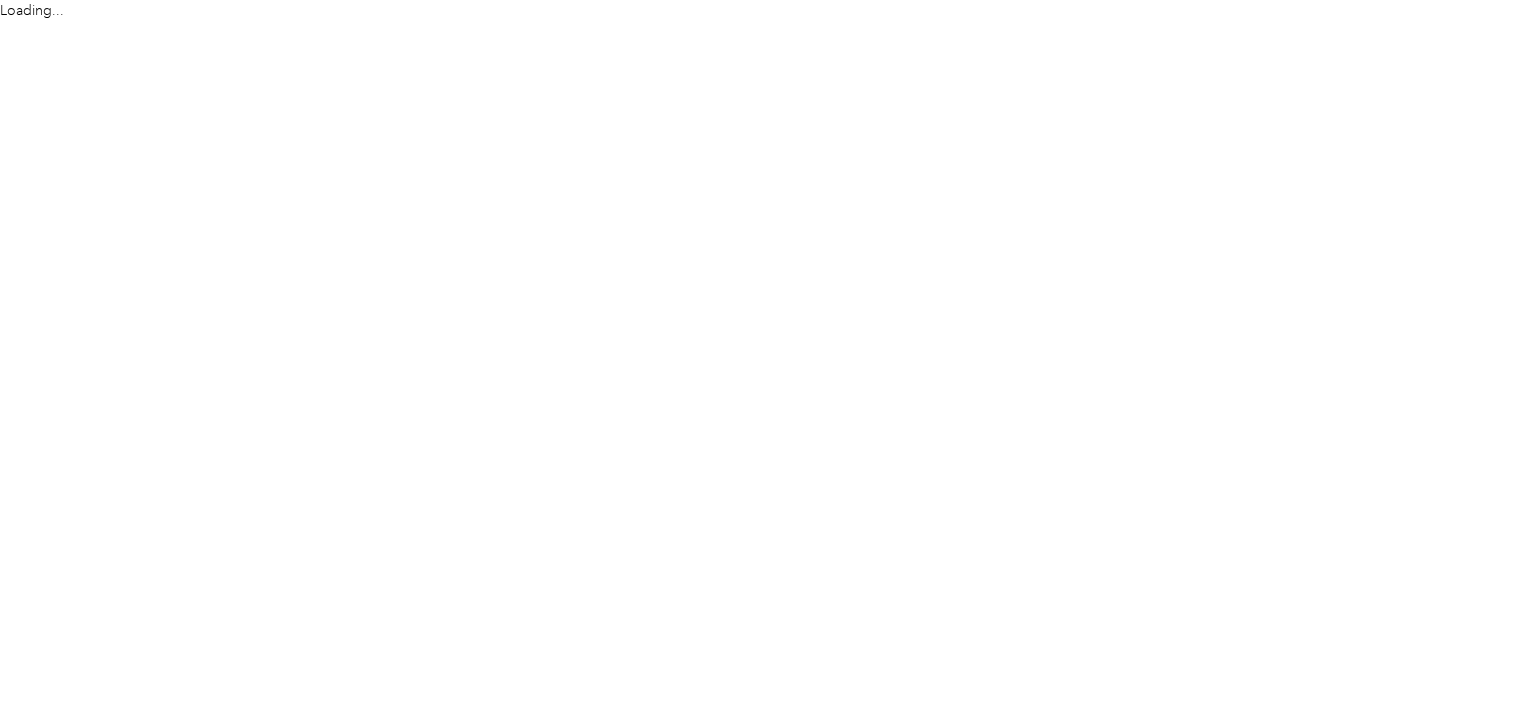 scroll, scrollTop: 0, scrollLeft: 0, axis: both 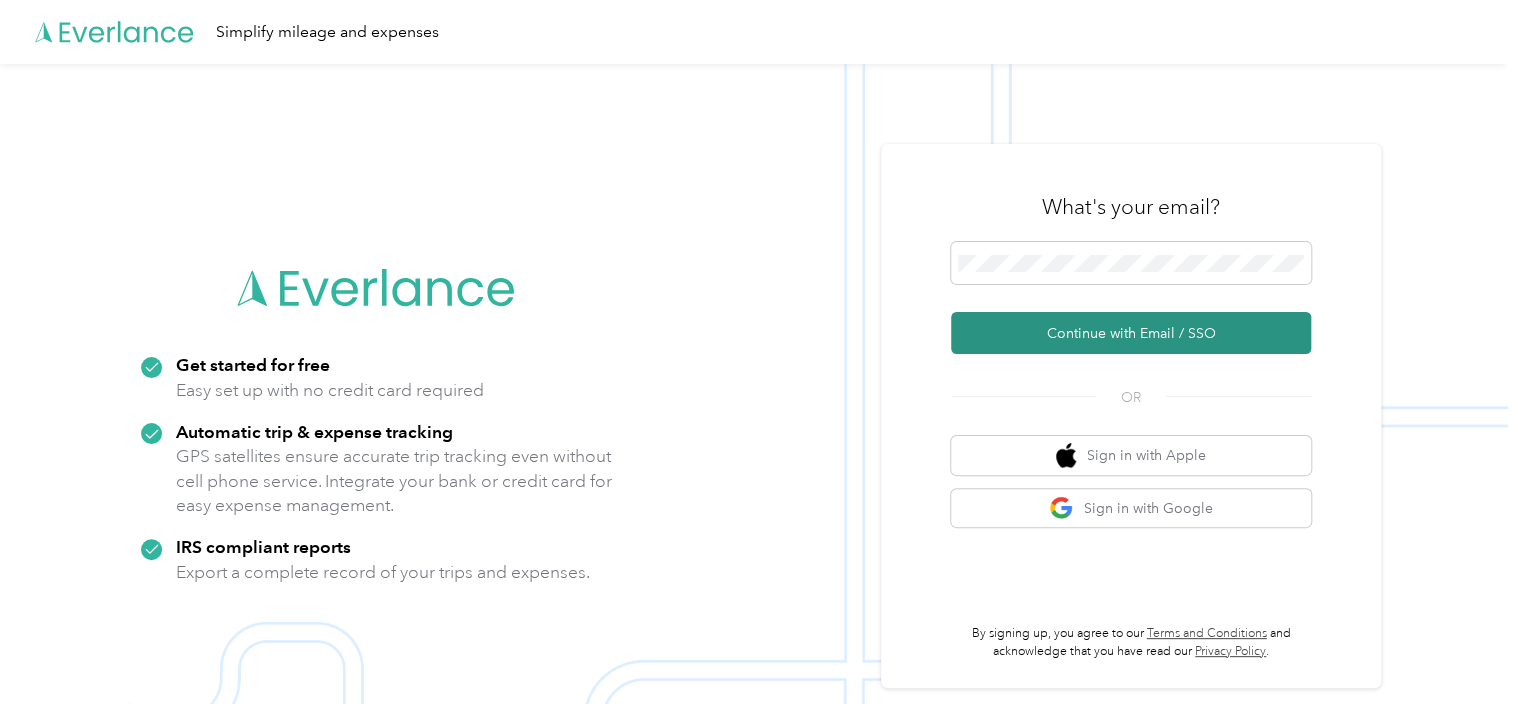 click on "Continue with Email / SSO" at bounding box center (1131, 333) 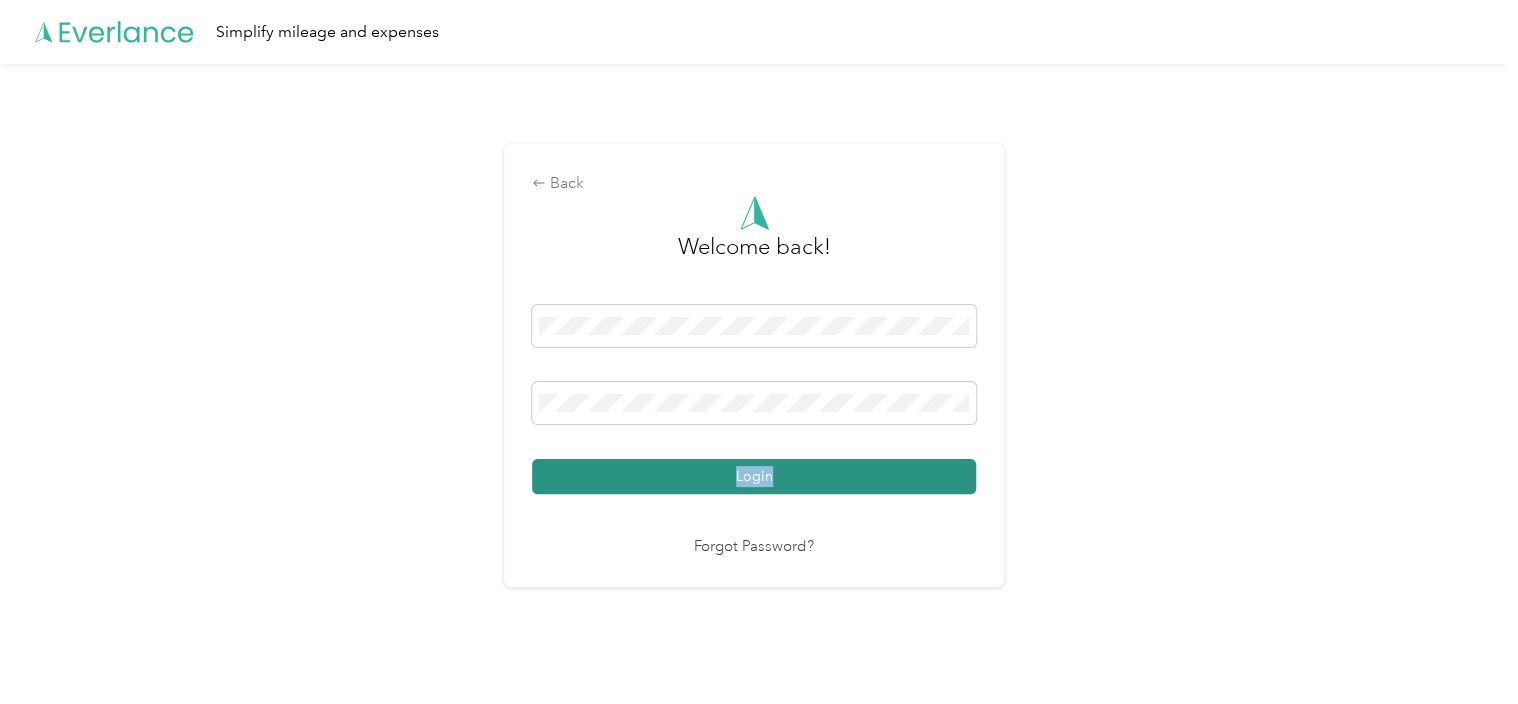 drag, startPoint x: 1096, startPoint y: 328, endPoint x: 780, endPoint y: 479, distance: 350.2242 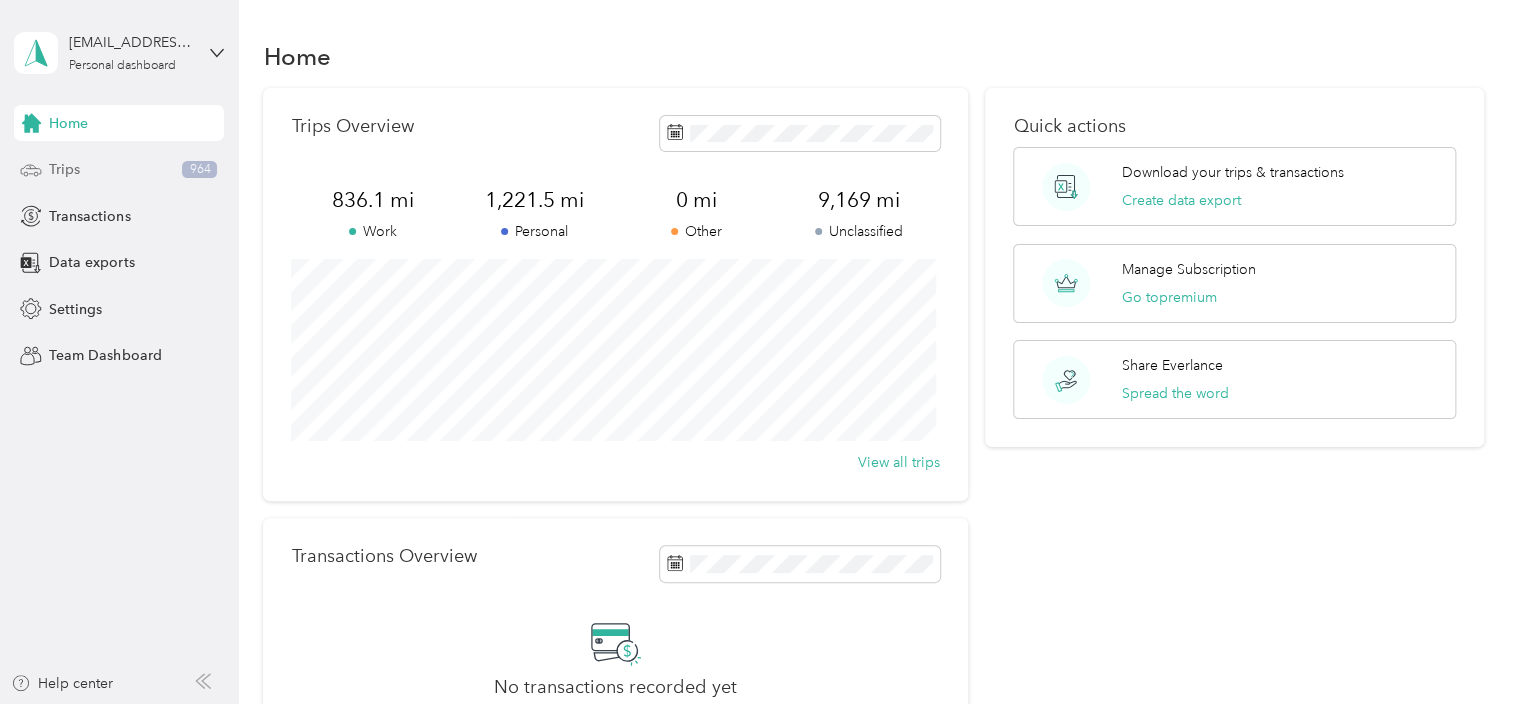 click on "Trips" at bounding box center [64, 169] 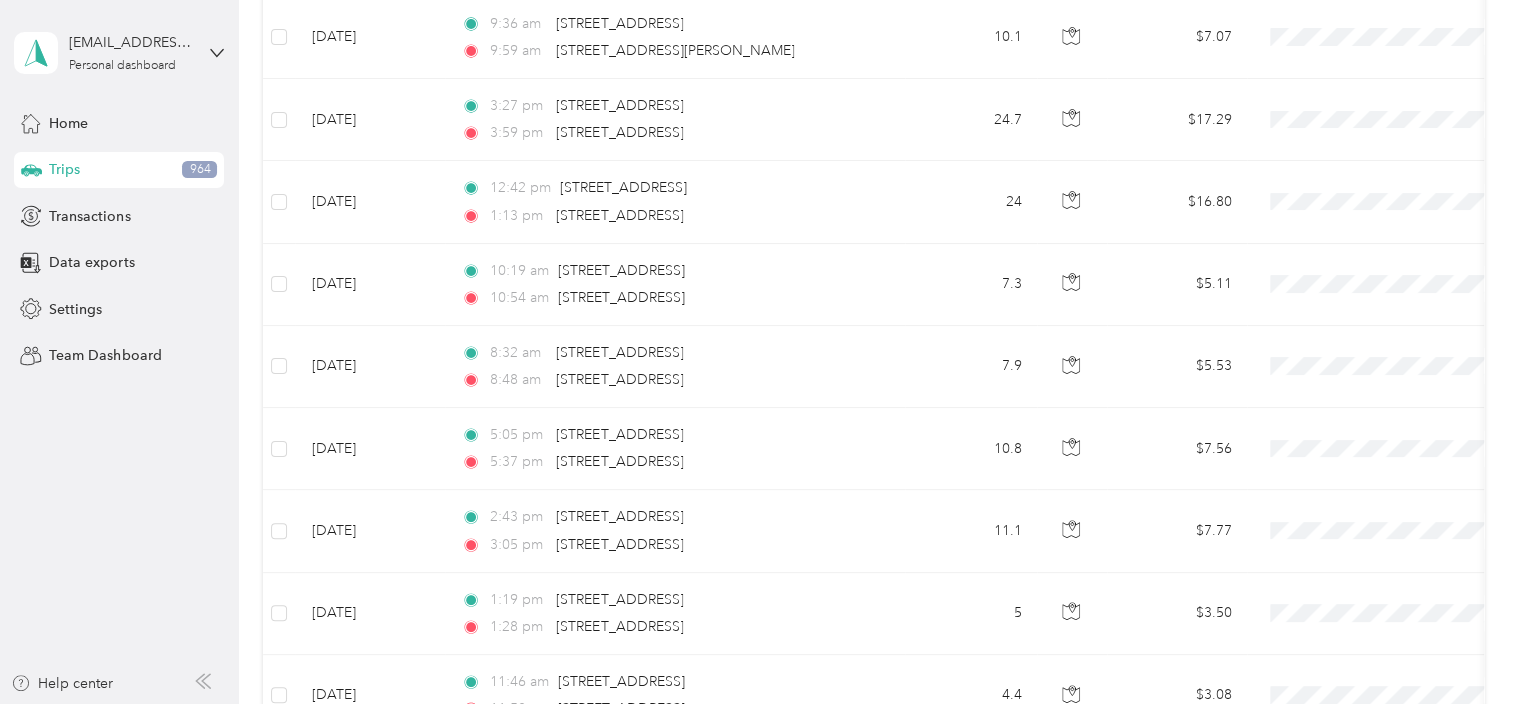 scroll, scrollTop: 2045, scrollLeft: 0, axis: vertical 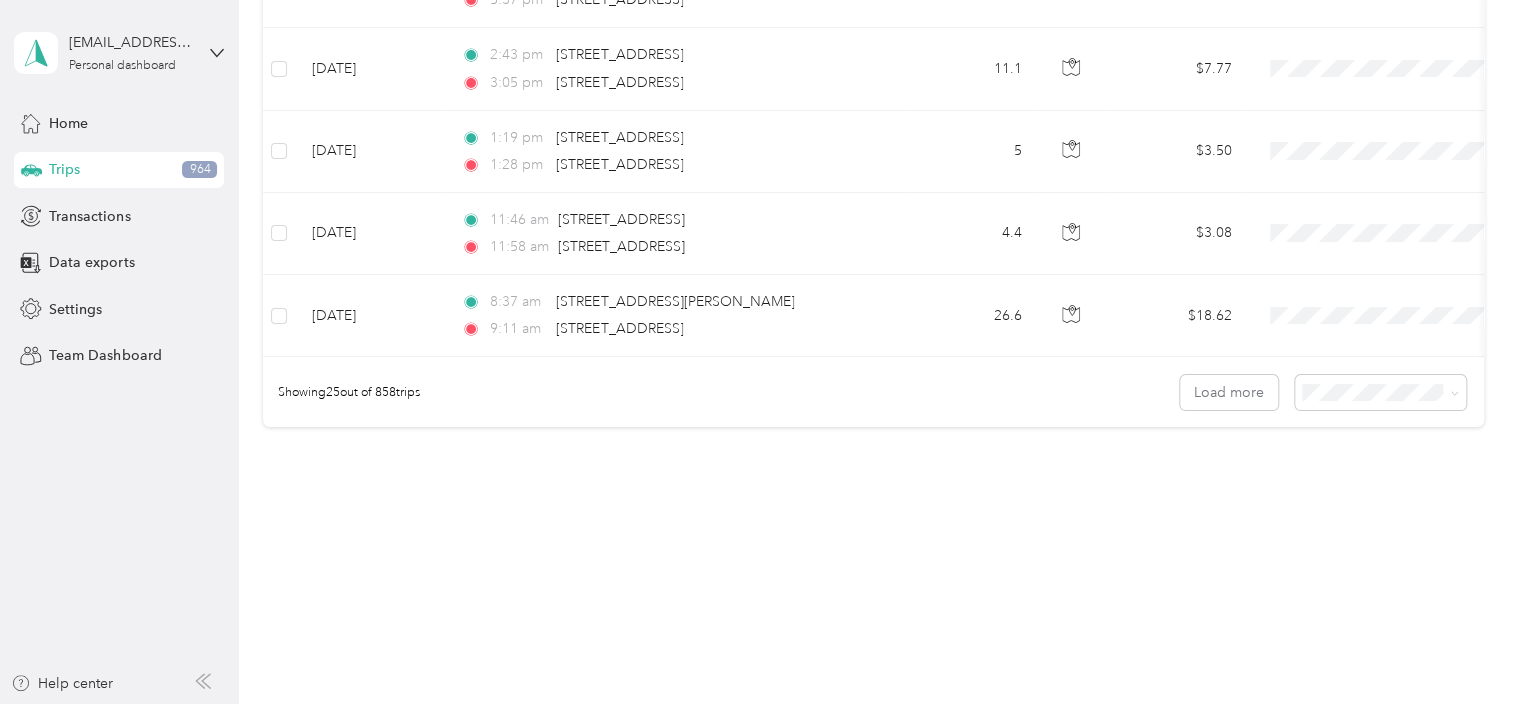 click on "100 per load" at bounding box center [1375, 490] 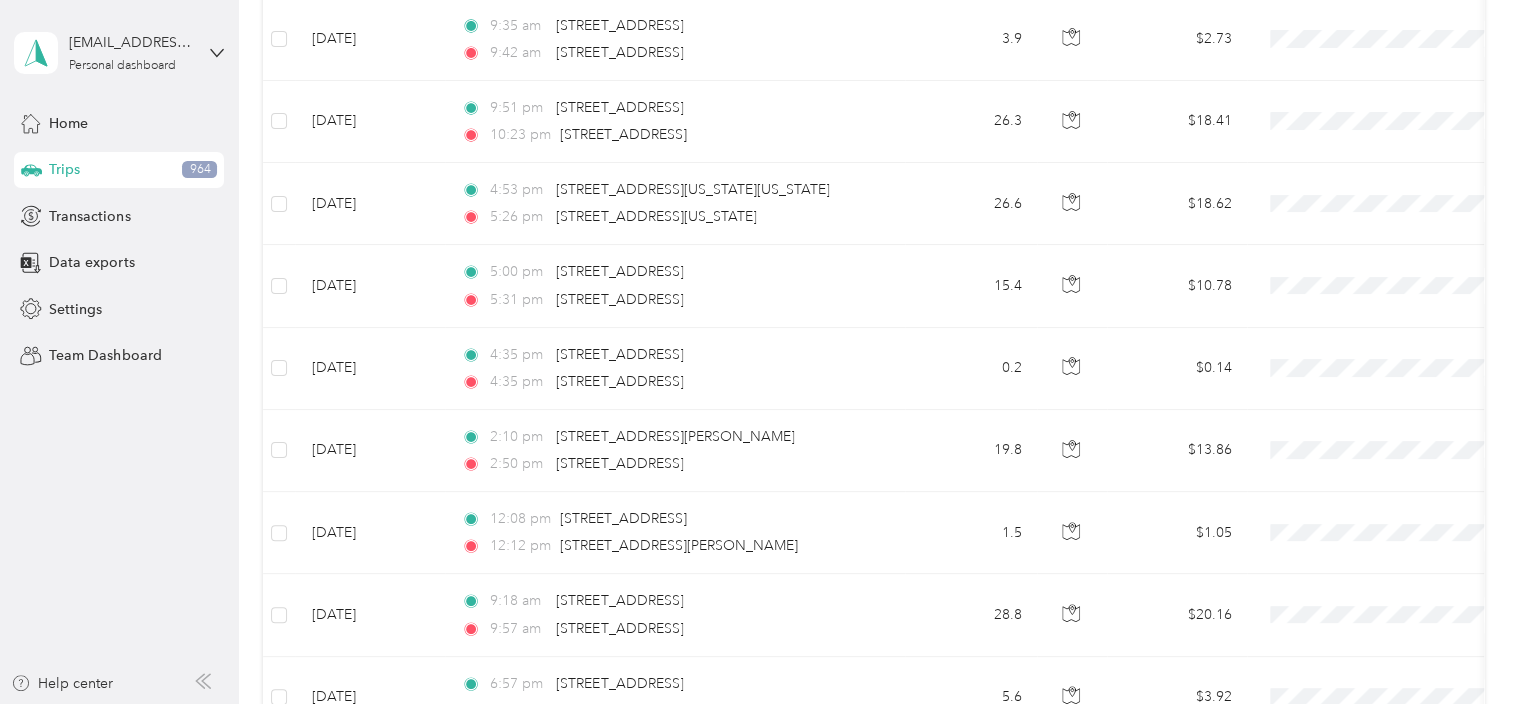 scroll, scrollTop: 2045, scrollLeft: 0, axis: vertical 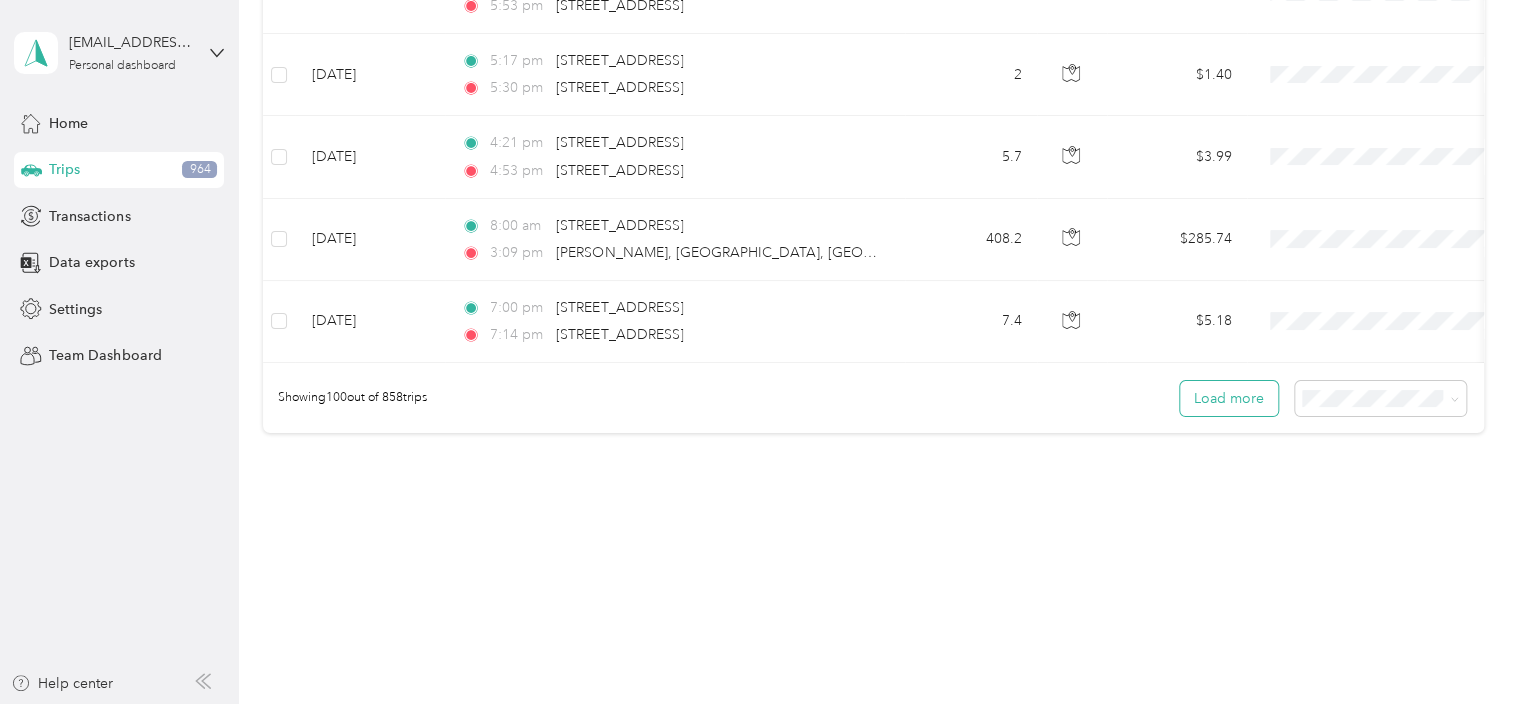 click on "Load more" at bounding box center (1229, 398) 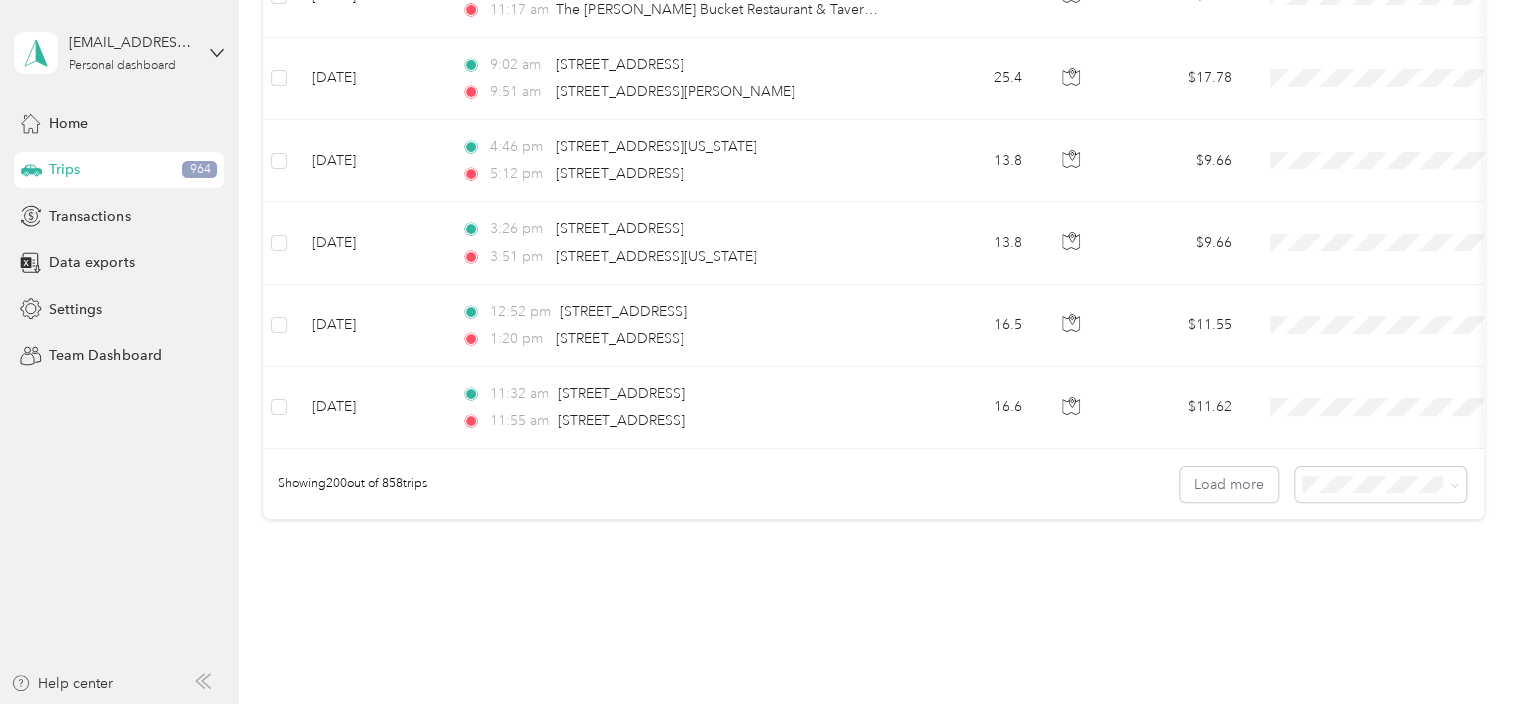 scroll, scrollTop: 16317, scrollLeft: 0, axis: vertical 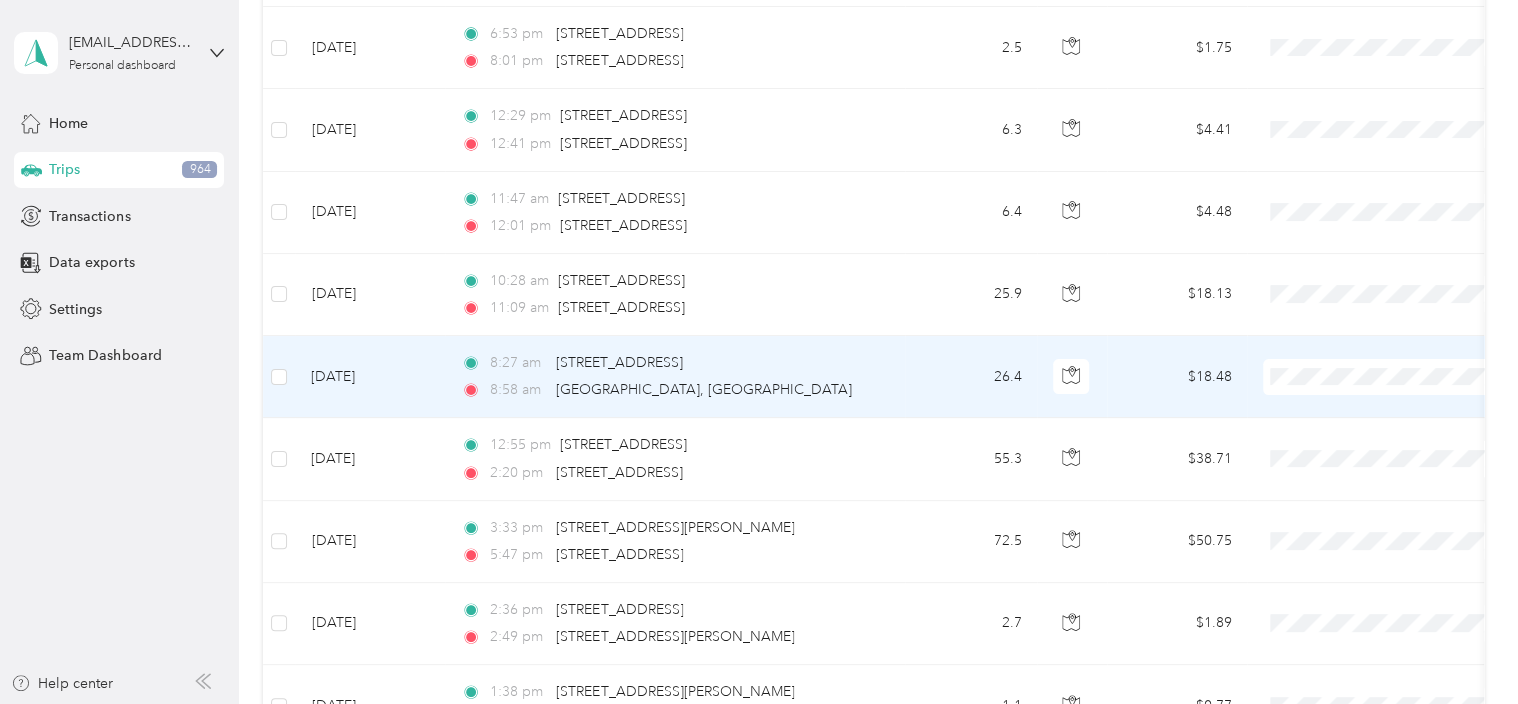 click on "Work" at bounding box center [1405, 374] 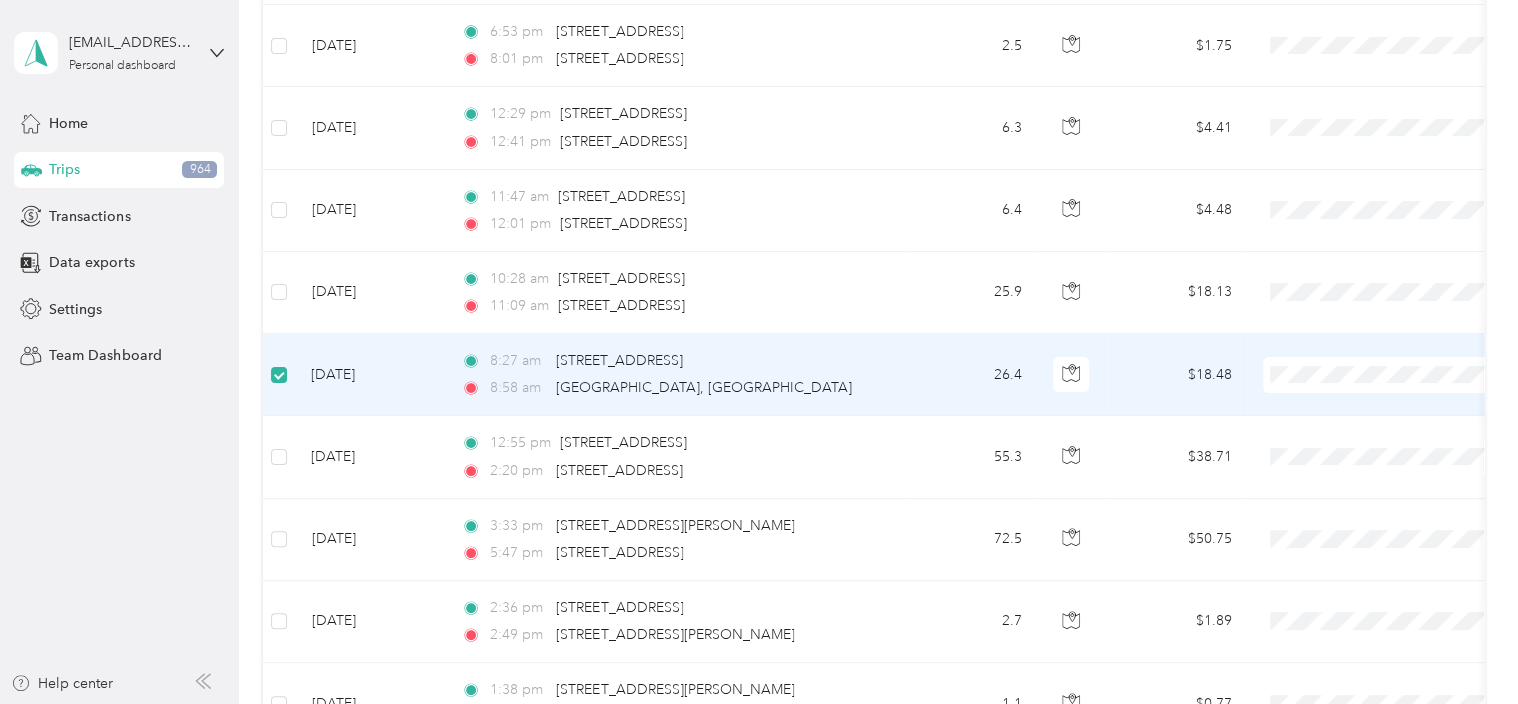 scroll, scrollTop: 15463, scrollLeft: 0, axis: vertical 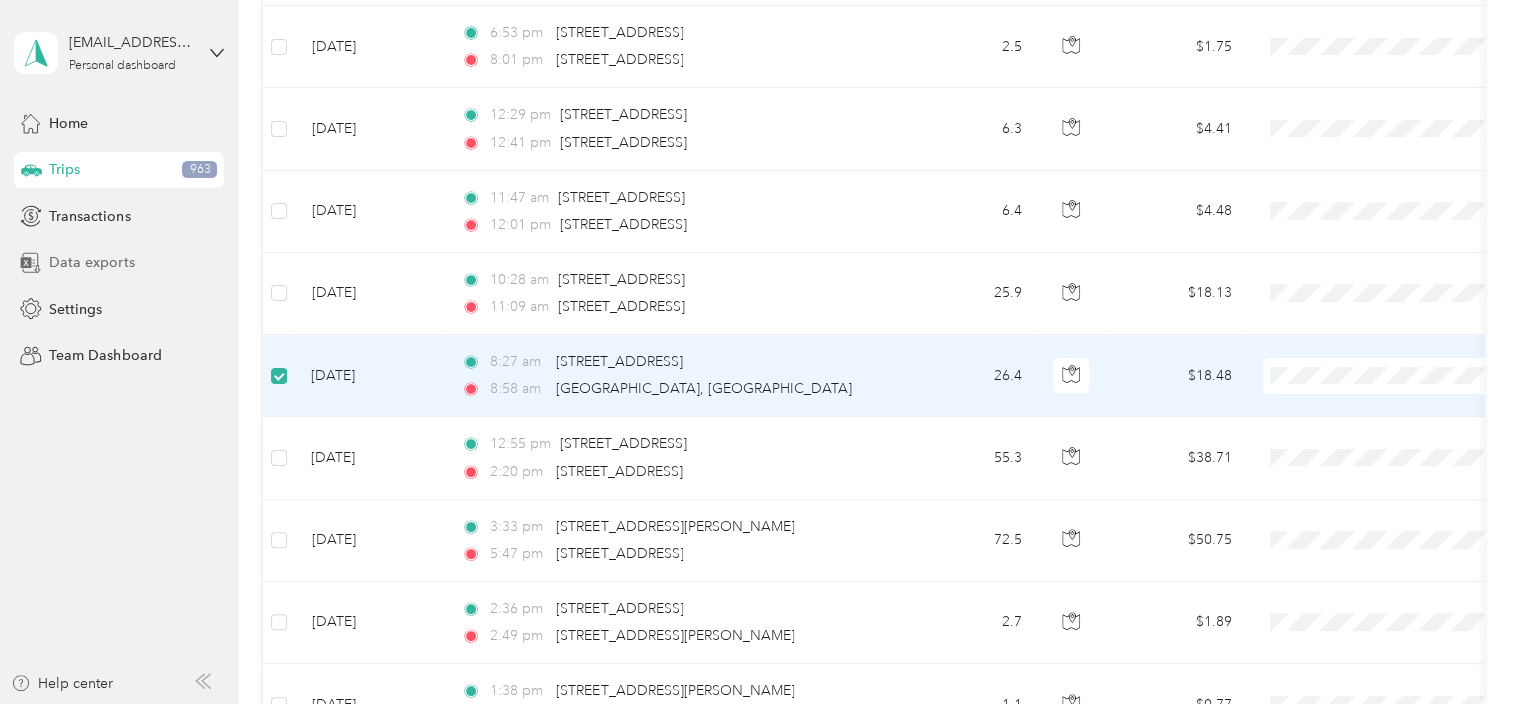 click on "Data exports" at bounding box center (91, 262) 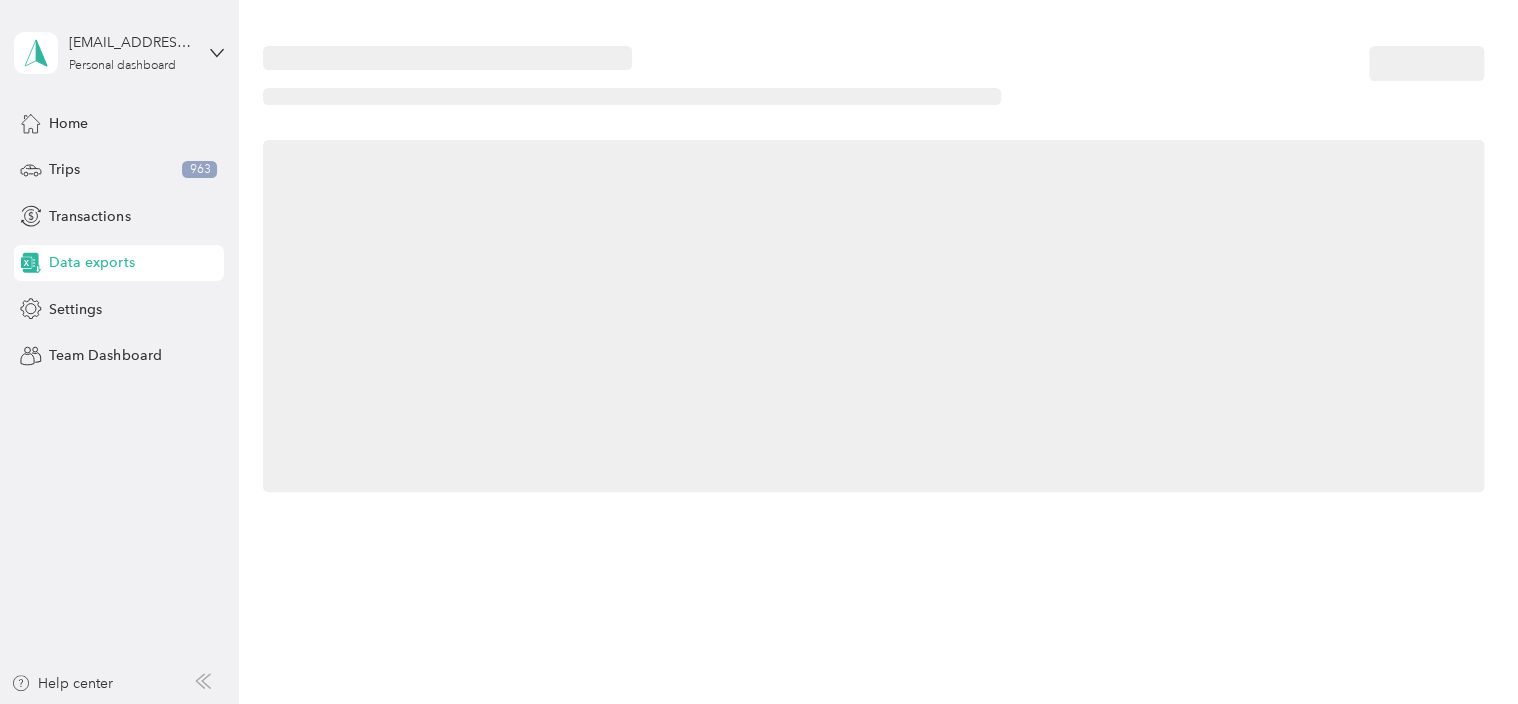 scroll, scrollTop: 0, scrollLeft: 0, axis: both 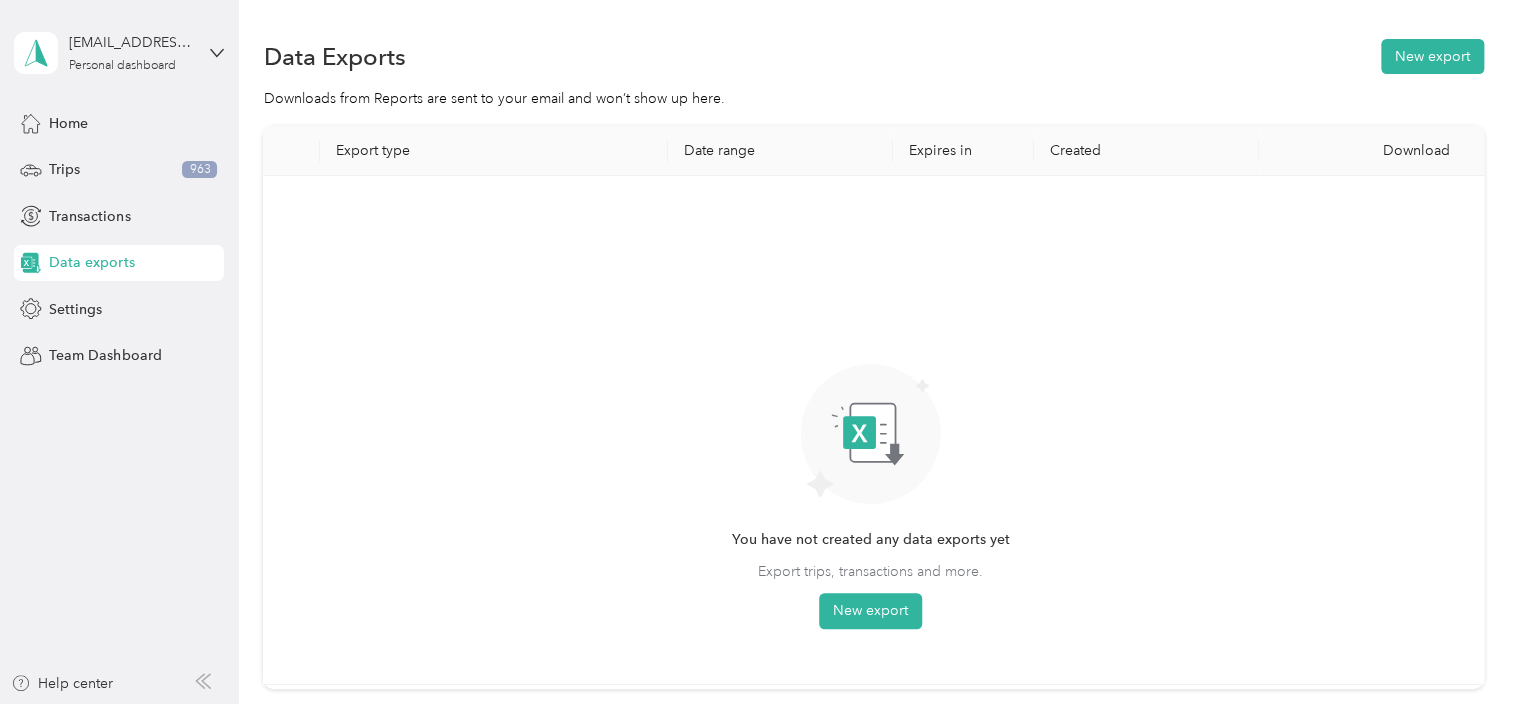click on "Date range" at bounding box center [780, 151] 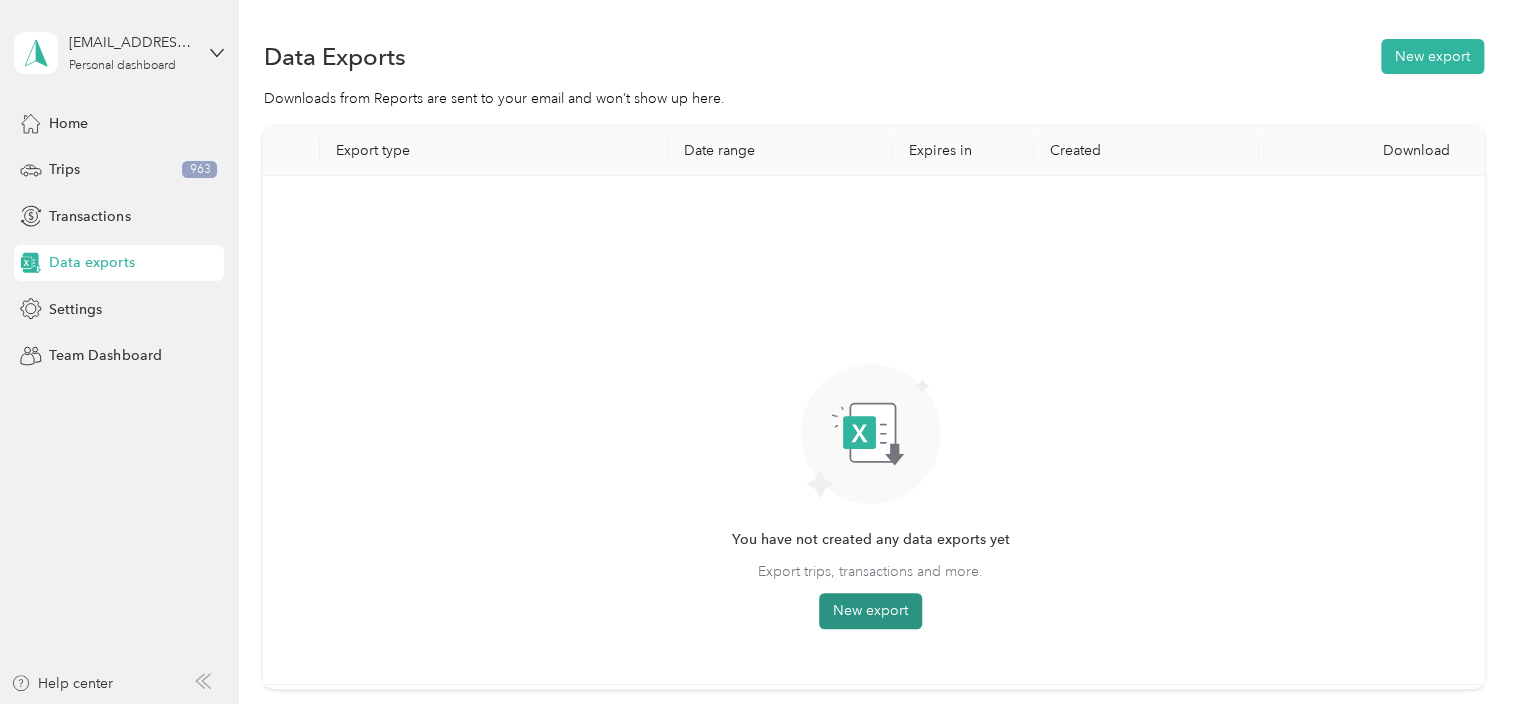 click on "New export" at bounding box center (870, 611) 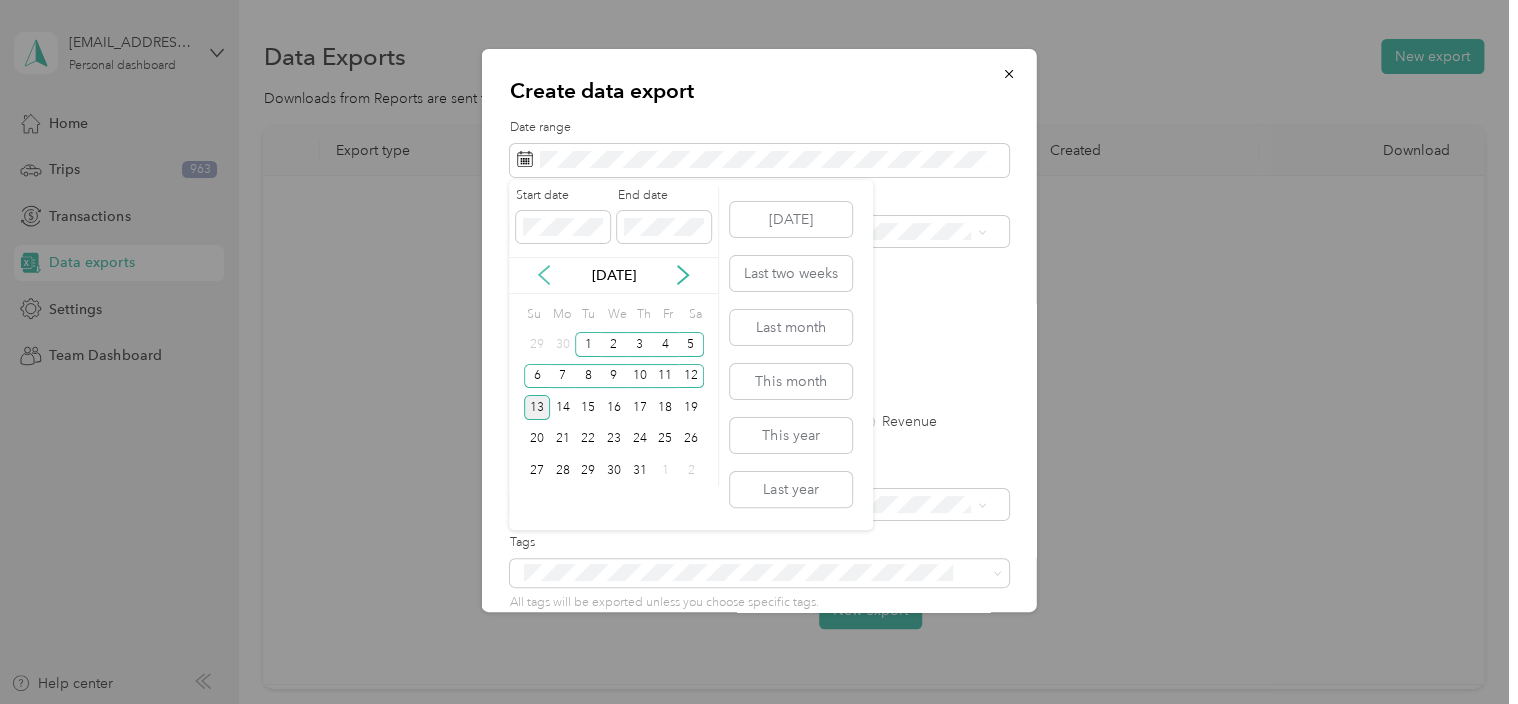 click 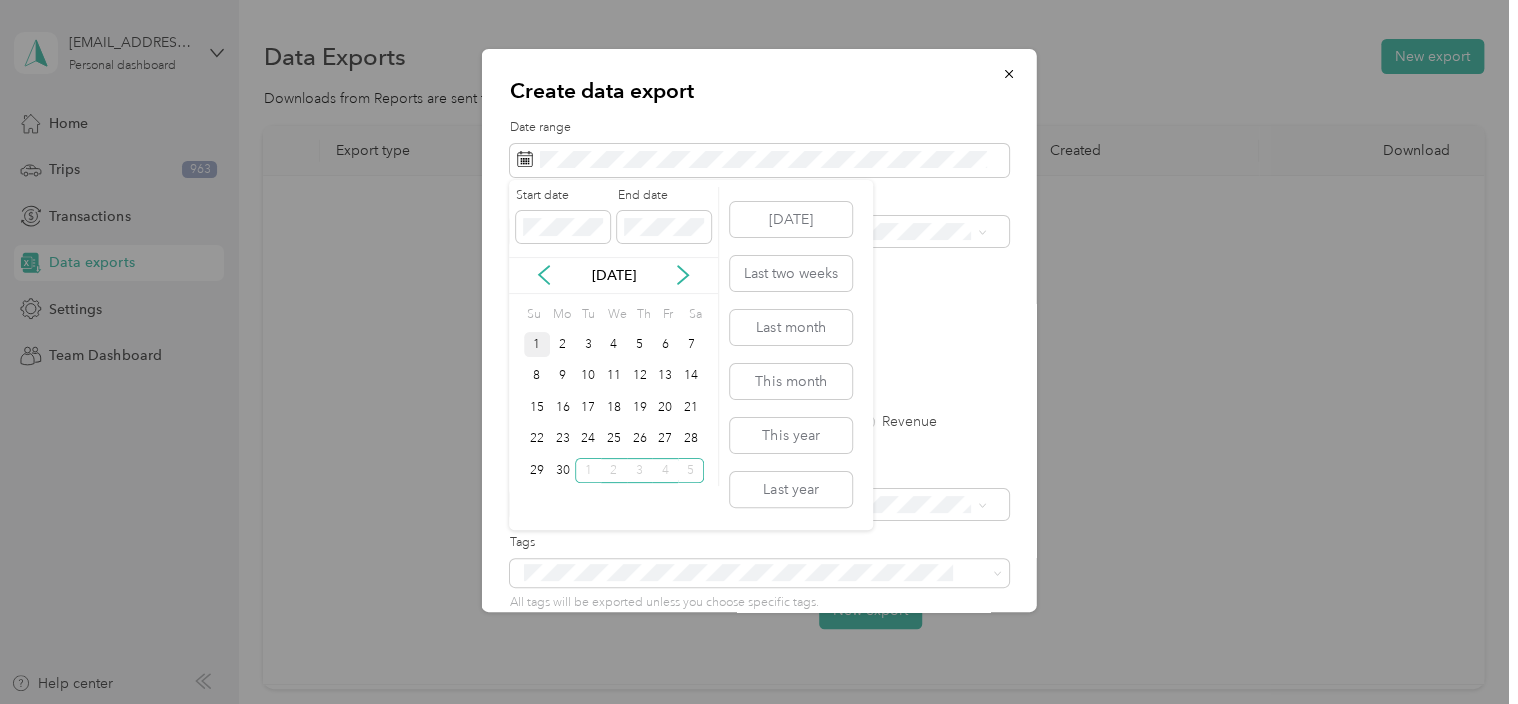 click on "1" at bounding box center (537, 344) 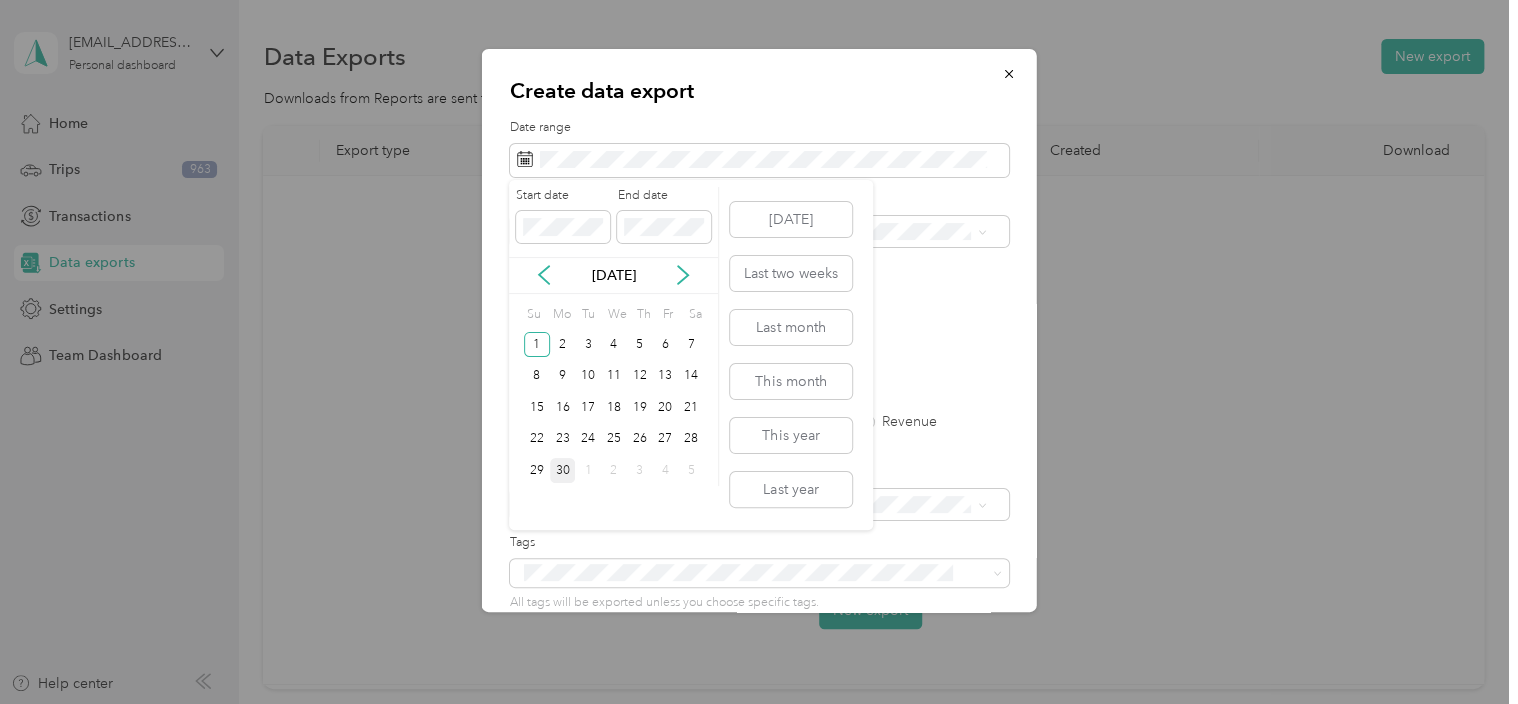 click on "30" at bounding box center (563, 470) 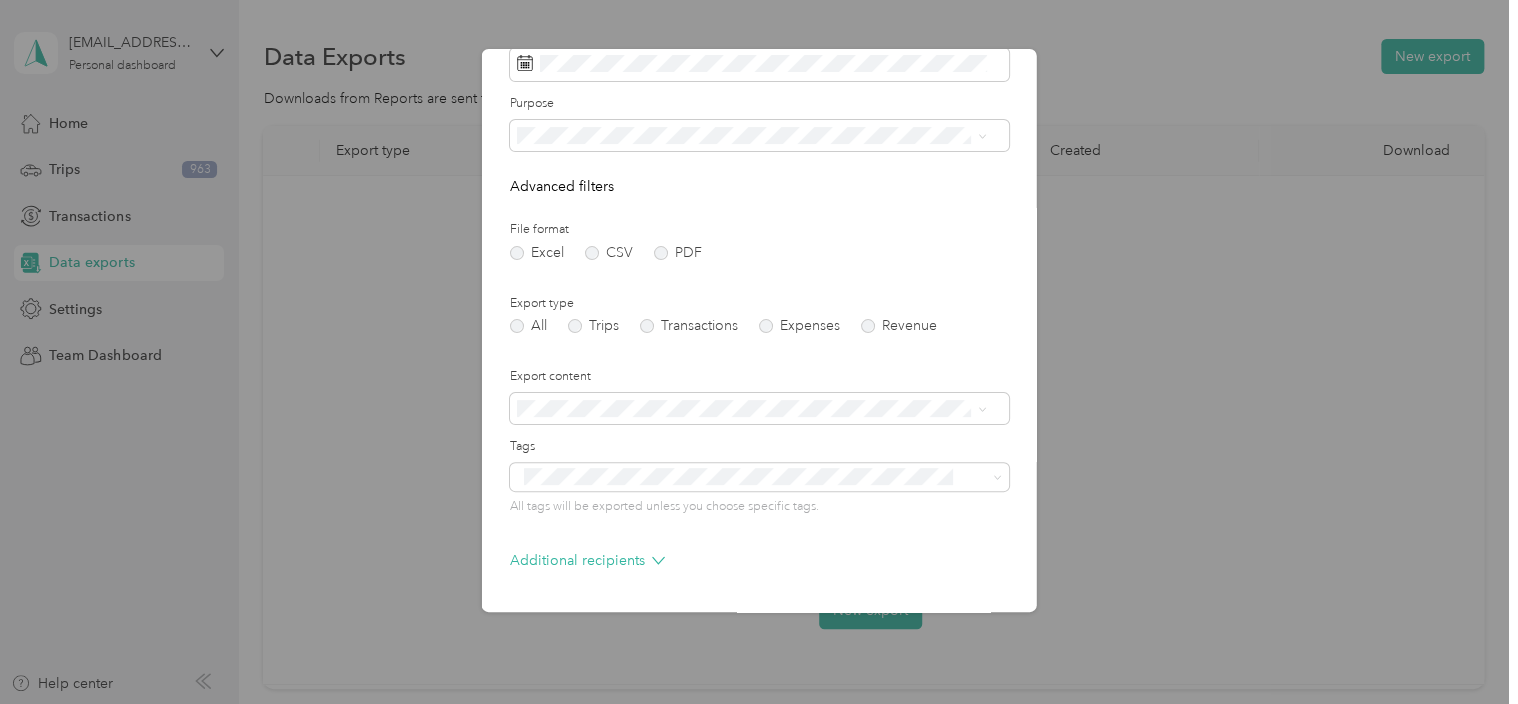 scroll, scrollTop: 164, scrollLeft: 0, axis: vertical 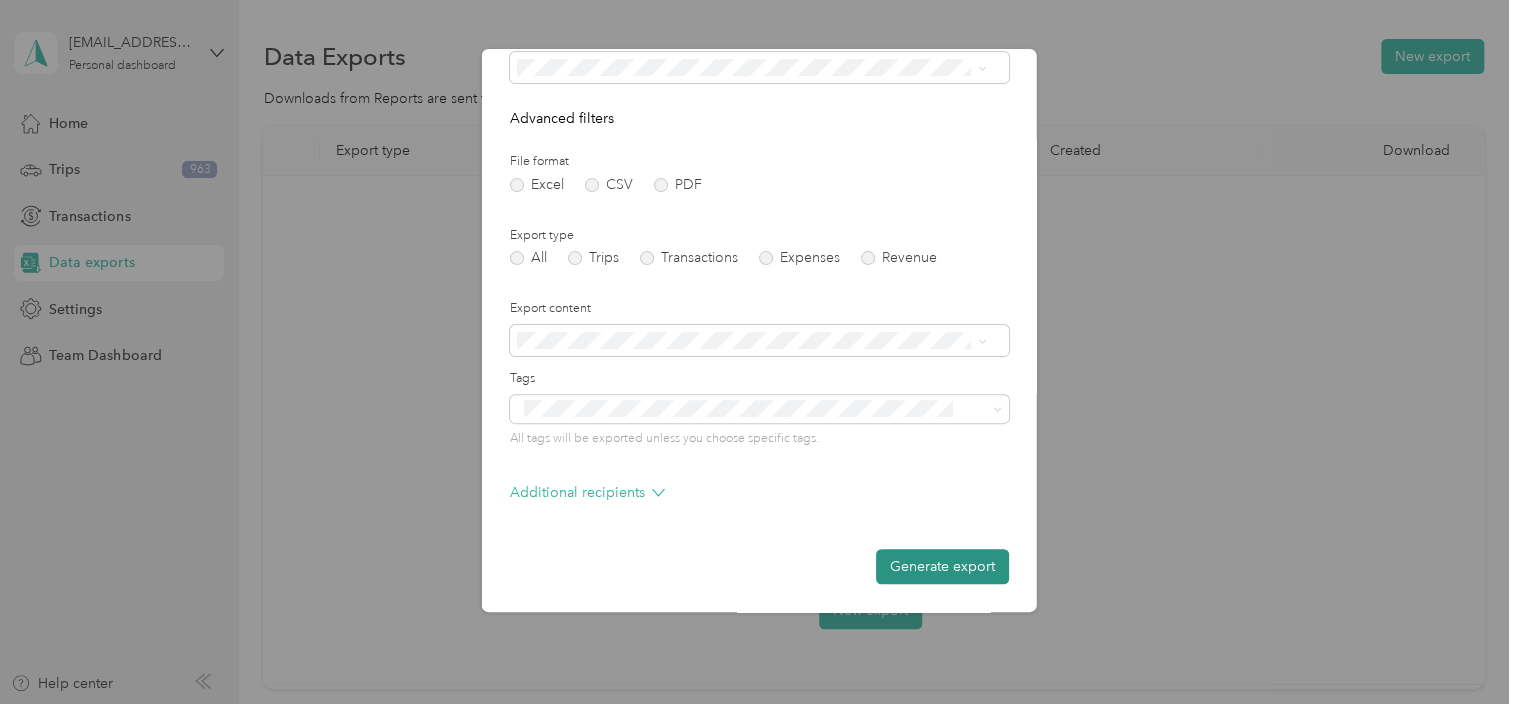 click on "Generate export" at bounding box center [942, 566] 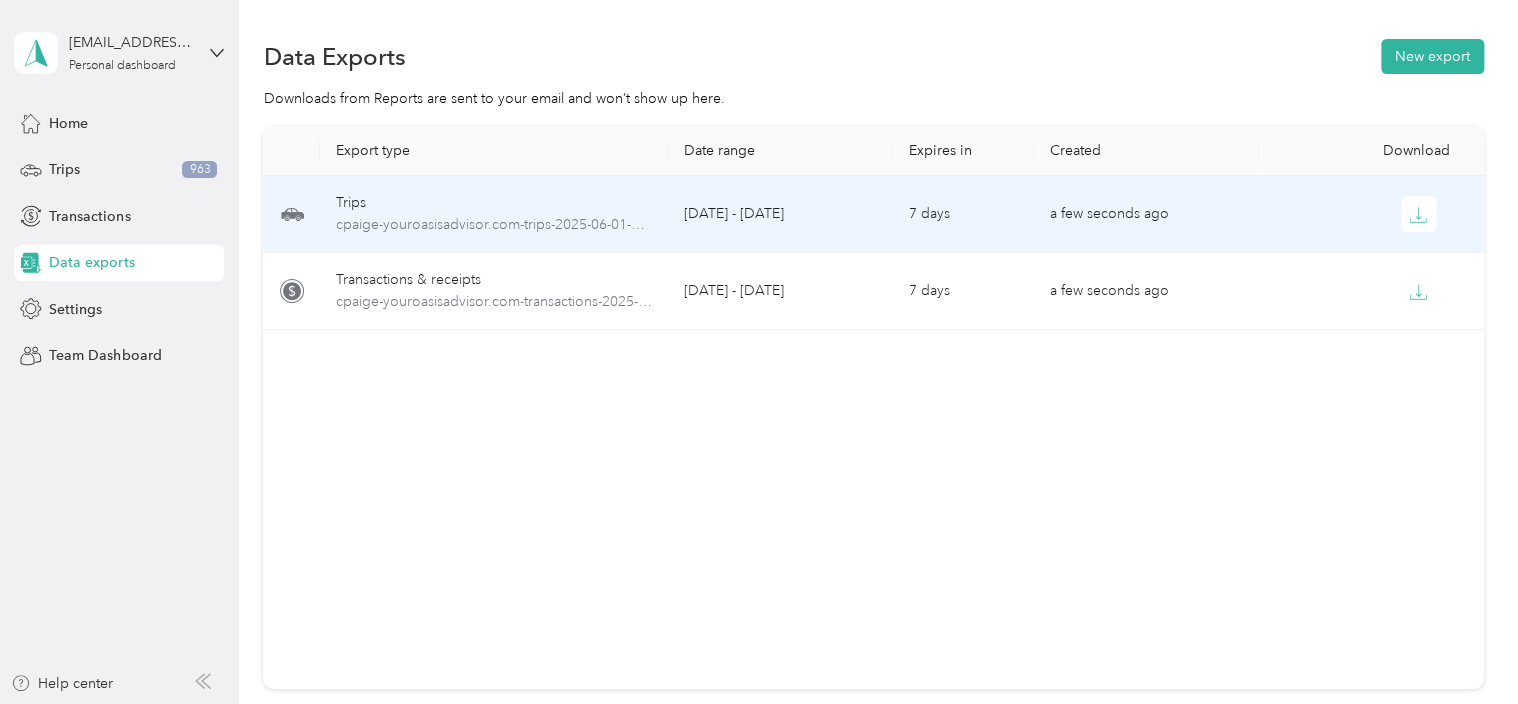 click on "Trips" at bounding box center [494, 203] 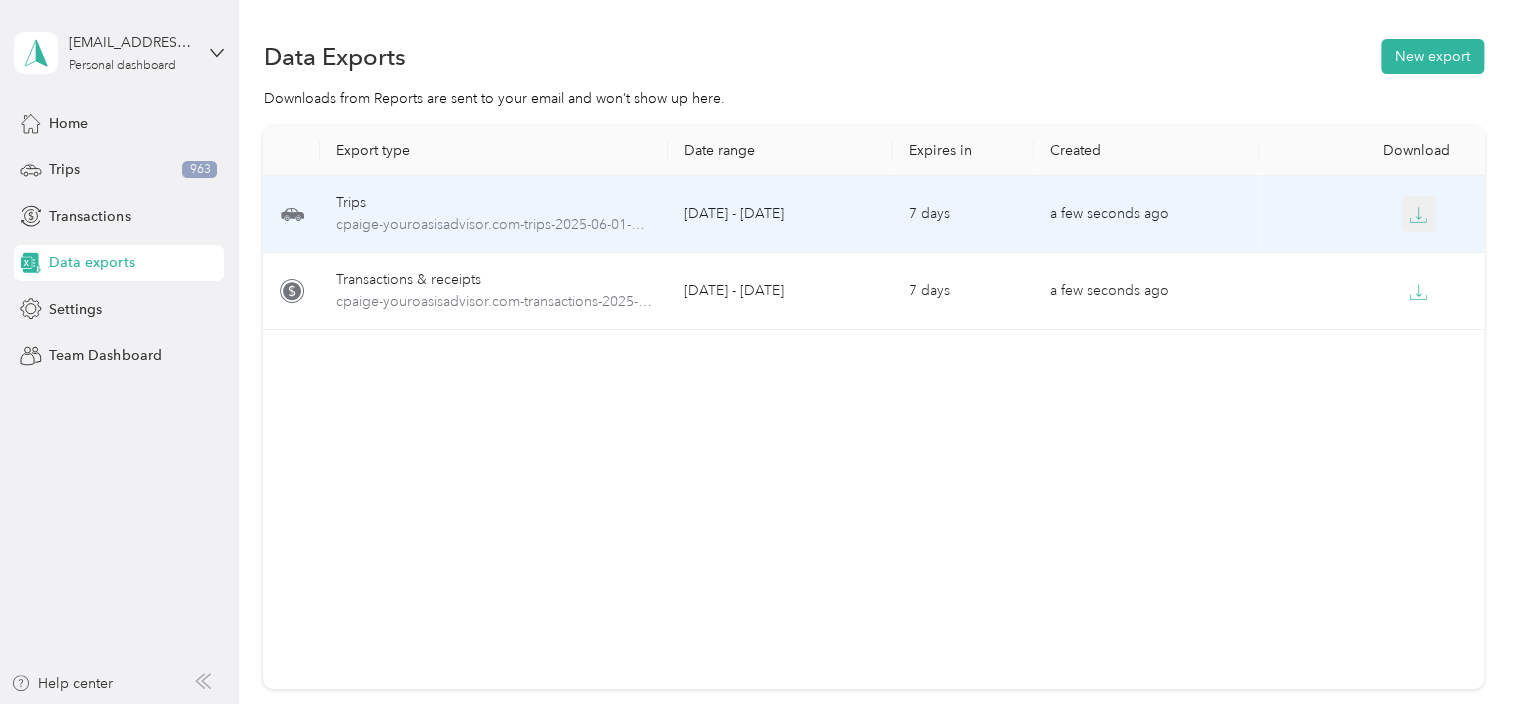click 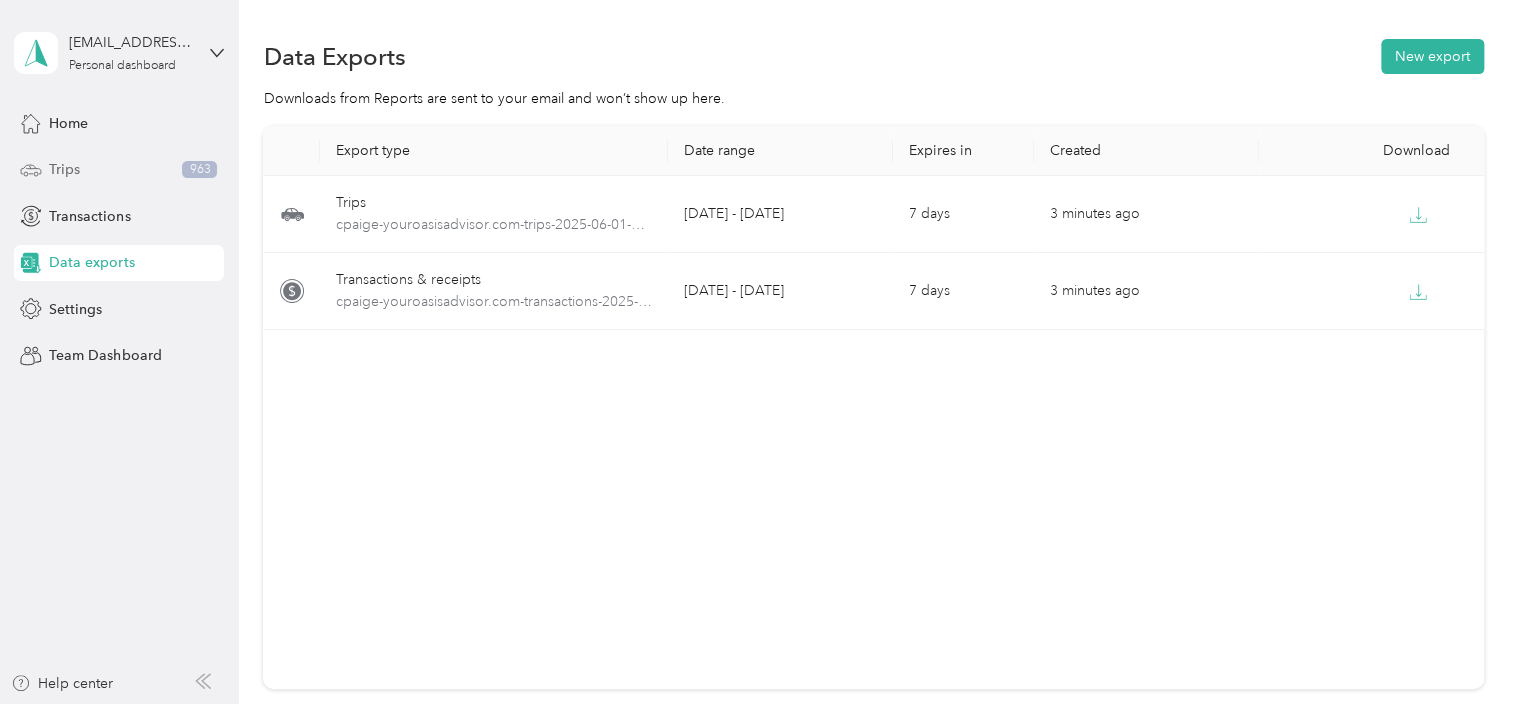 click on "Trips" at bounding box center (64, 169) 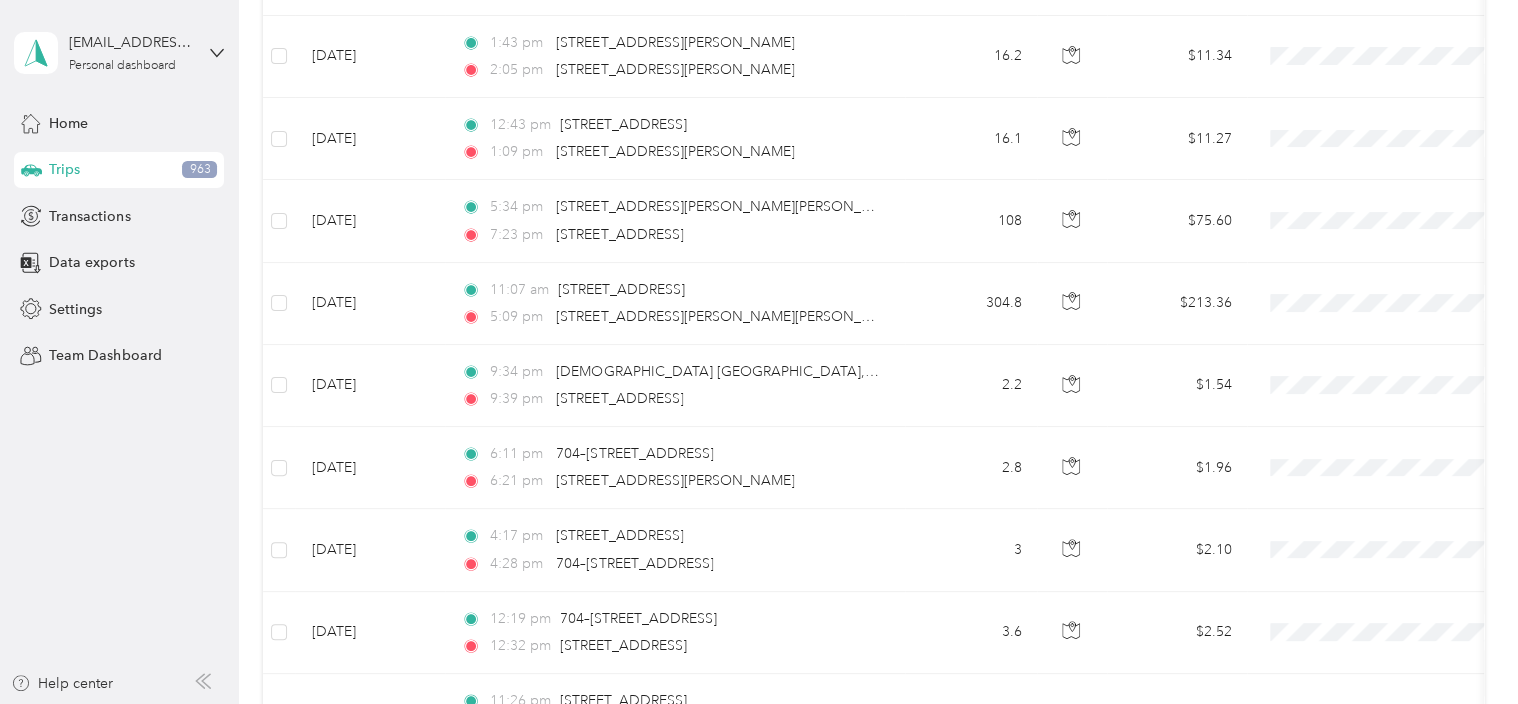 scroll, scrollTop: 7246, scrollLeft: 0, axis: vertical 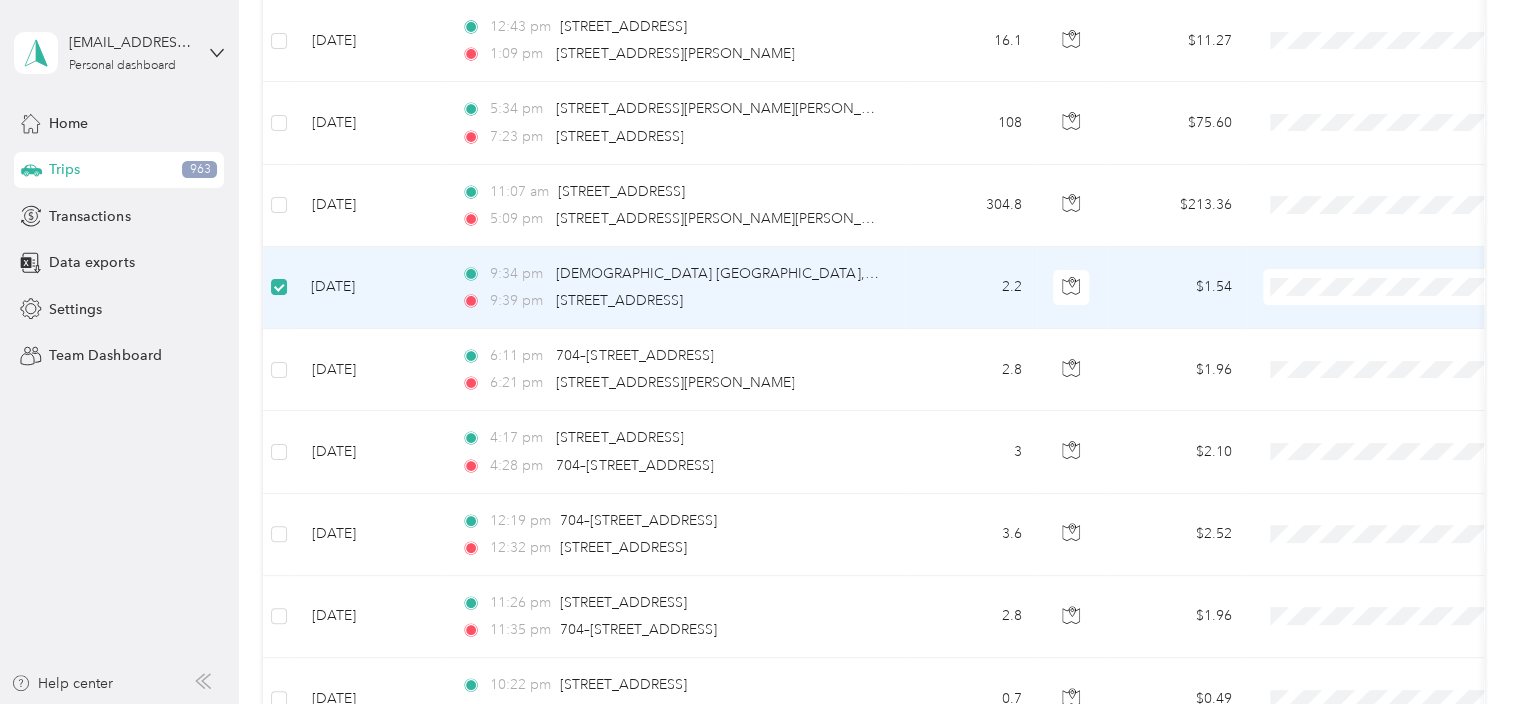 click on "Personal" at bounding box center [1388, 341] 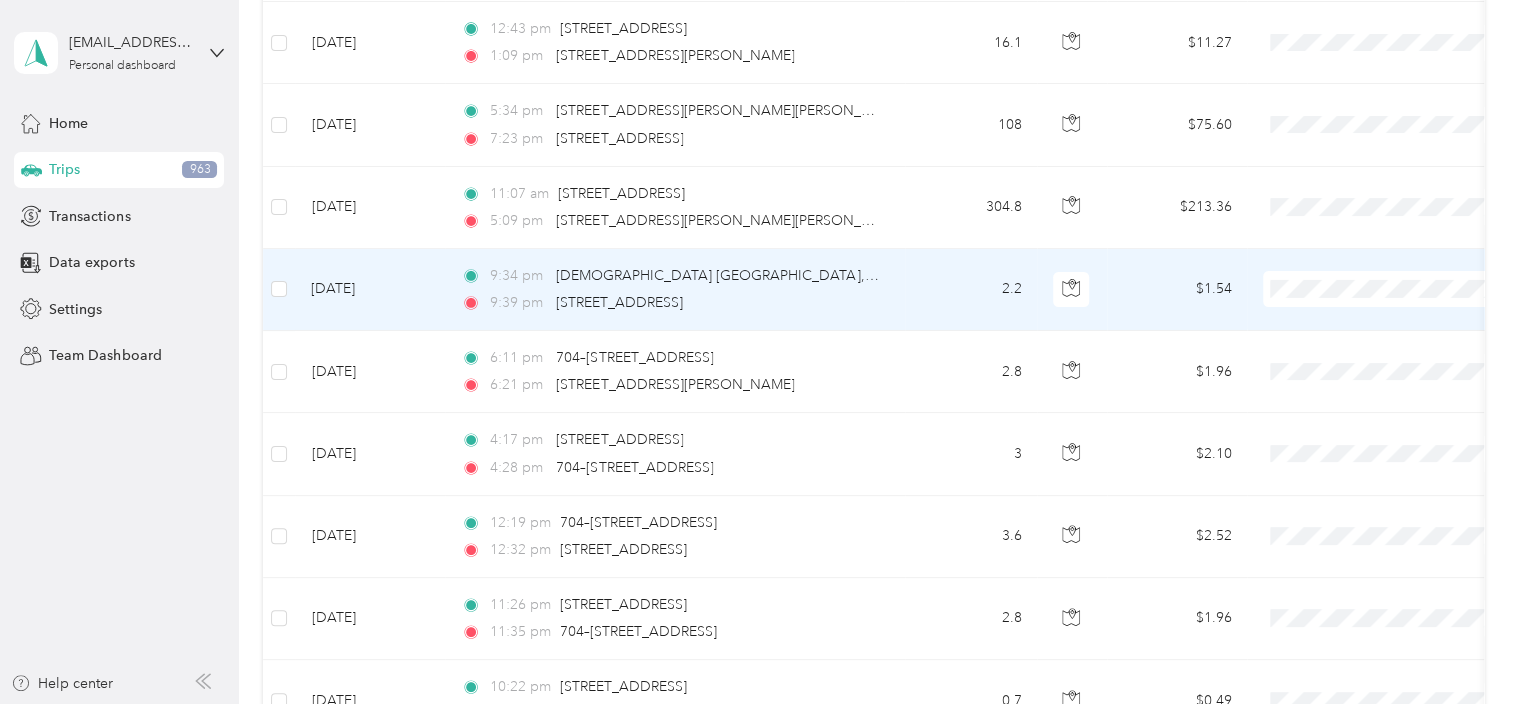 scroll, scrollTop: 7246, scrollLeft: 0, axis: vertical 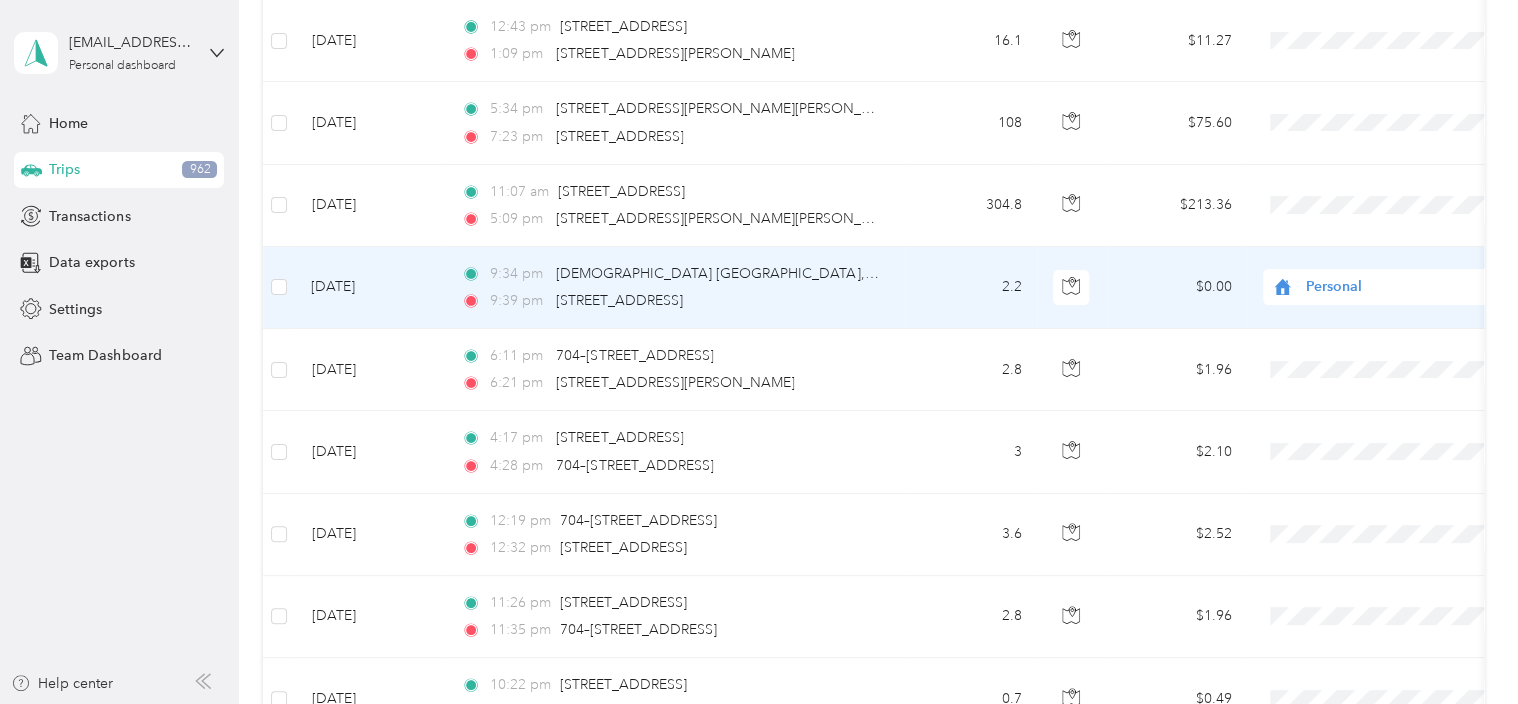 click on "Work Personal Other Charity Medical Moving Commute" at bounding box center [1388, 410] 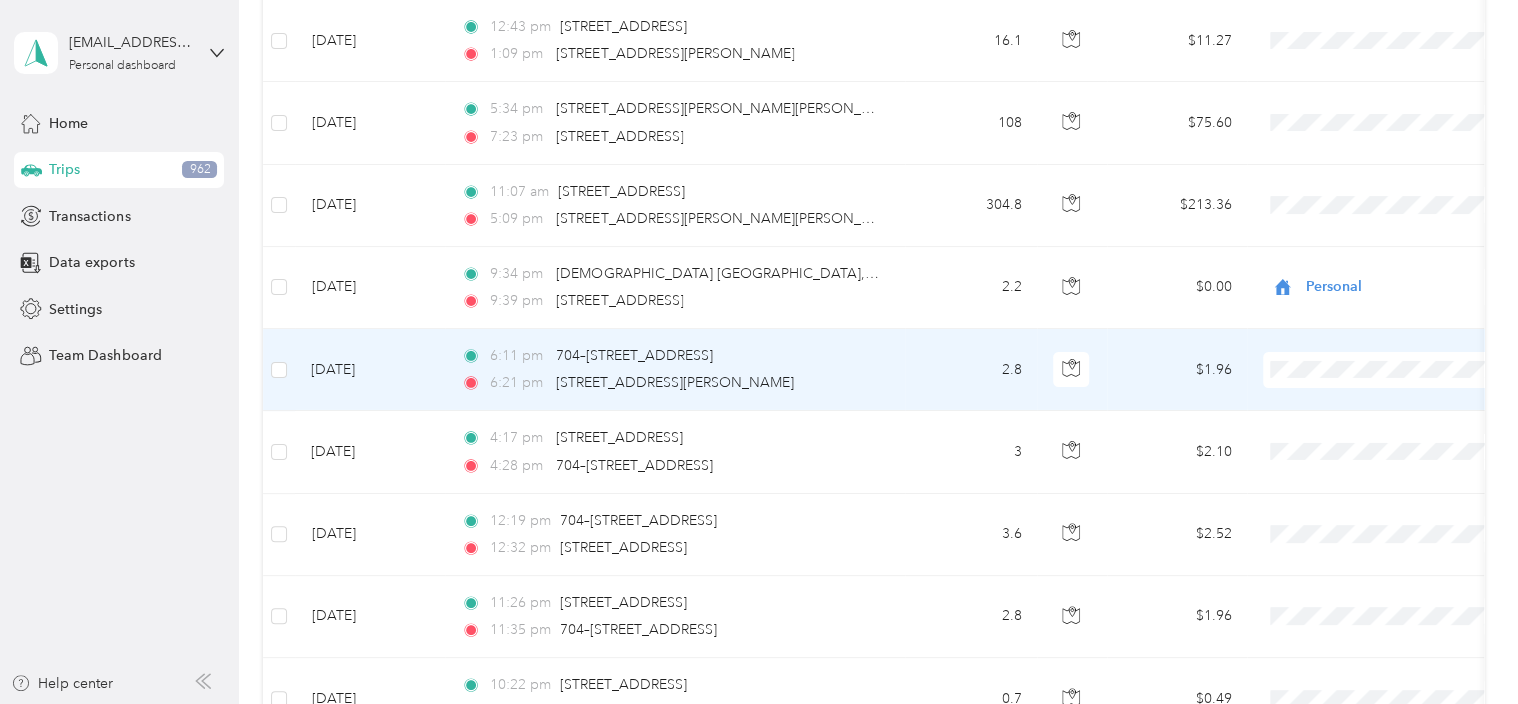 click on "Personal" at bounding box center (1388, 423) 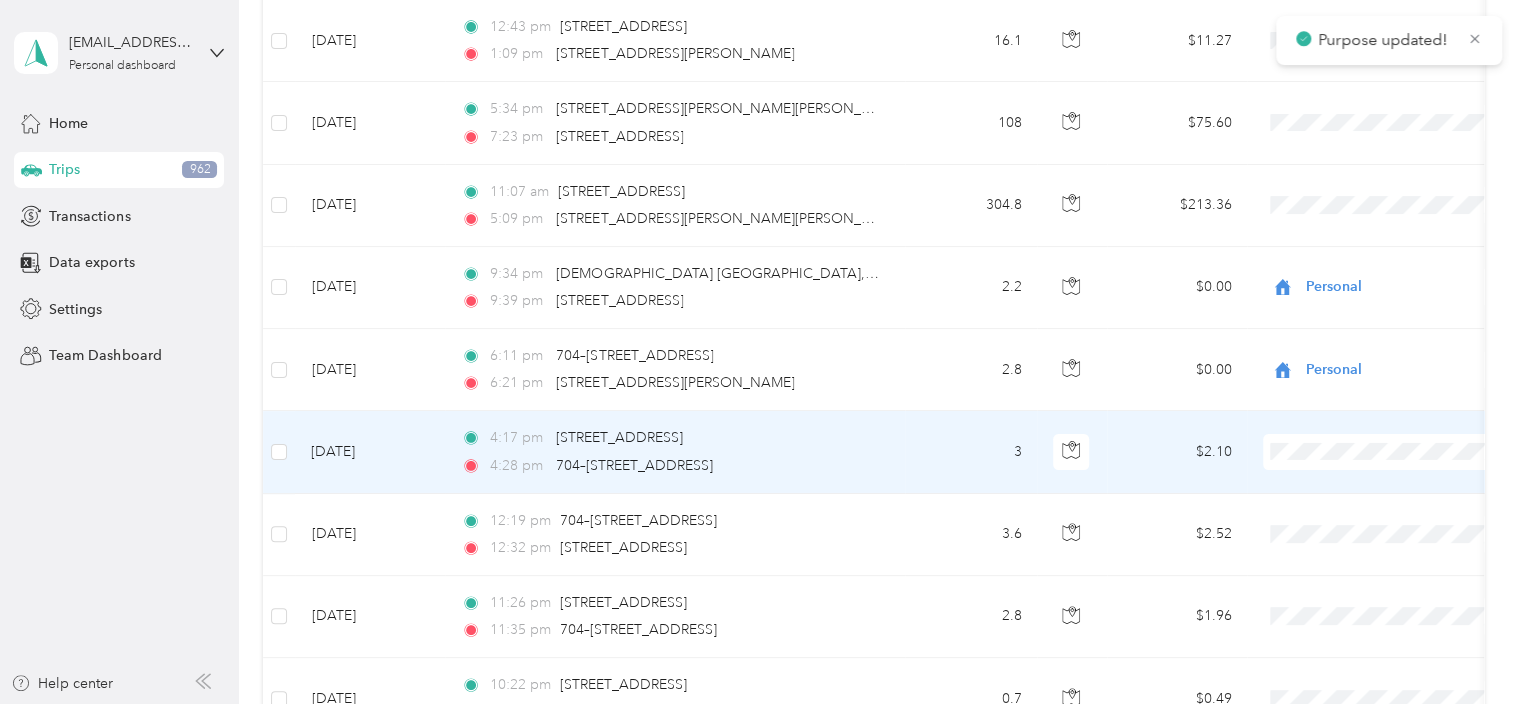 click on "Personal" at bounding box center (1405, 505) 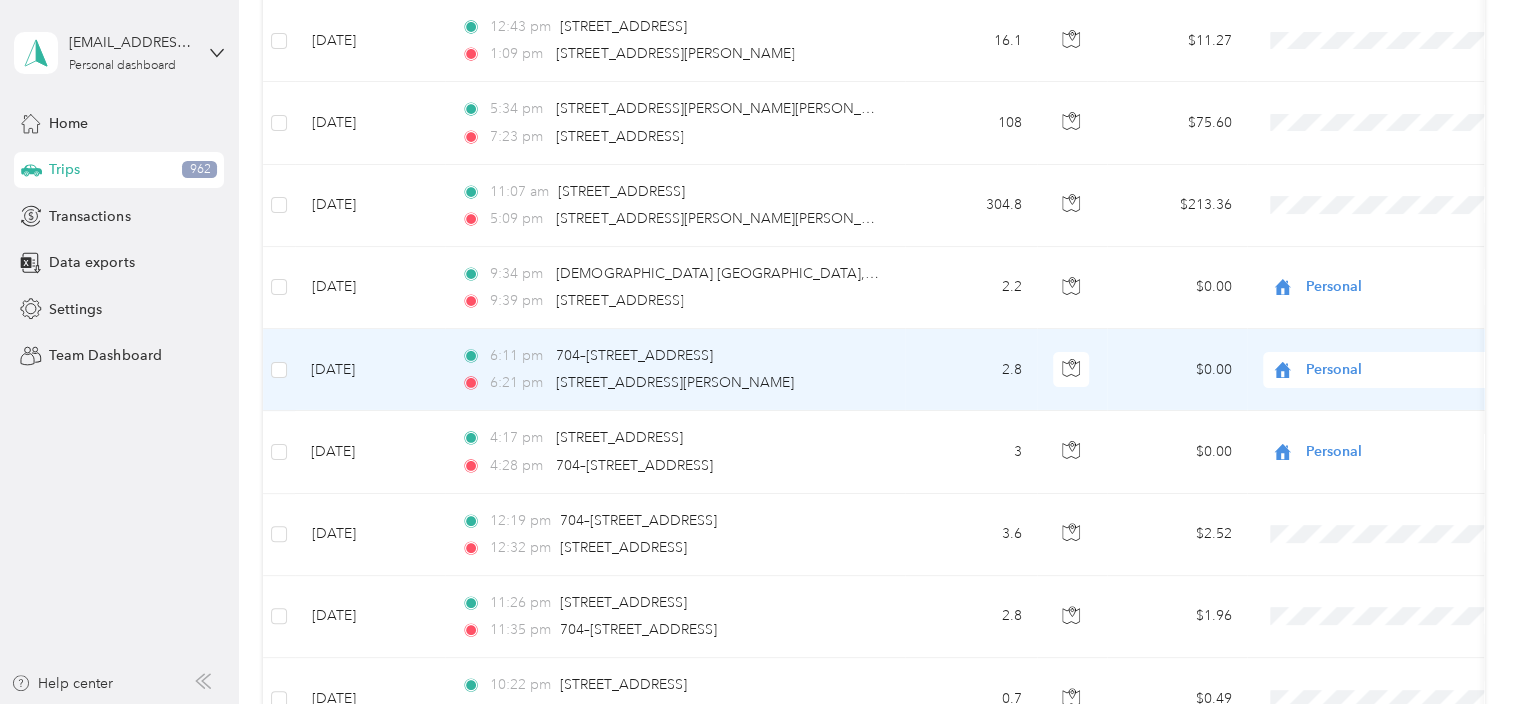 drag, startPoint x: 1298, startPoint y: 444, endPoint x: 1140, endPoint y: 374, distance: 172.81204 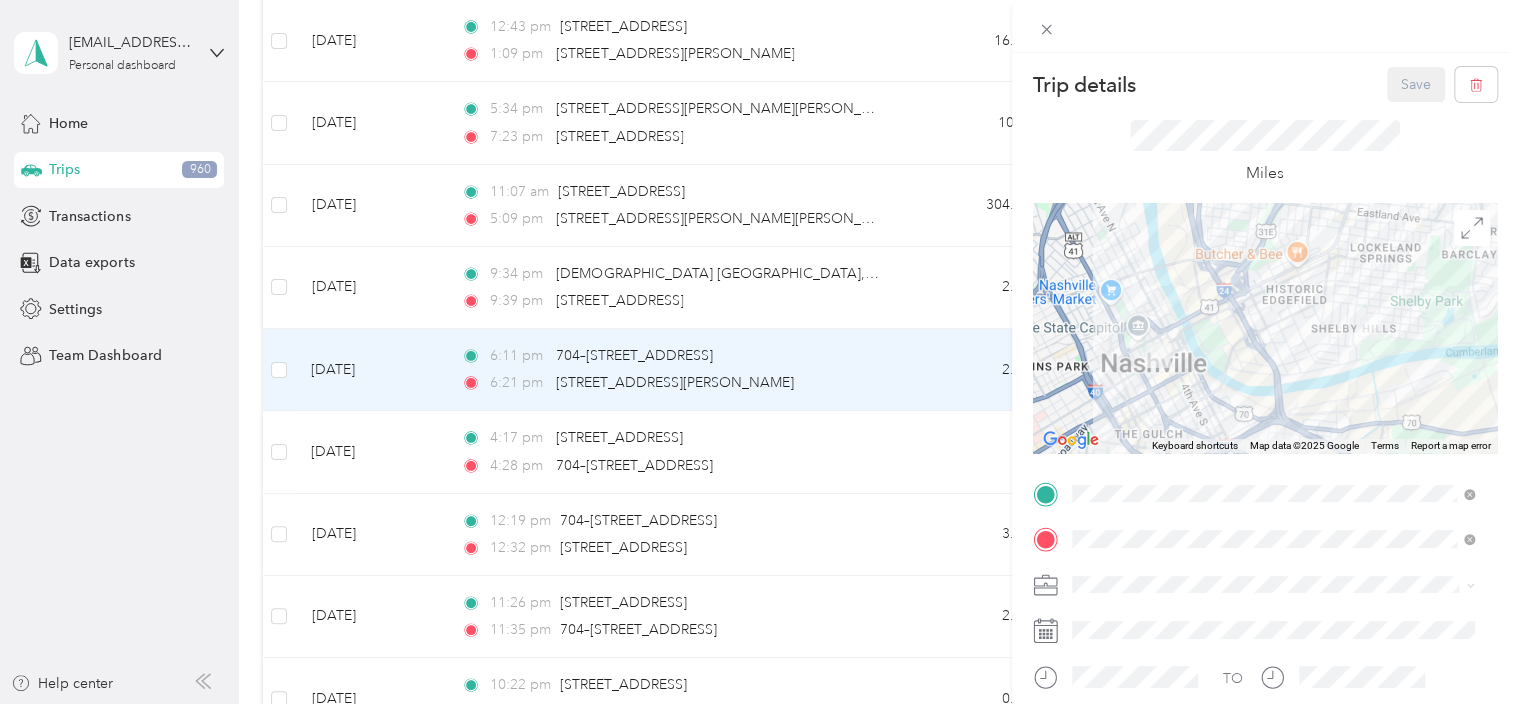 click on "Trip details Save This trip cannot be edited because it is either under review, approved, or paid. Contact your Team Manager to edit it. Miles ← Move left → Move right ↑ Move up ↓ Move down + Zoom in - Zoom out Home Jump left by 75% End Jump right by 75% Page Up Jump up by 75% Page Down Jump down by 75% Keyboard shortcuts Map Data Map data ©2025 Google Map data ©2025 Google 1 km  Click to toggle between metric and imperial units Terms Report a map error TO Add photo" at bounding box center [759, 352] 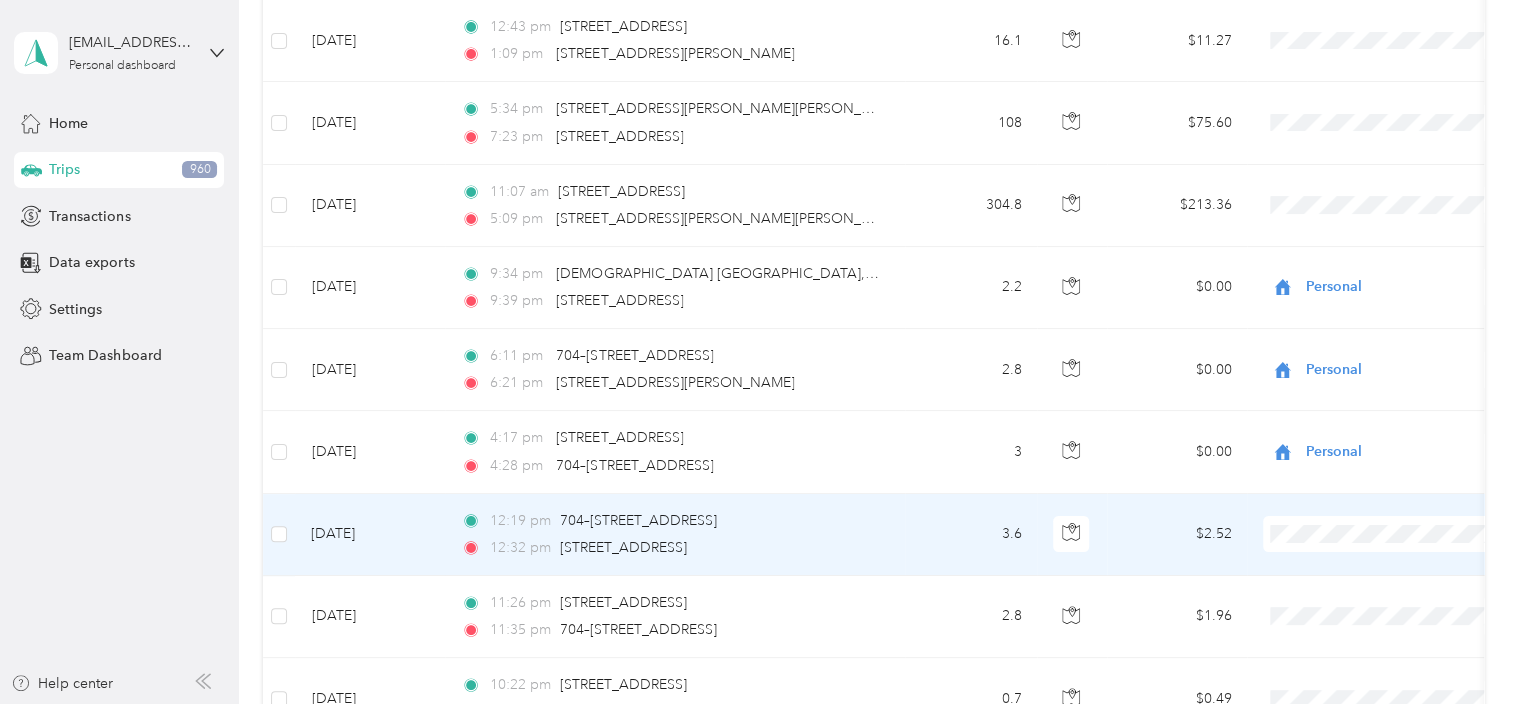 click at bounding box center [1387, 534] 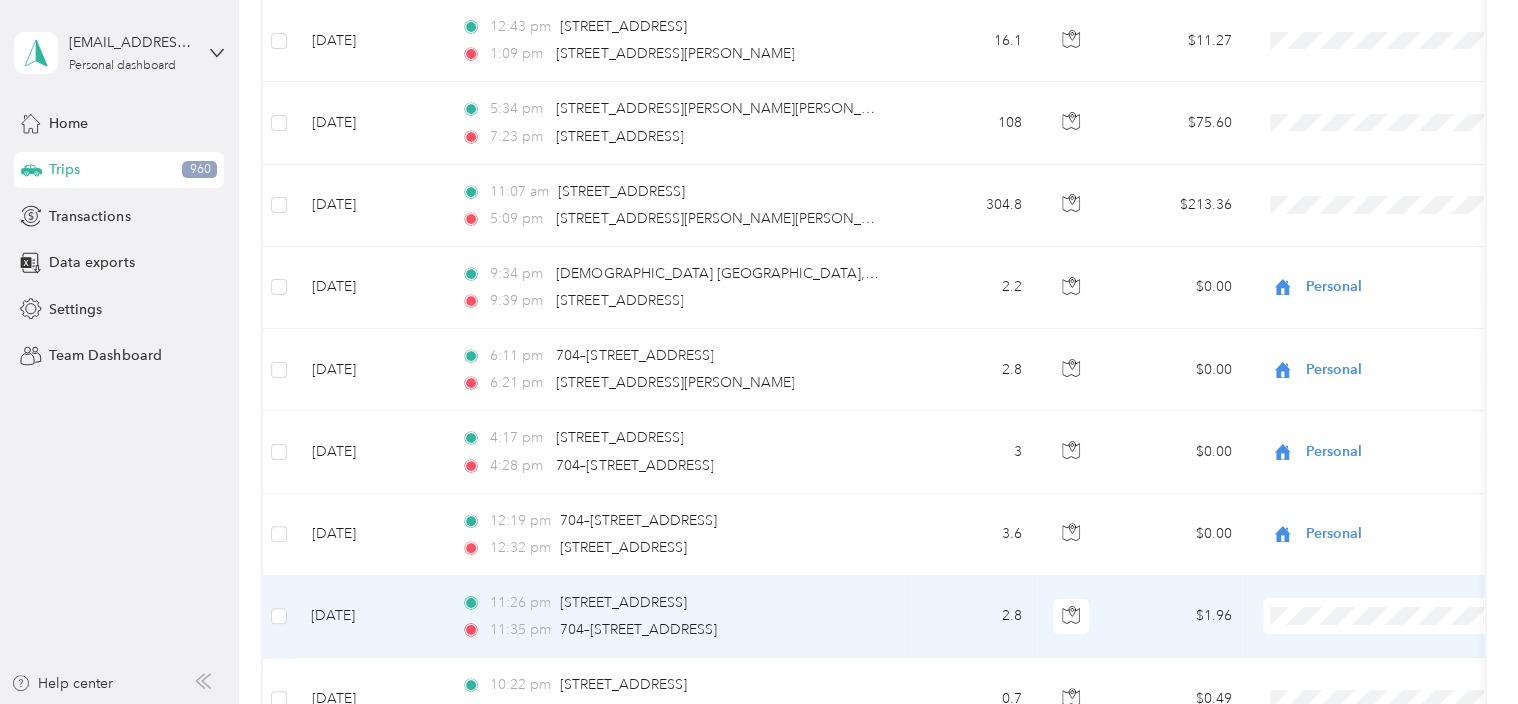 click on "Other" at bounding box center [1388, 412] 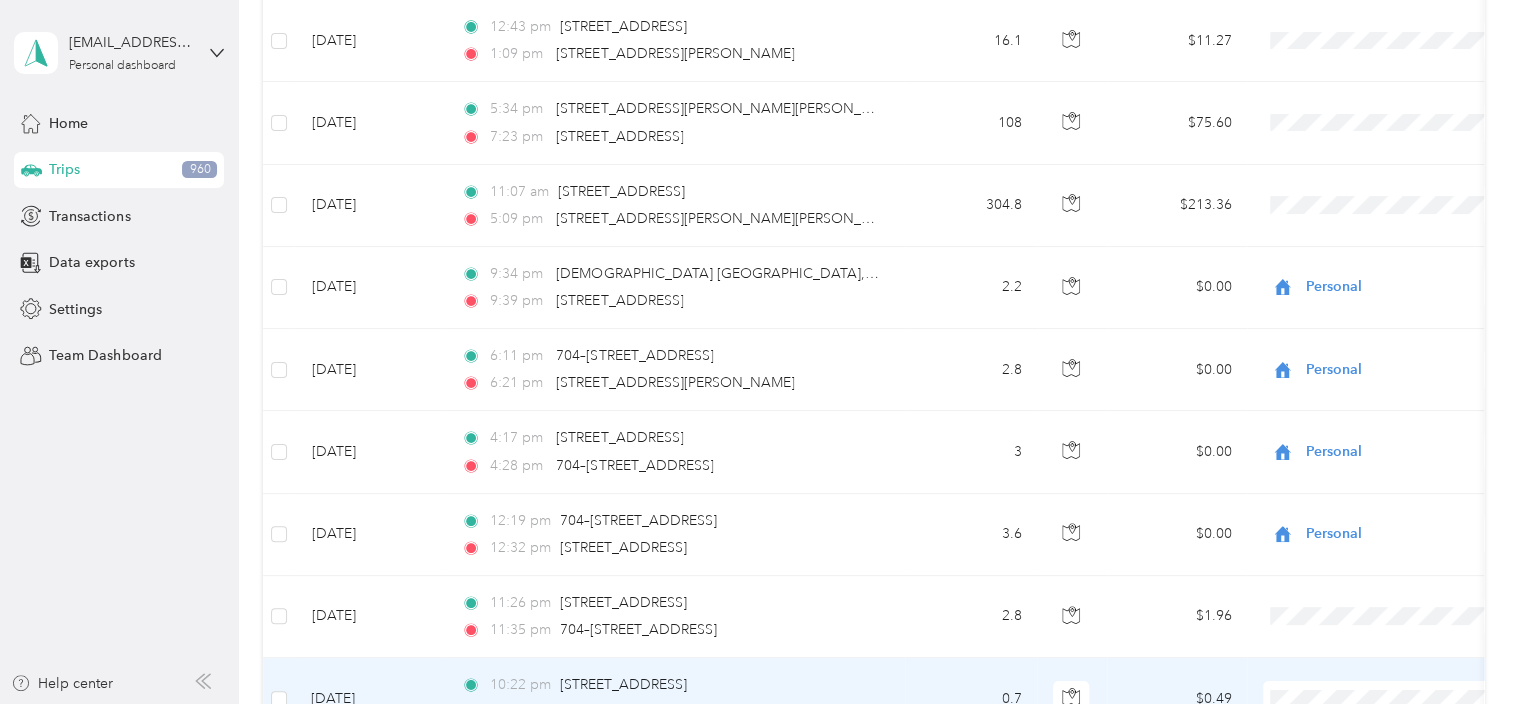 click on "Work Personal Other Charity Medical Moving Commute" at bounding box center [1388, 536] 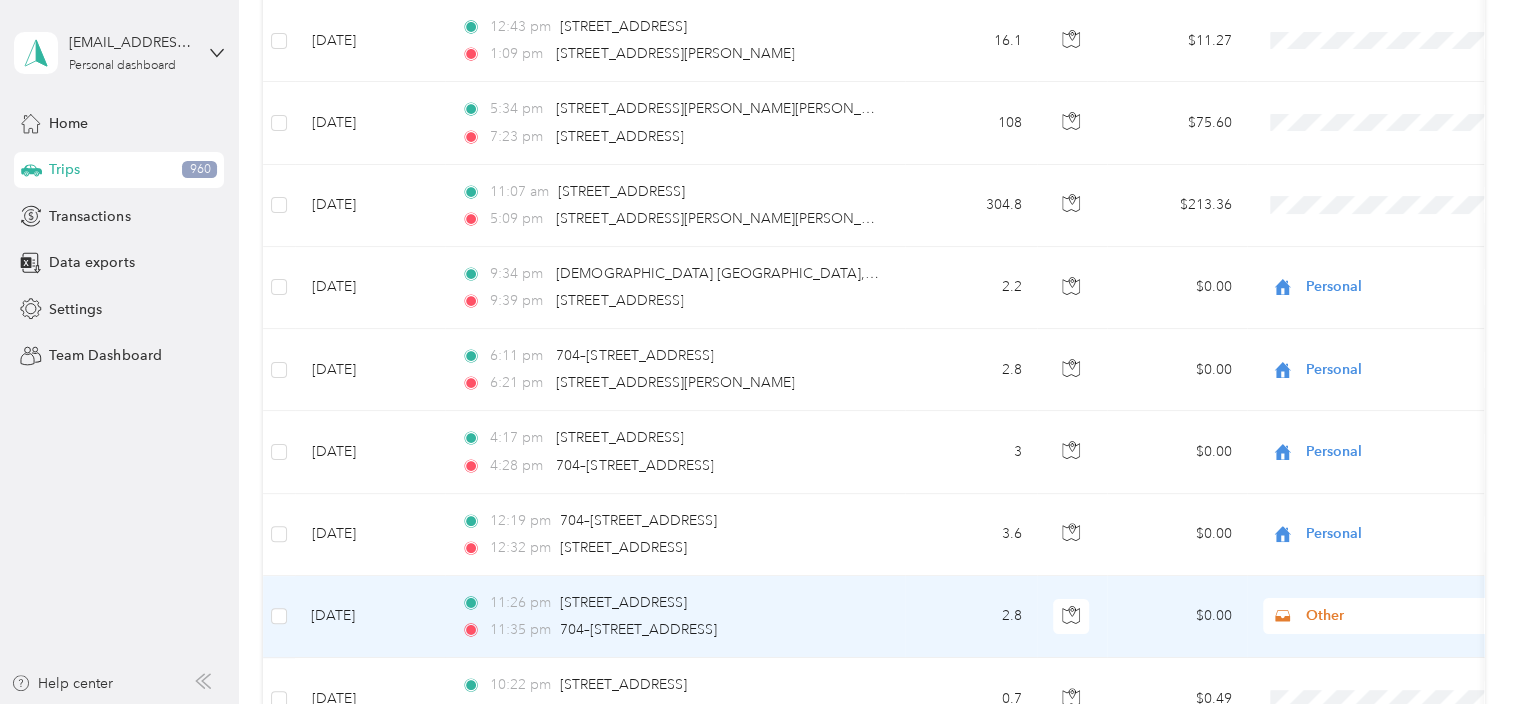 click on "Other" at bounding box center (1397, 616) 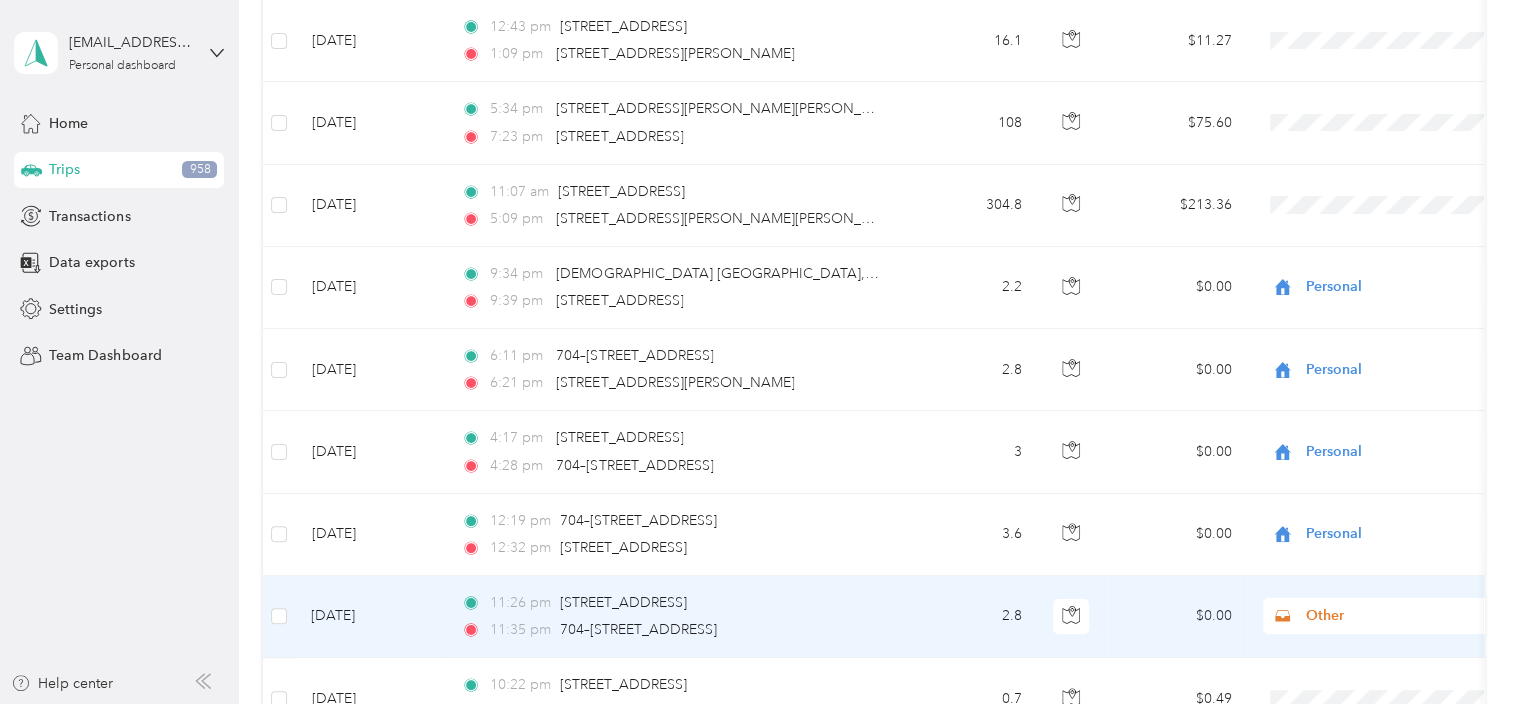 click on "Personal" at bounding box center [1388, 384] 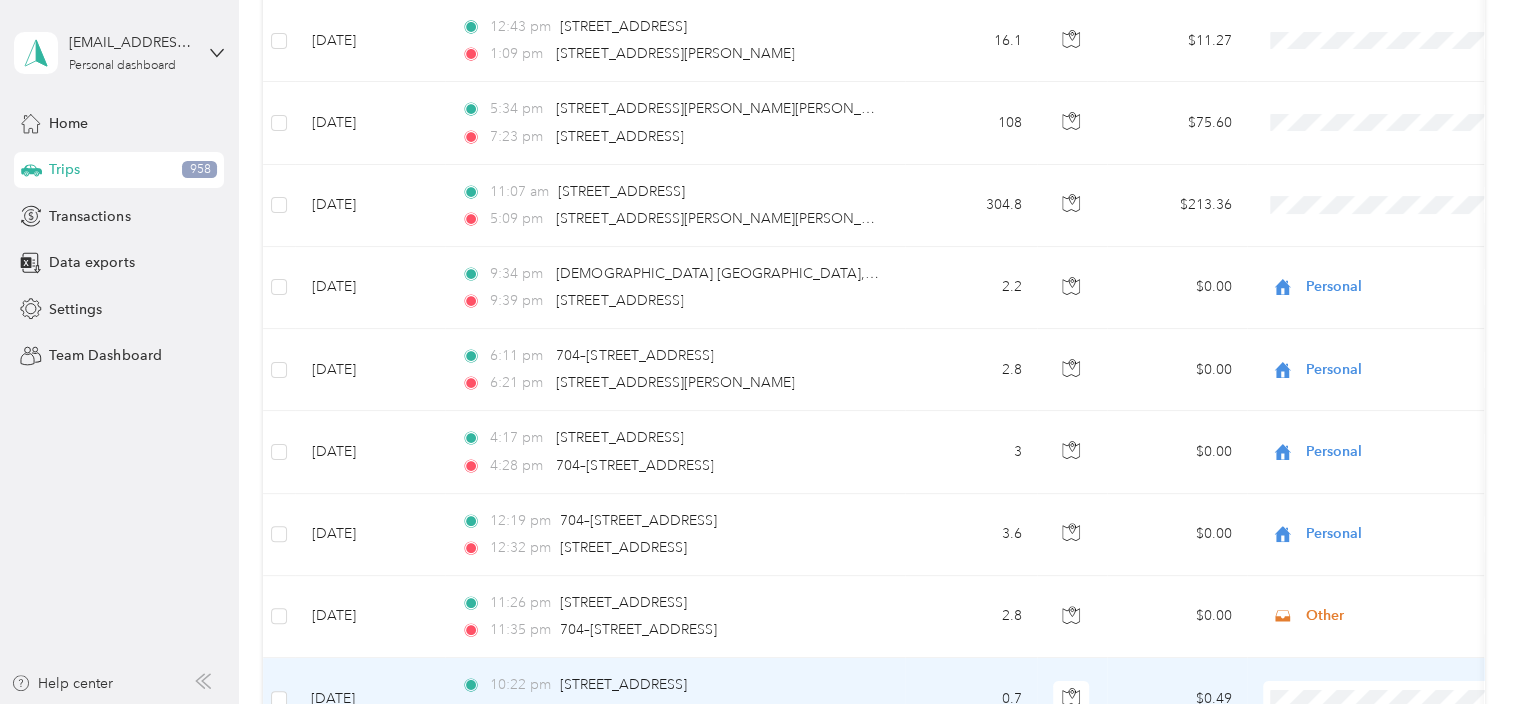 click on "Work Personal Other Charity Medical Moving Commute" at bounding box center (1388, 529) 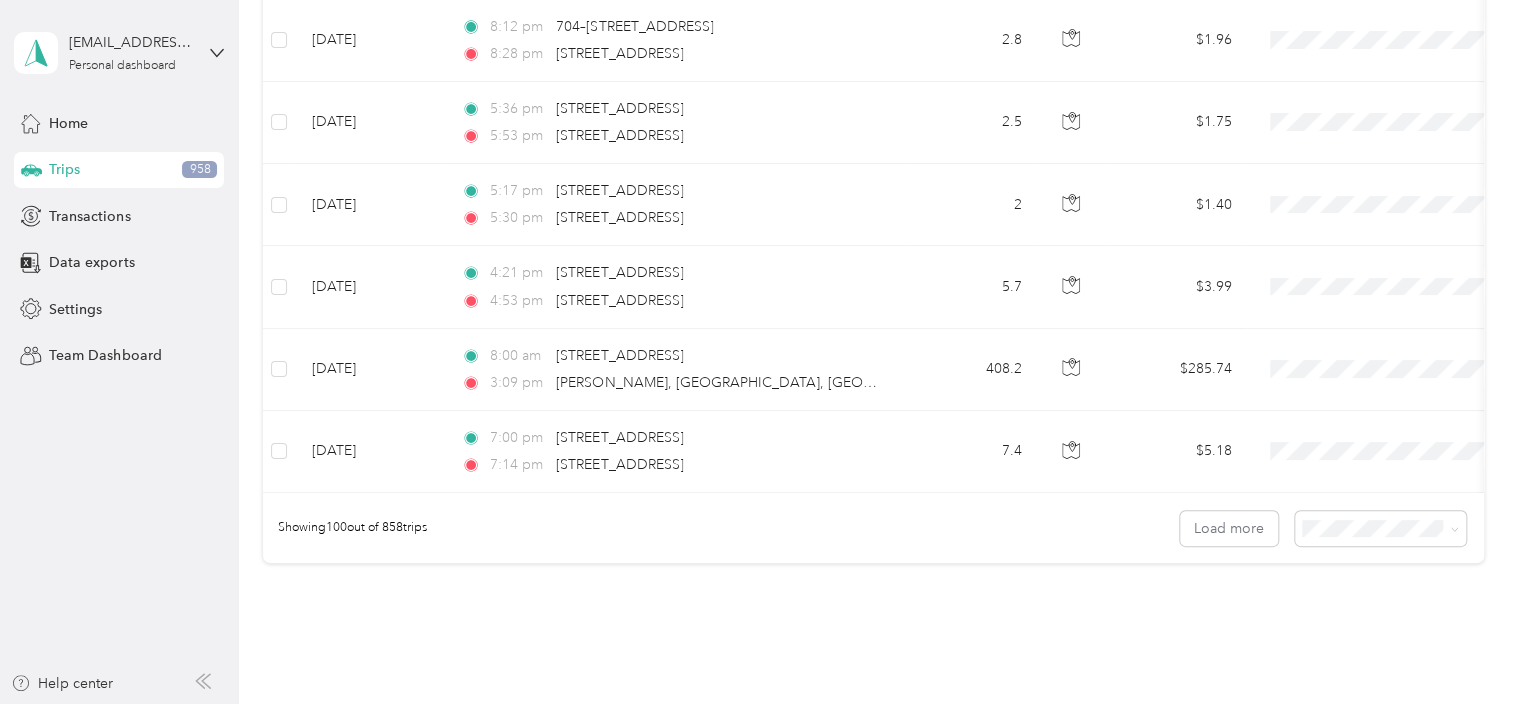 scroll, scrollTop: 8015, scrollLeft: 0, axis: vertical 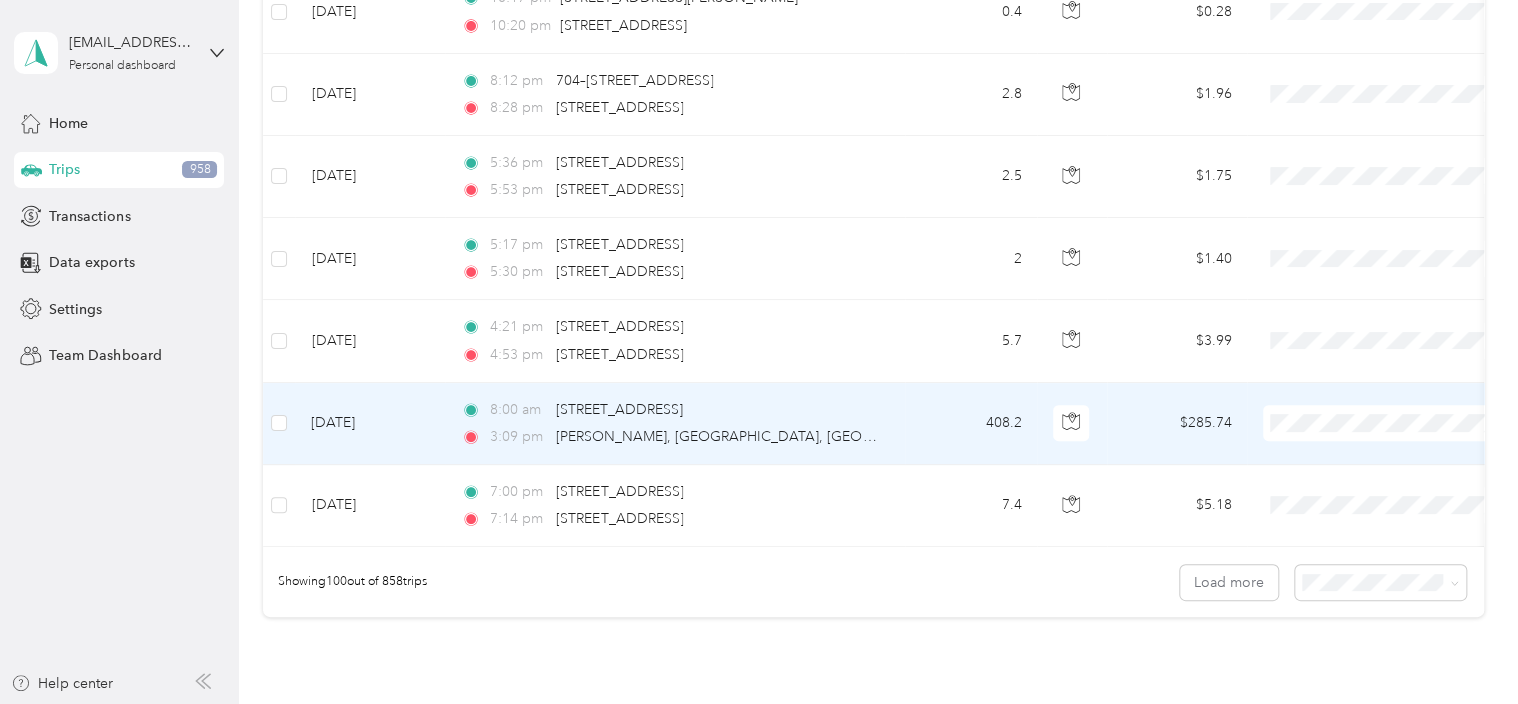 click on "Work Personal Other Charity Medical Moving Commute" at bounding box center (1388, 540) 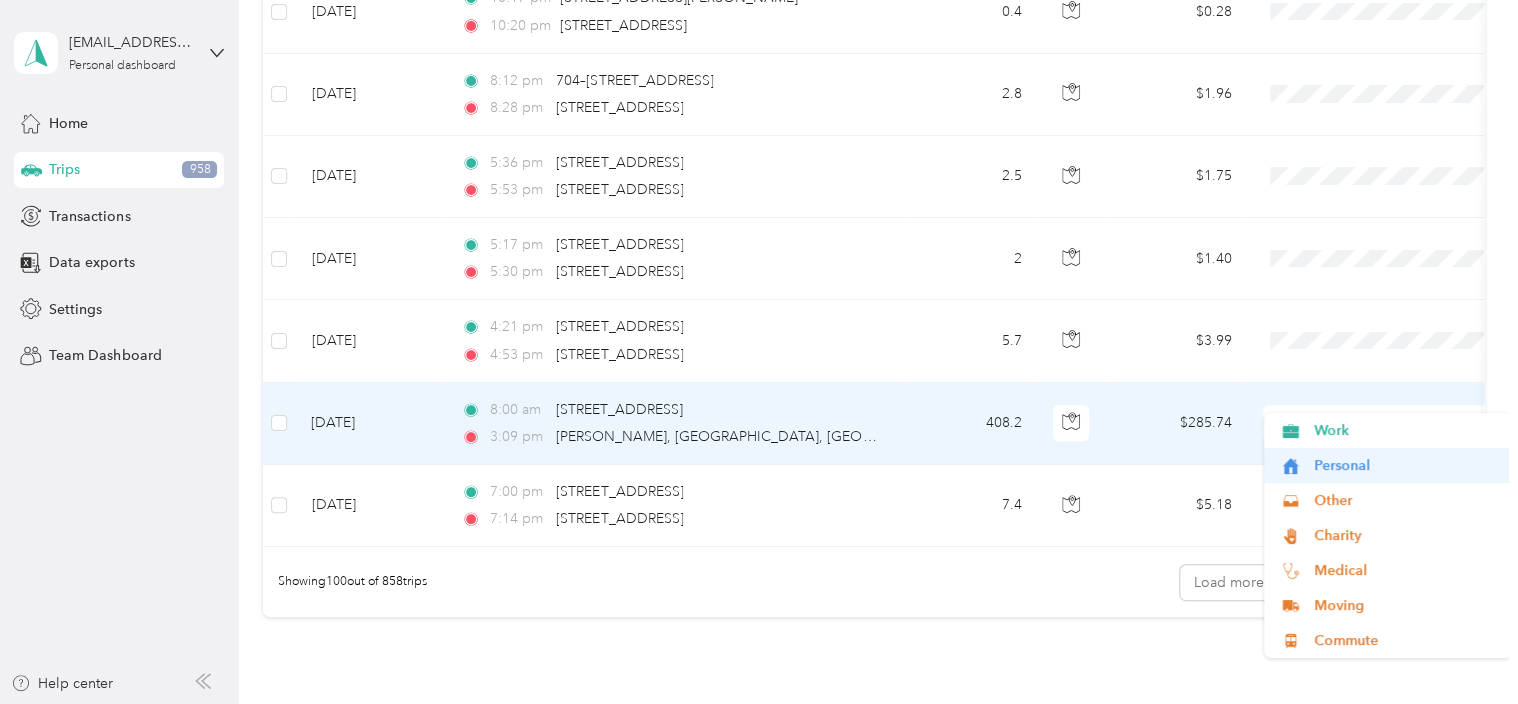click on "Personal" at bounding box center (1388, 465) 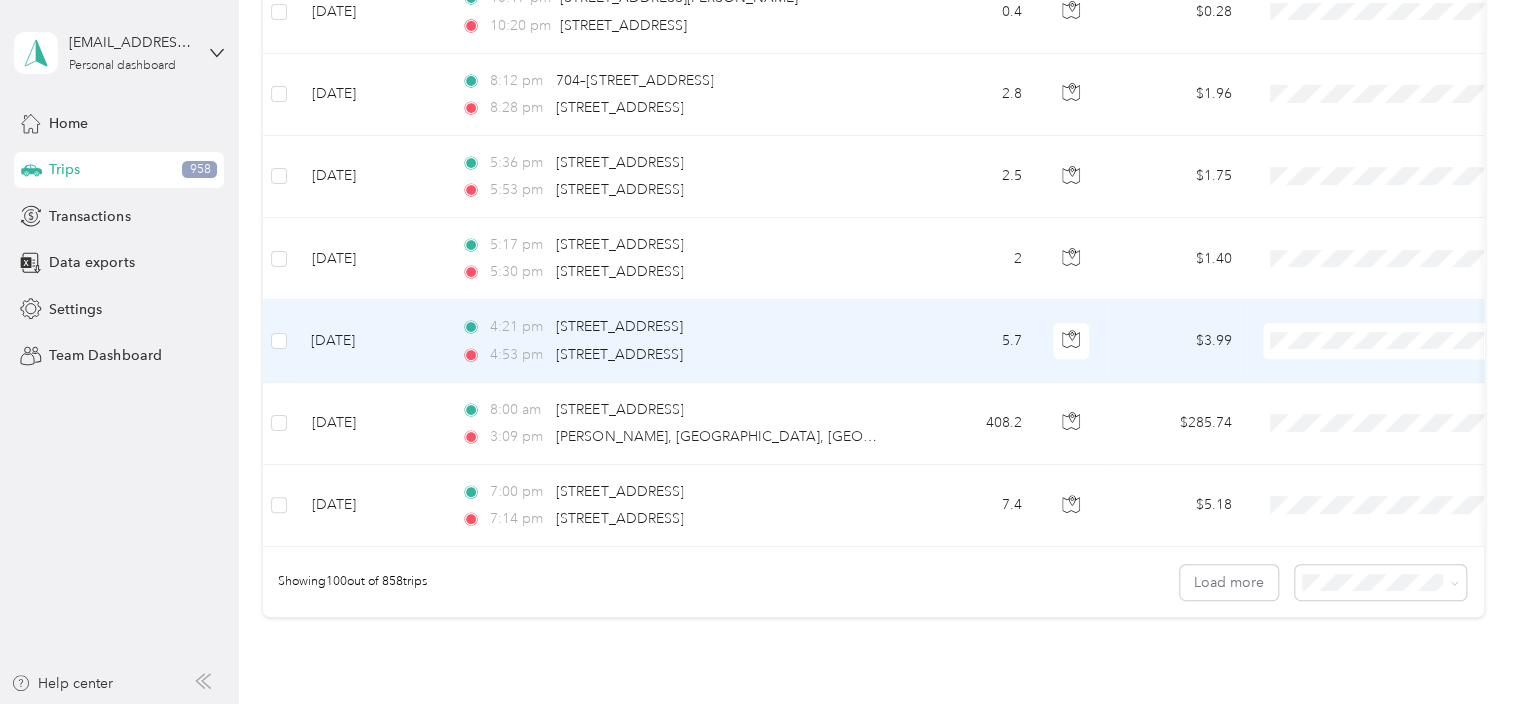 click on "Personal" at bounding box center (1388, 387) 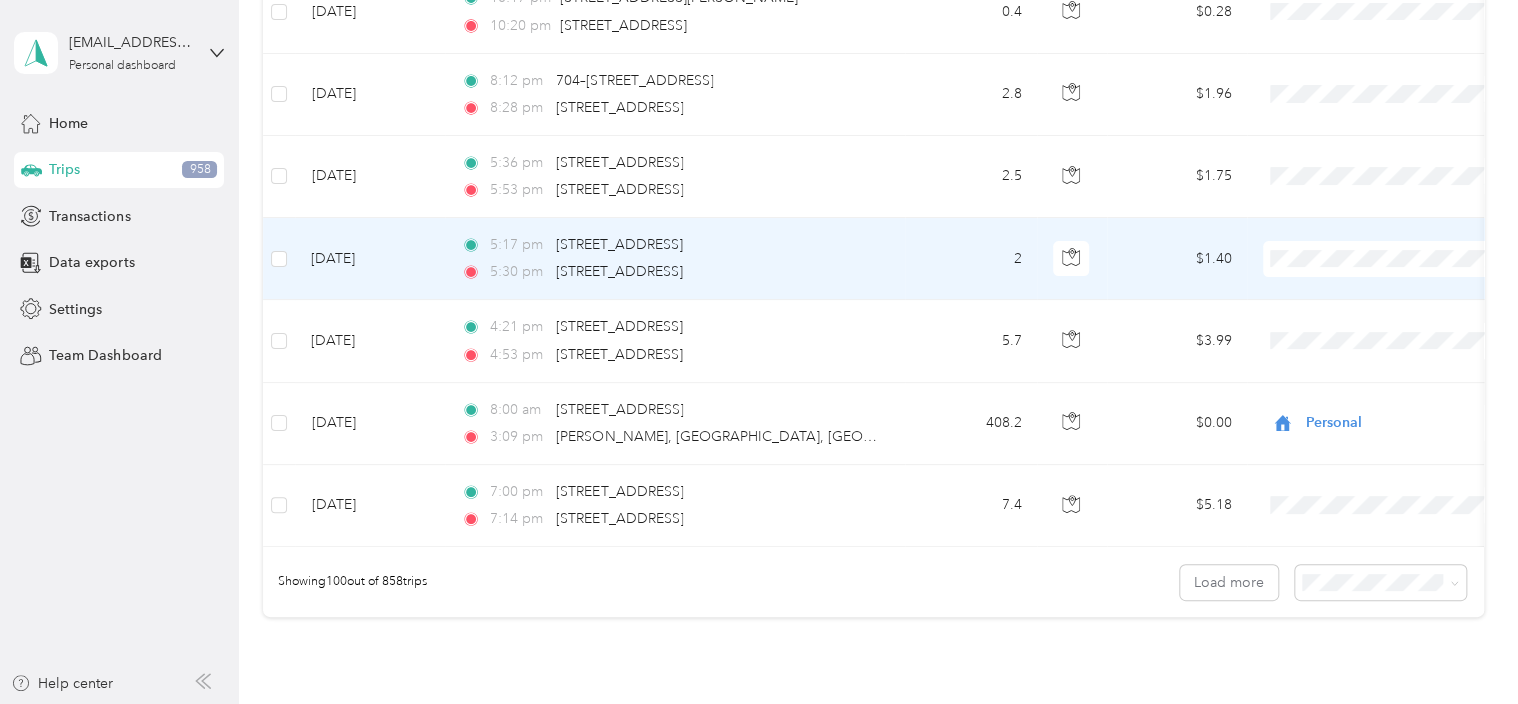 click on "Personal" at bounding box center (1388, 301) 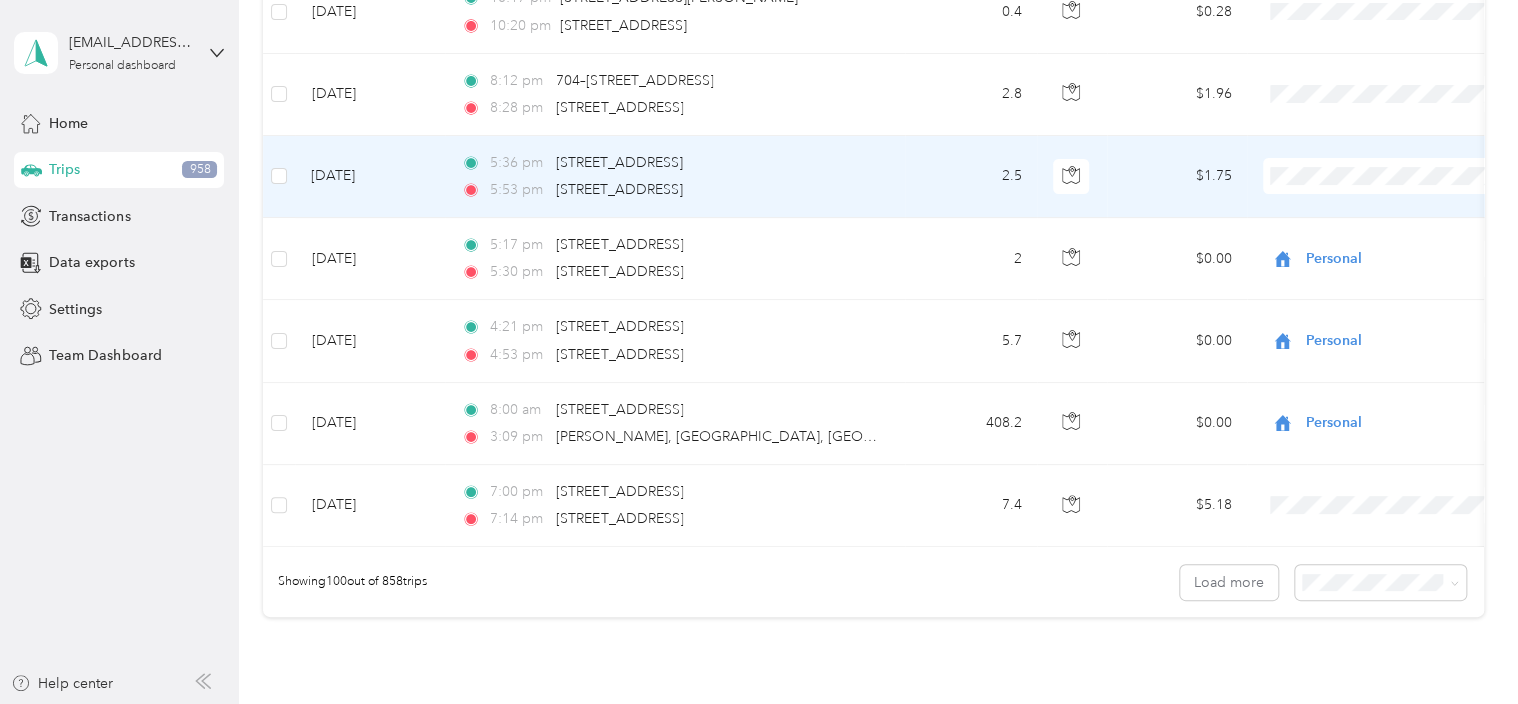 click on "Work Personal Other Charity Medical Moving Commute" at bounding box center [1388, 293] 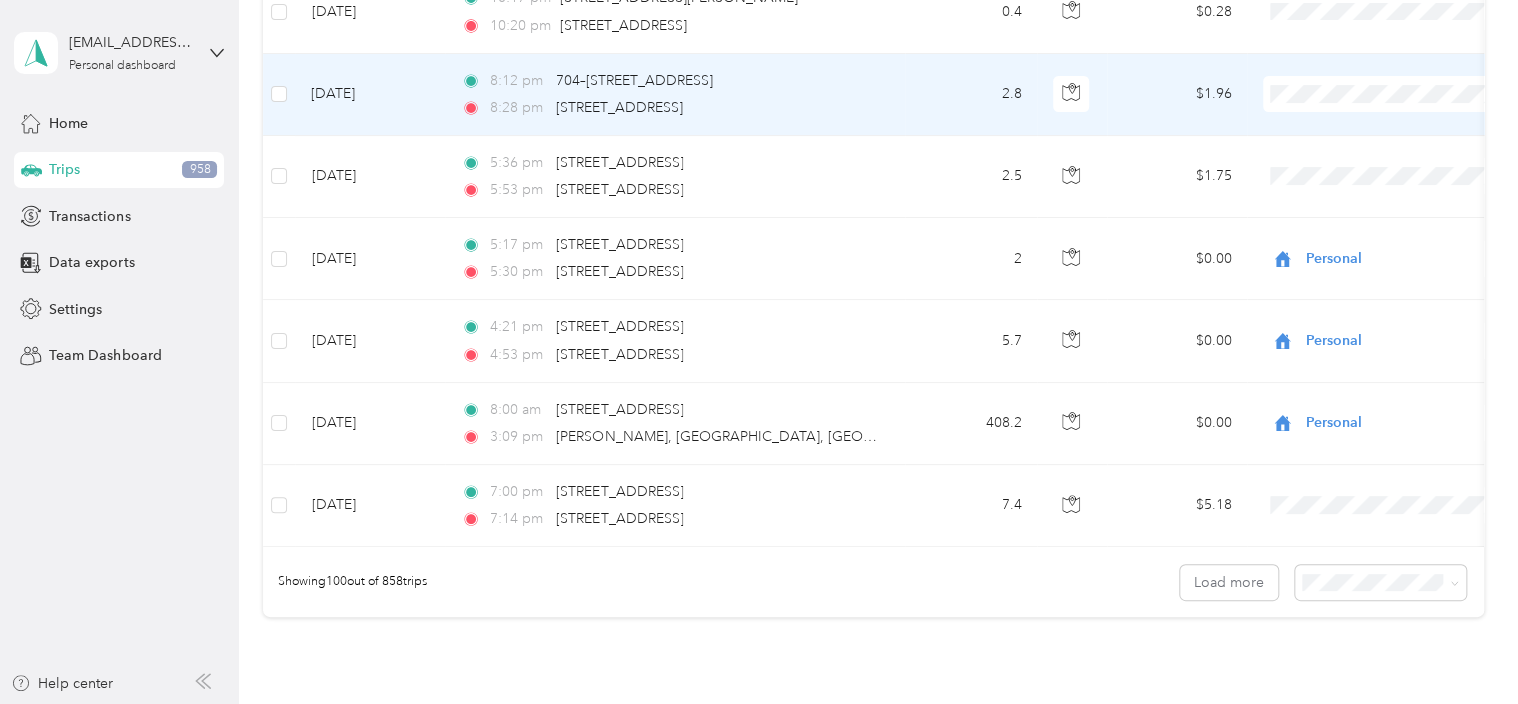 click 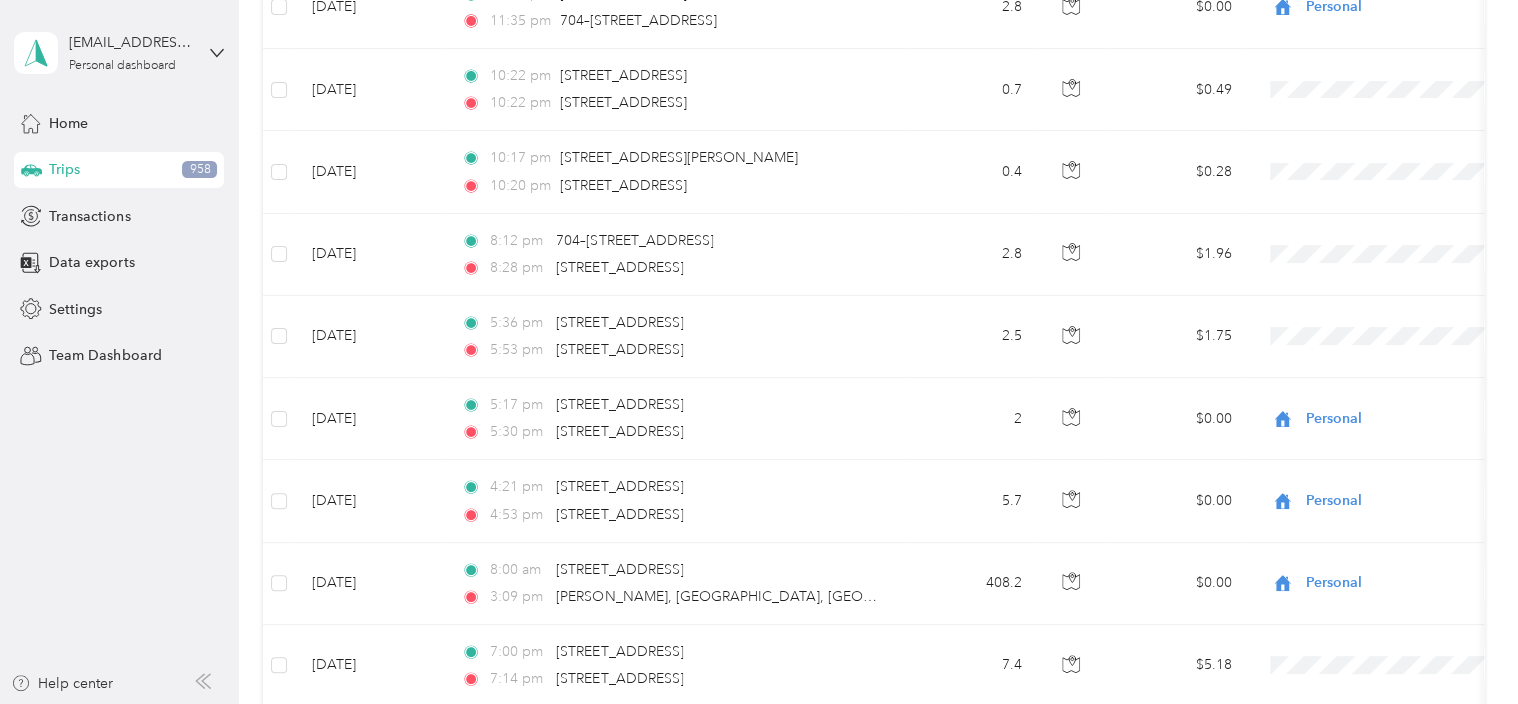 scroll, scrollTop: 7815, scrollLeft: 0, axis: vertical 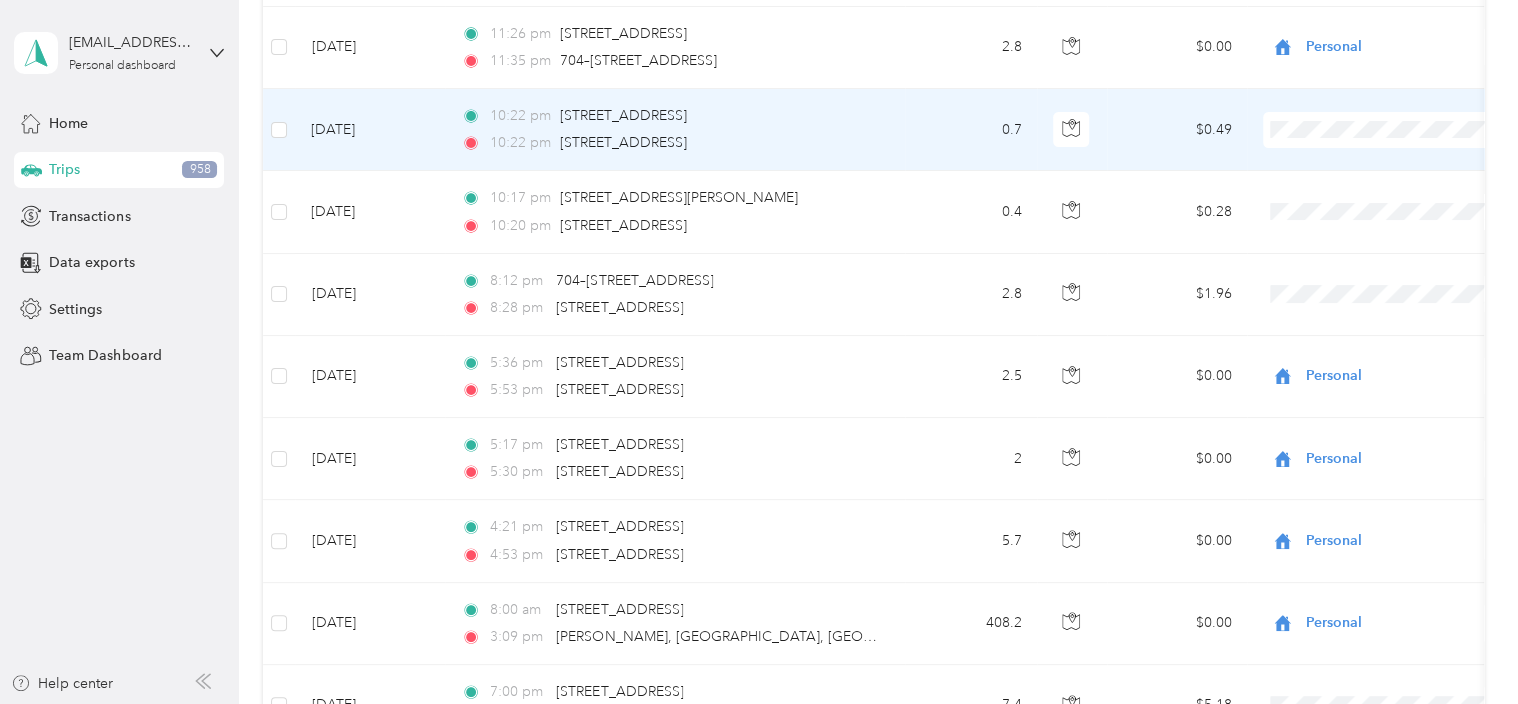 click on "Personal" at bounding box center (1388, 182) 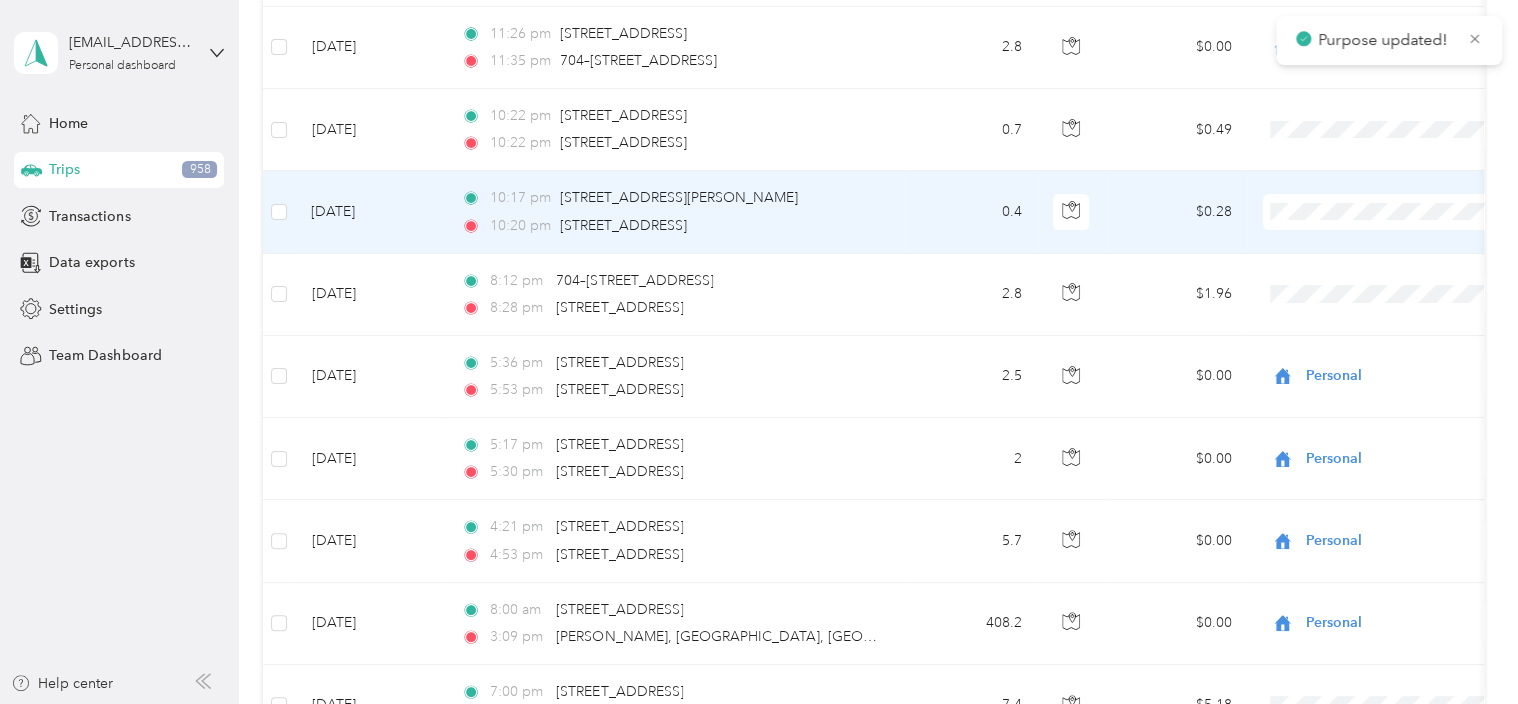 click 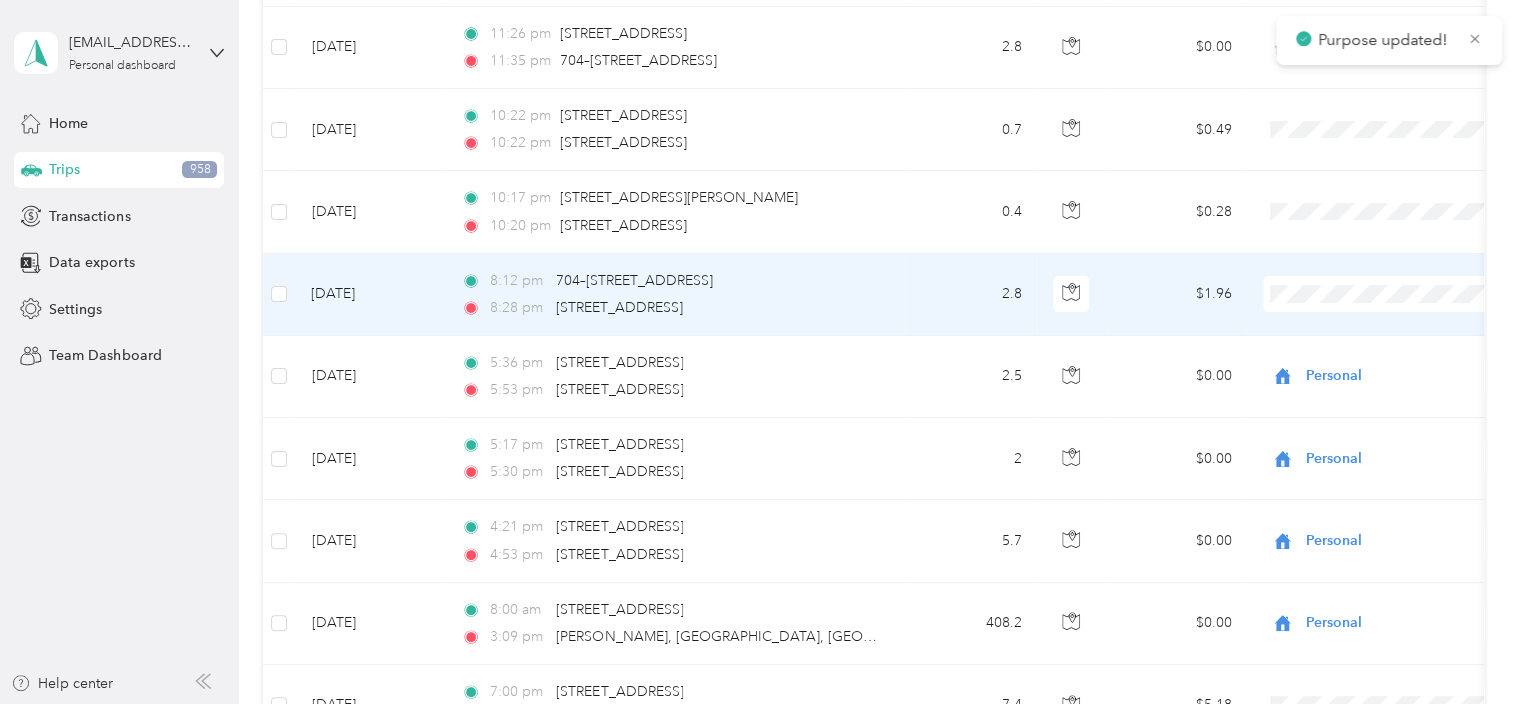 click on "Personal" at bounding box center [1388, 347] 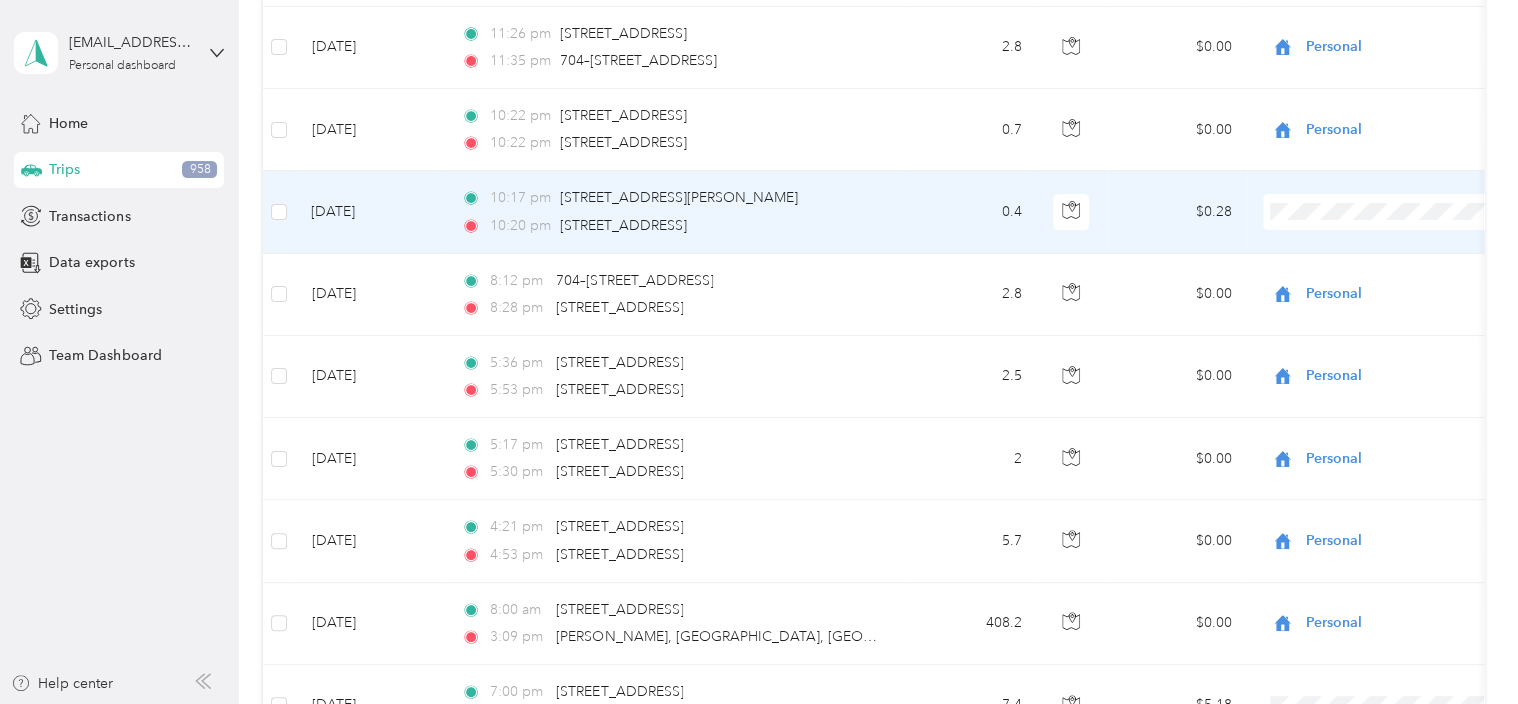 click at bounding box center (1387, 212) 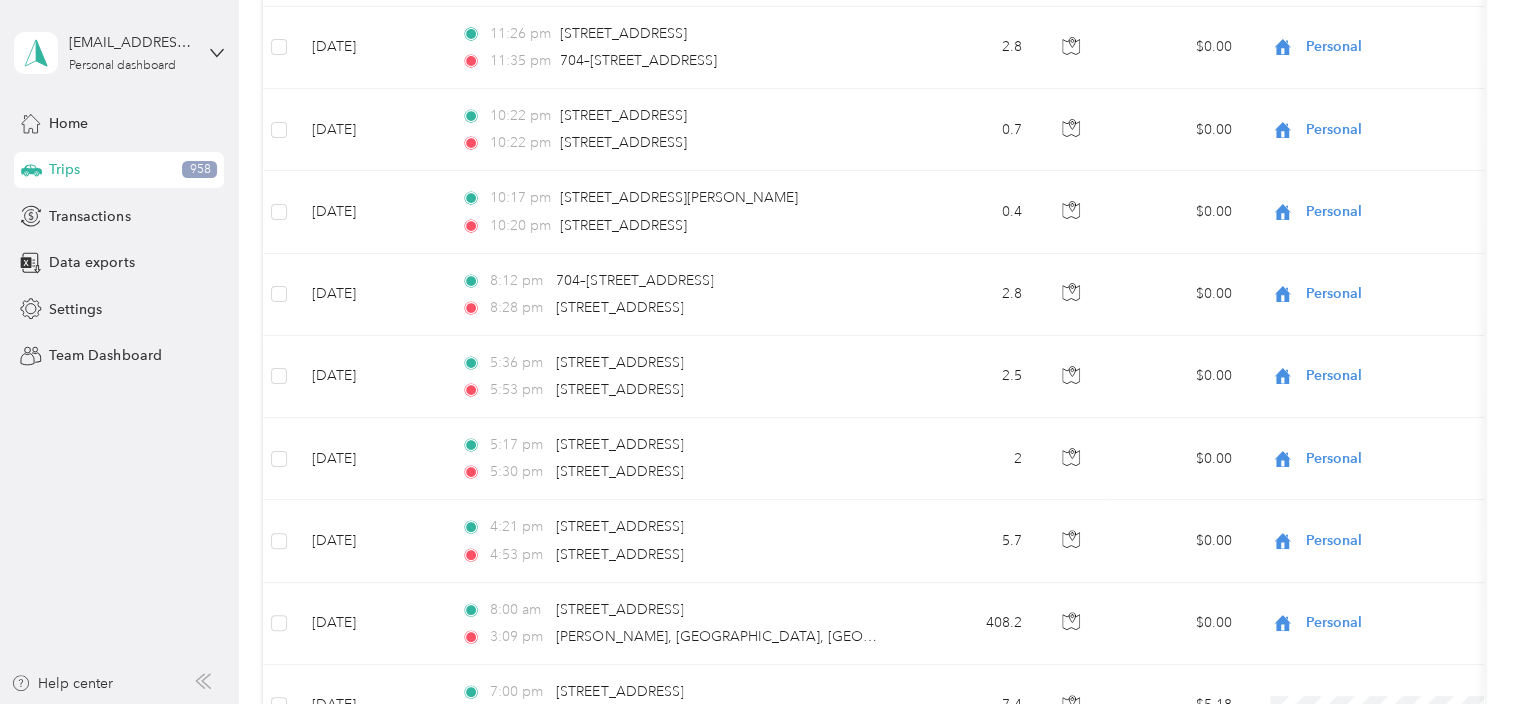 click on "[EMAIL_ADDRESS][DOMAIN_NAME] Personal dashboard Home Trips 958 Transactions Data exports Settings Team Dashboard   Help center" at bounding box center (119, 352) 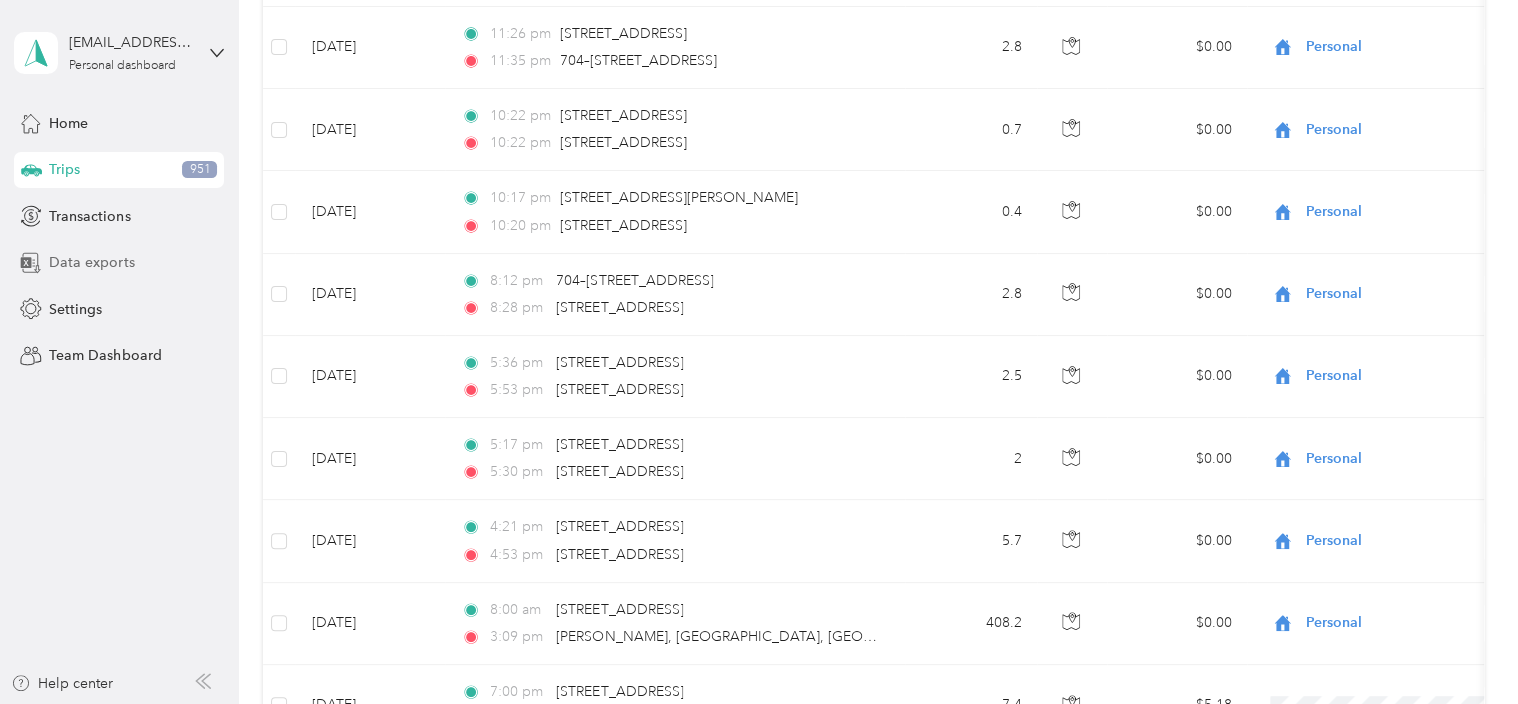 click on "Data exports" at bounding box center [91, 262] 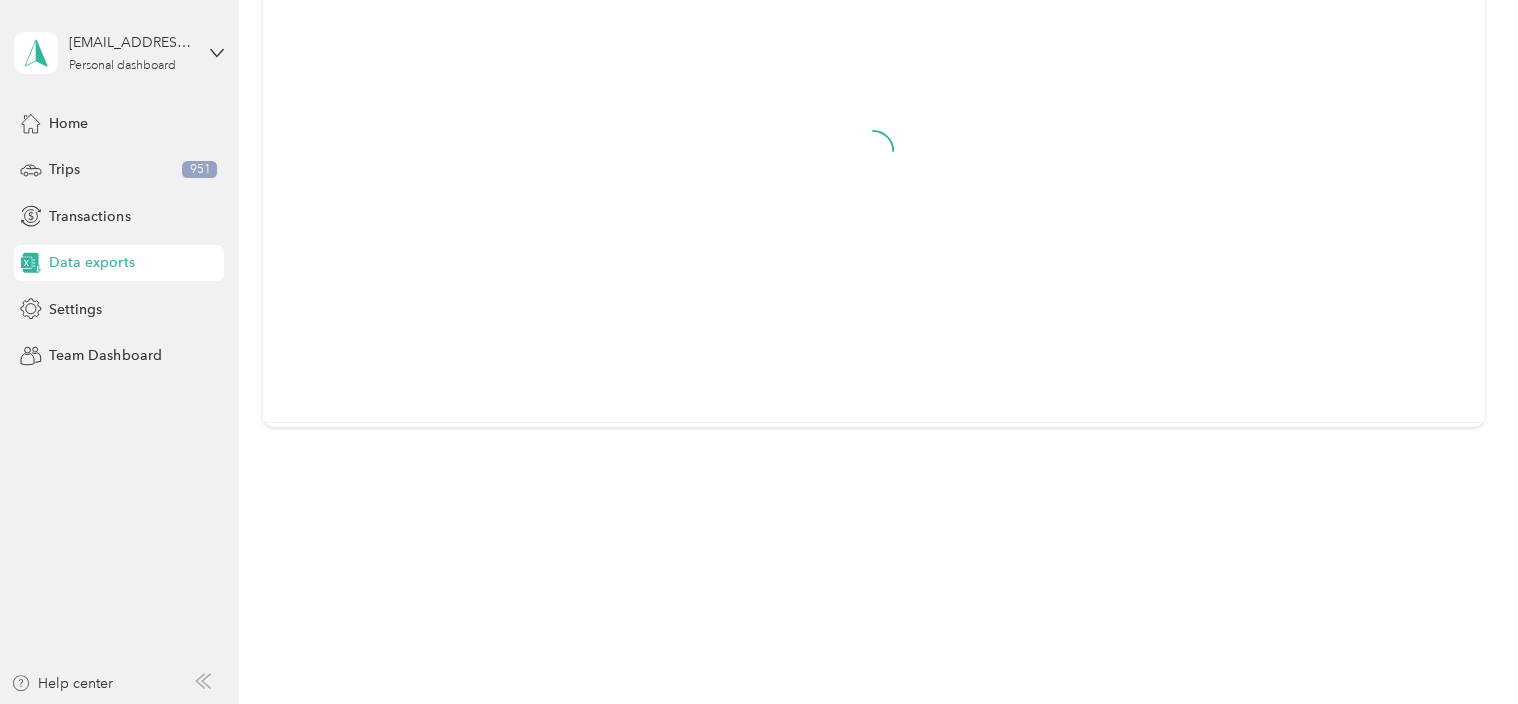 scroll, scrollTop: 261, scrollLeft: 0, axis: vertical 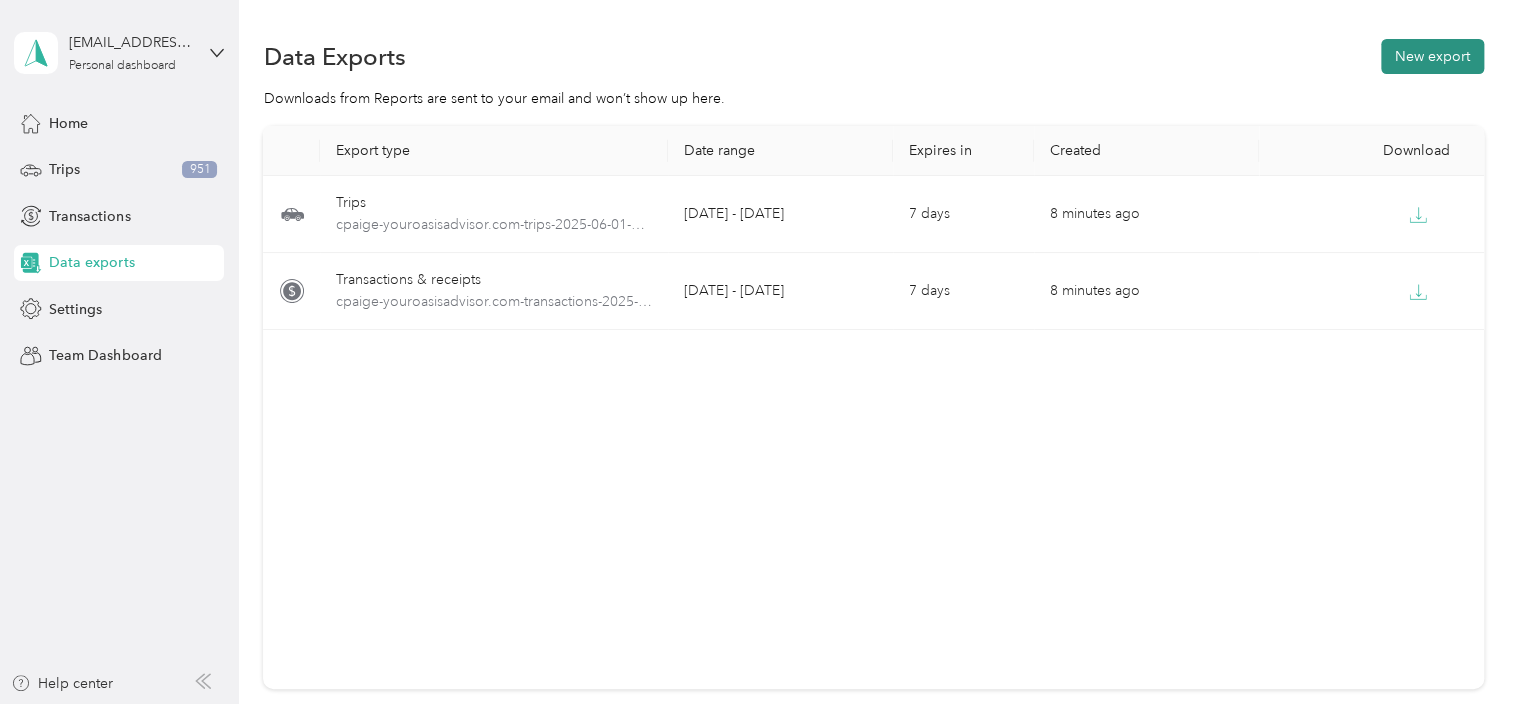 click on "New export" at bounding box center (1432, 56) 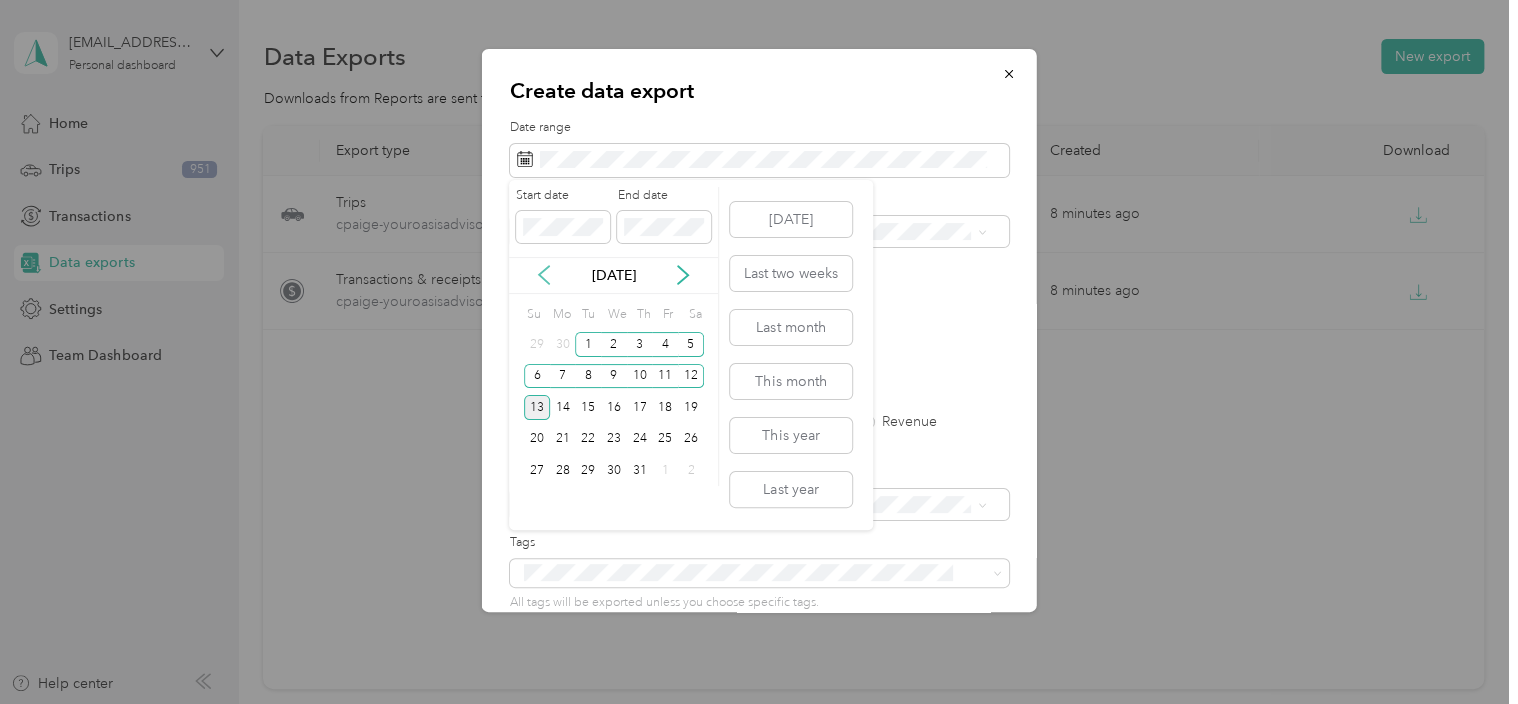 click 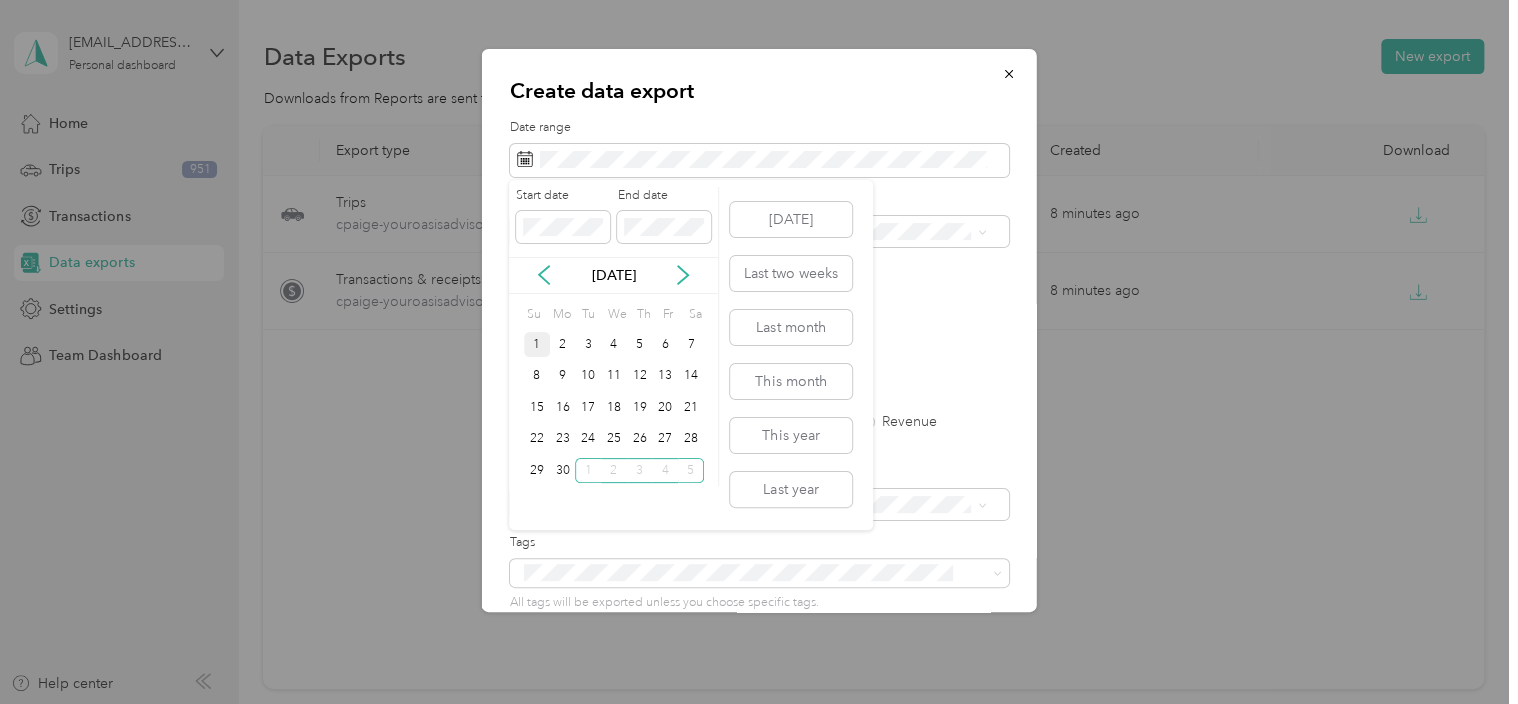 click on "1" at bounding box center [537, 344] 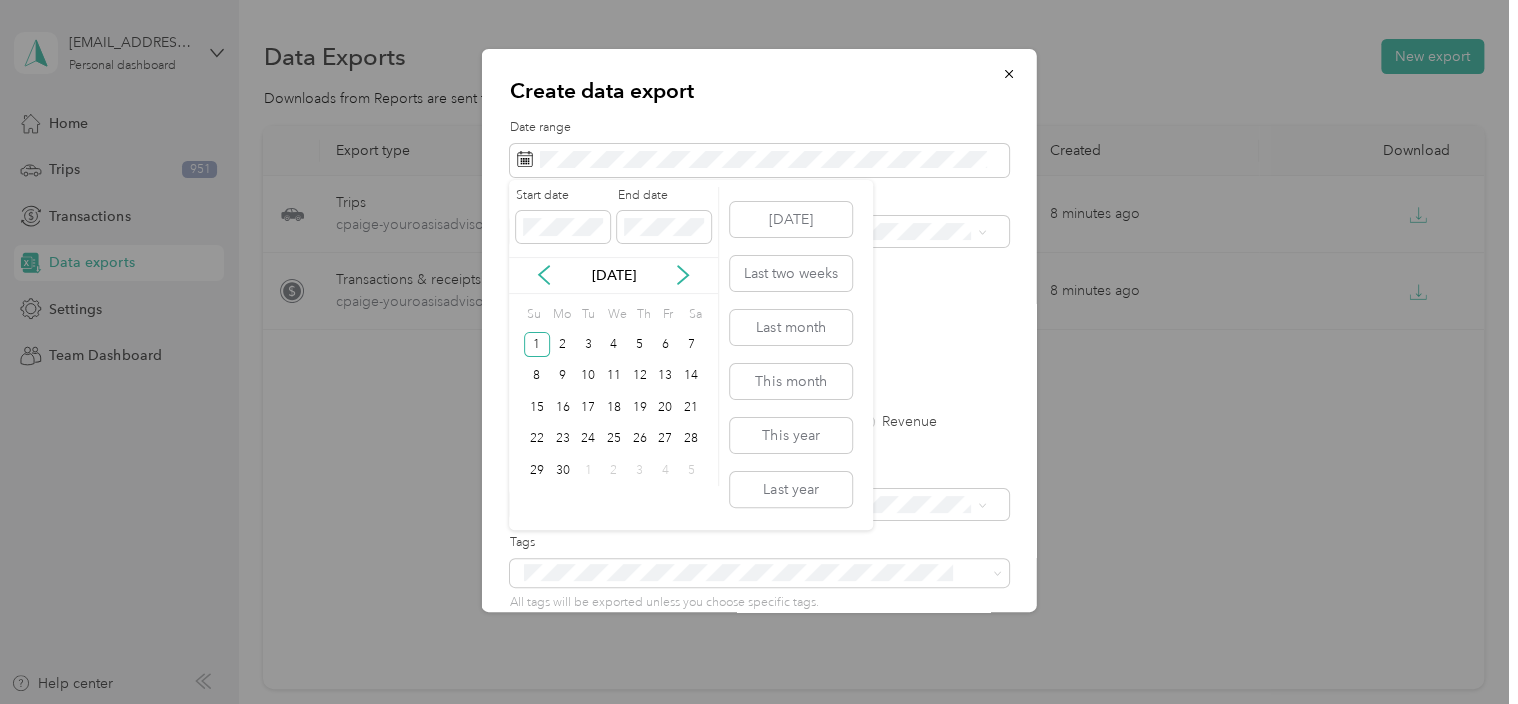 click on "Start date   End date" at bounding box center (613, 222) 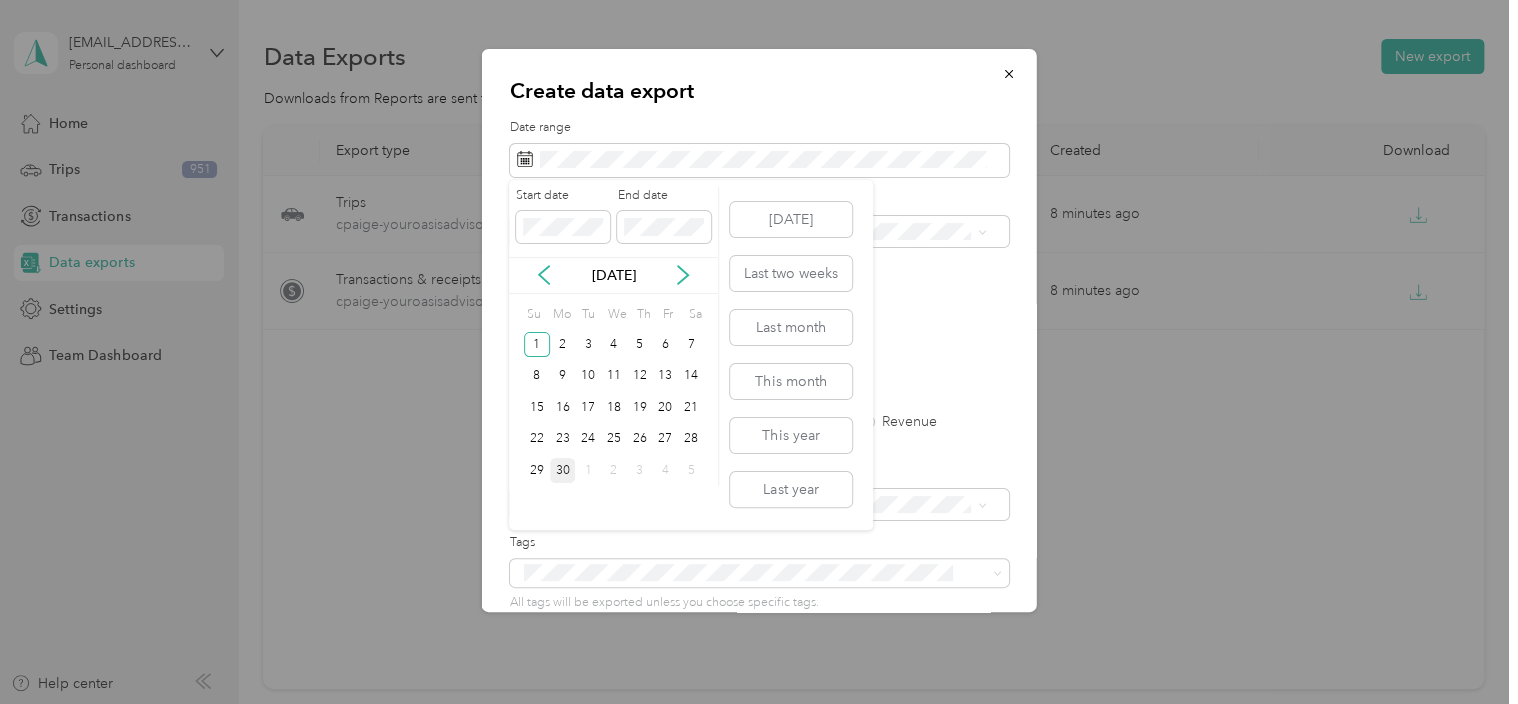 click on "30" at bounding box center (563, 470) 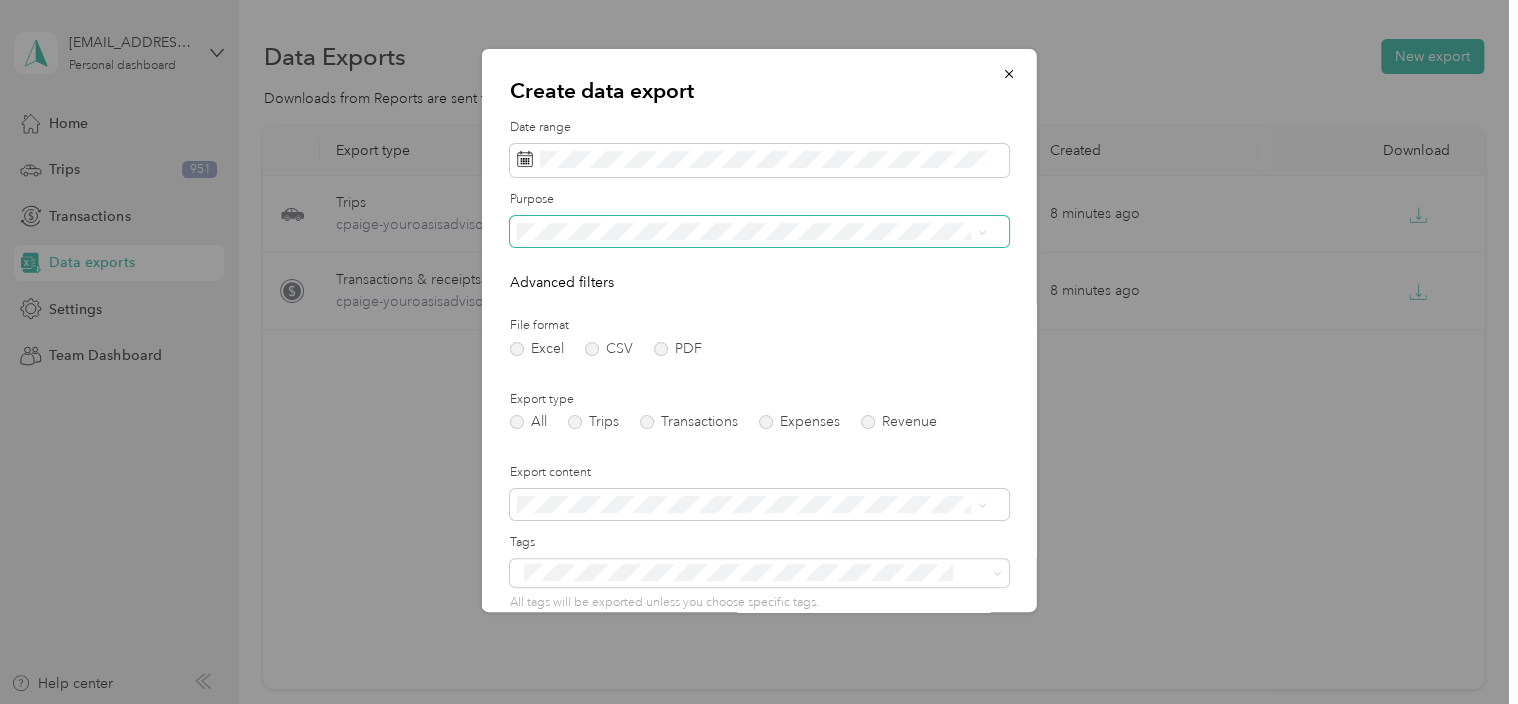 click 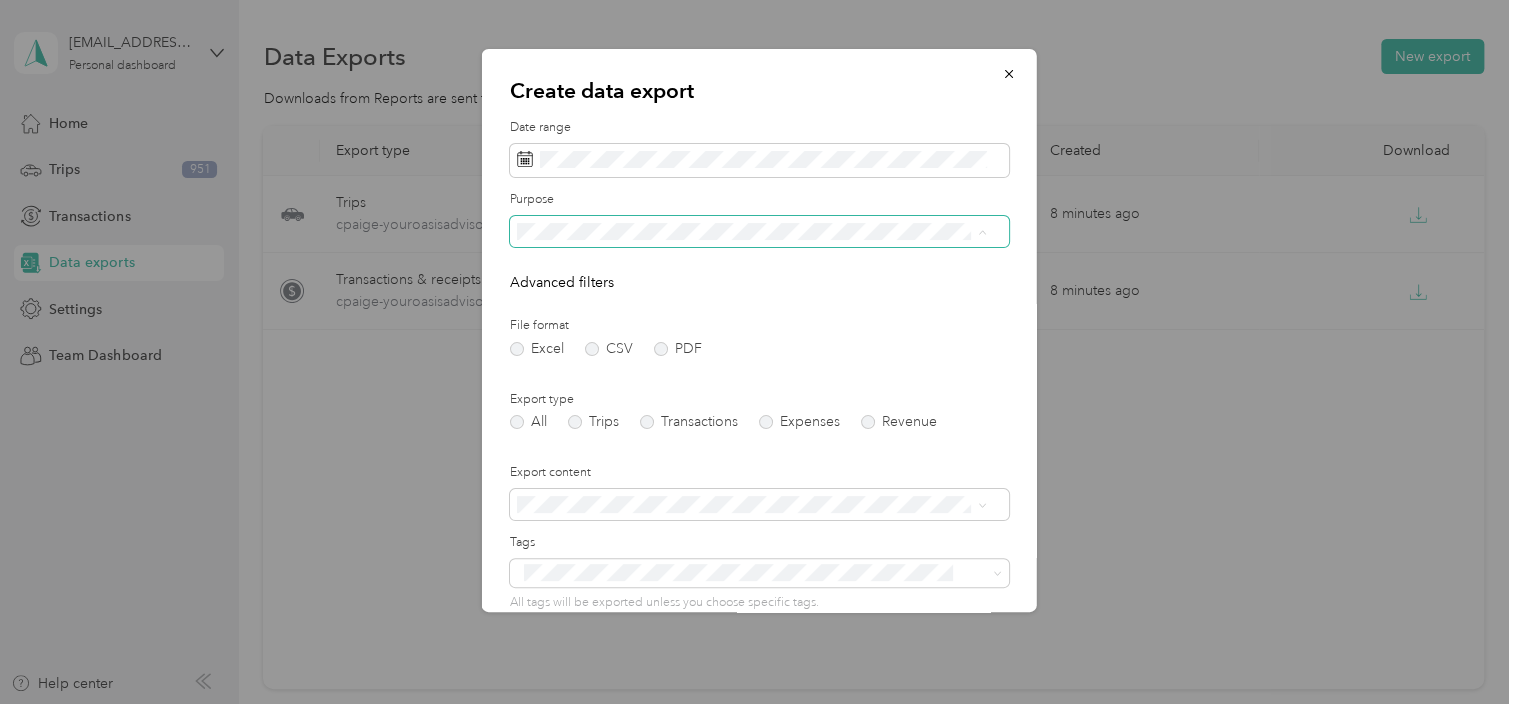 click on "All Work Personal Other Charity Medical Moving Commute" at bounding box center (751, 390) 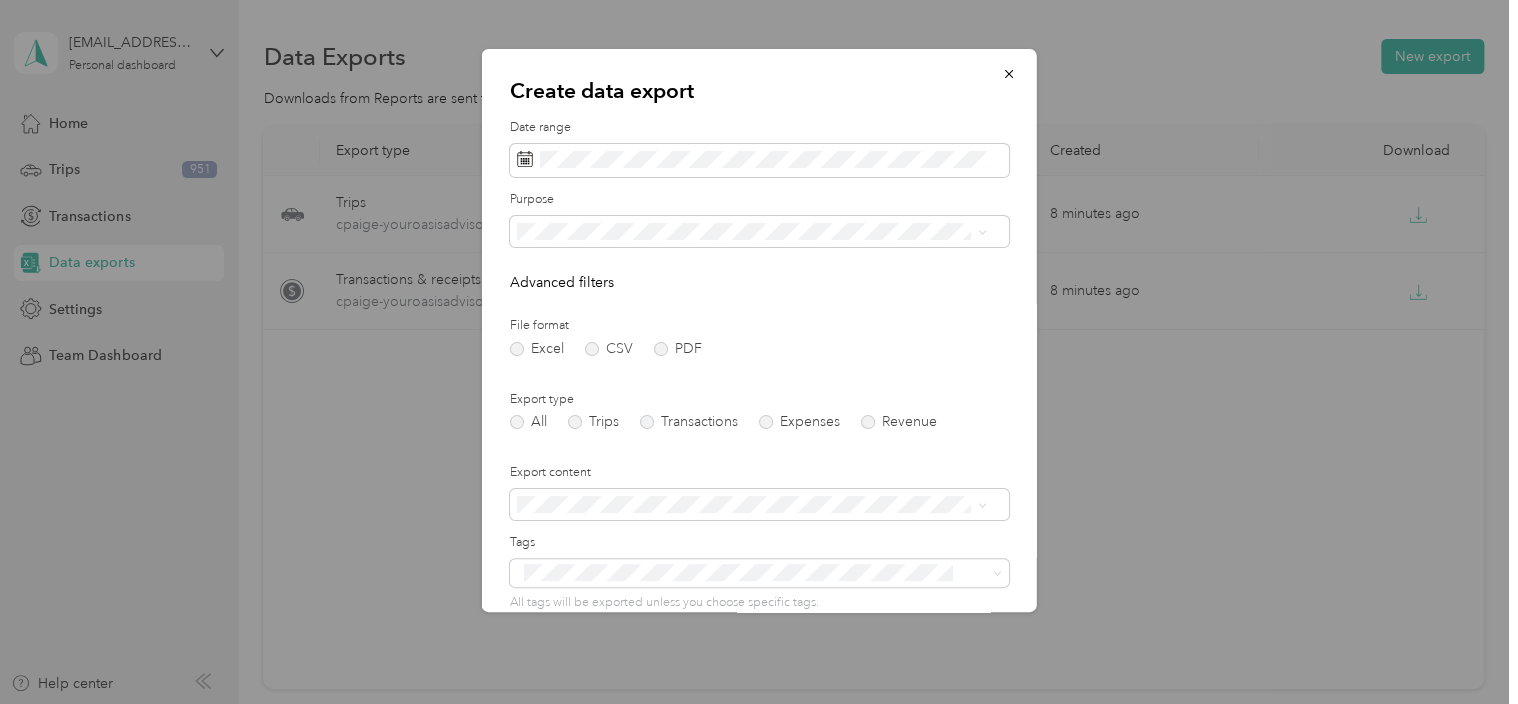drag, startPoint x: 549, startPoint y: 310, endPoint x: 455, endPoint y: 382, distance: 118.40608 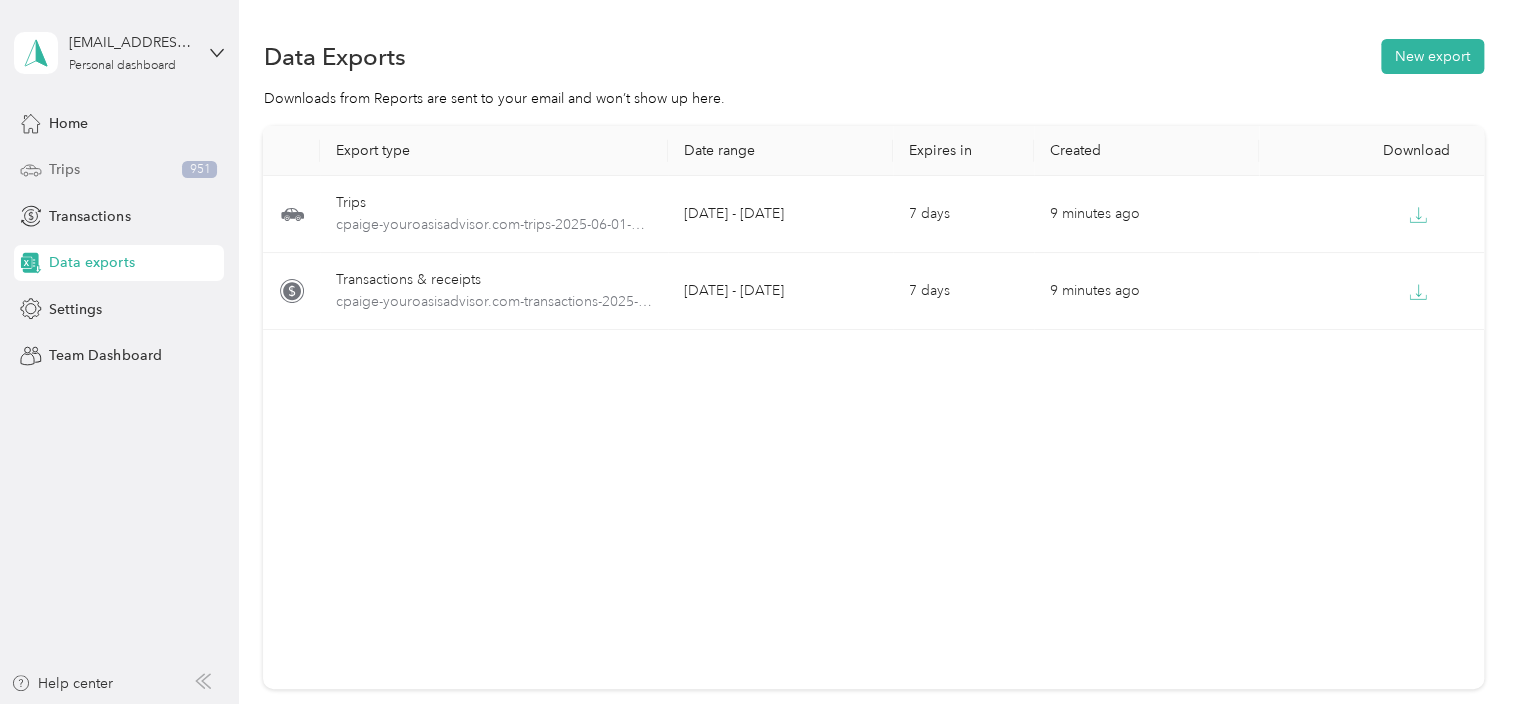 click on "Trips" at bounding box center (64, 169) 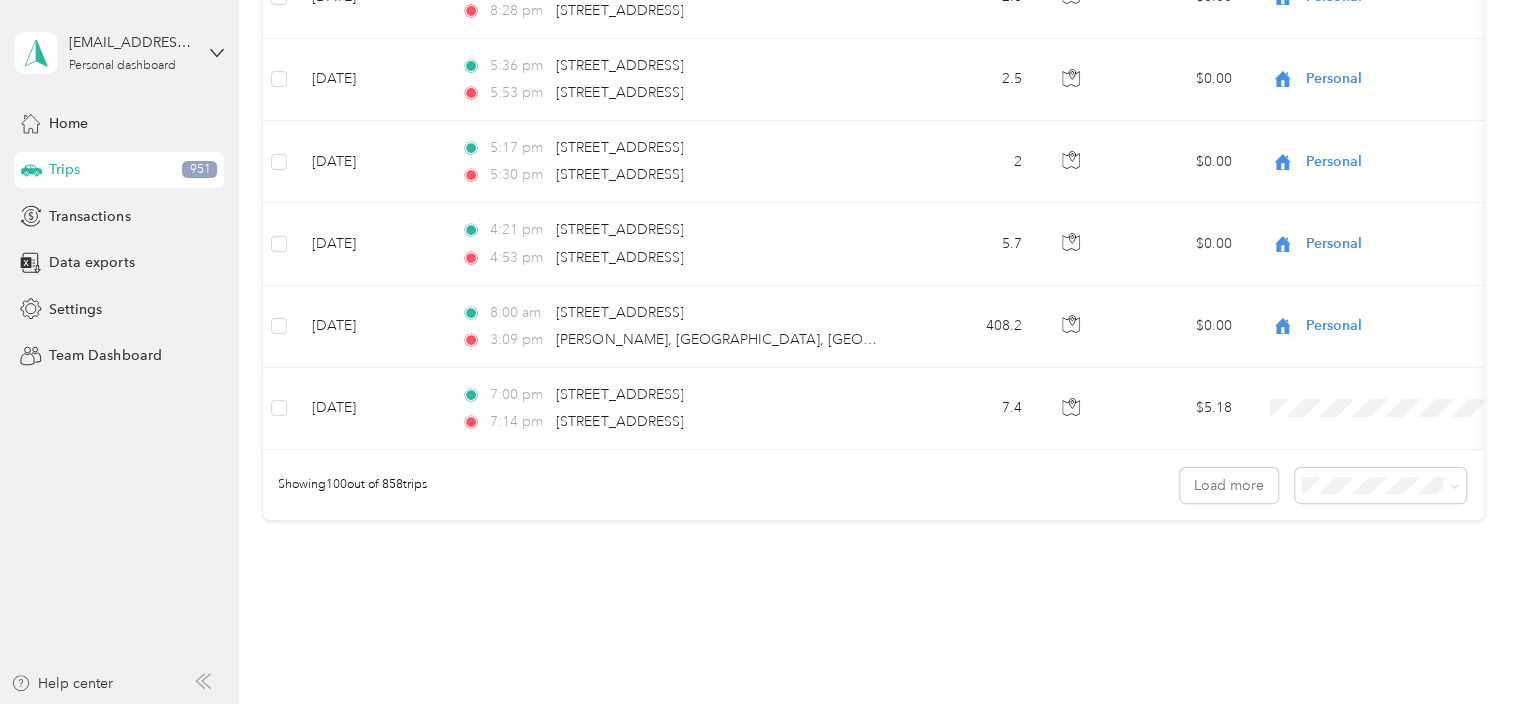 scroll, scrollTop: 8058, scrollLeft: 0, axis: vertical 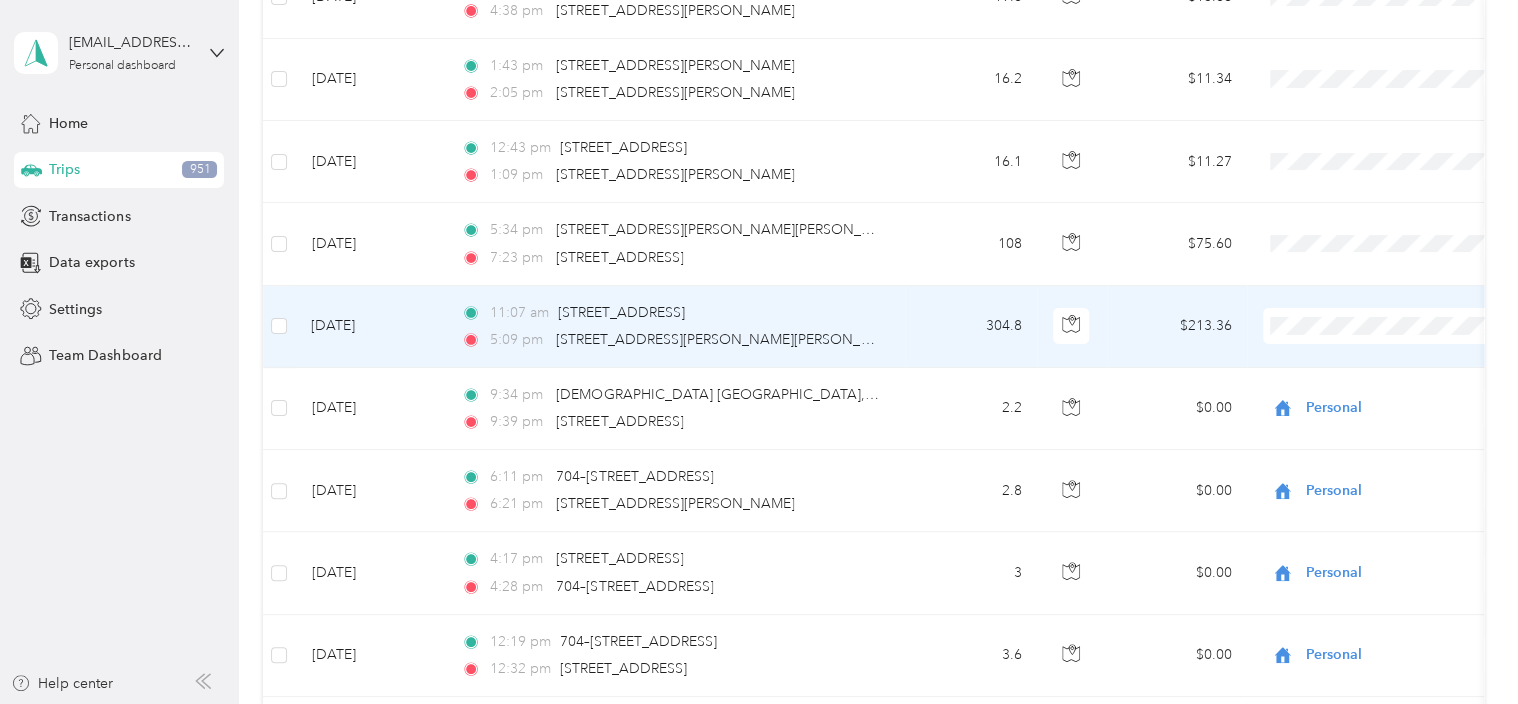 click on "Personal" at bounding box center (1388, 372) 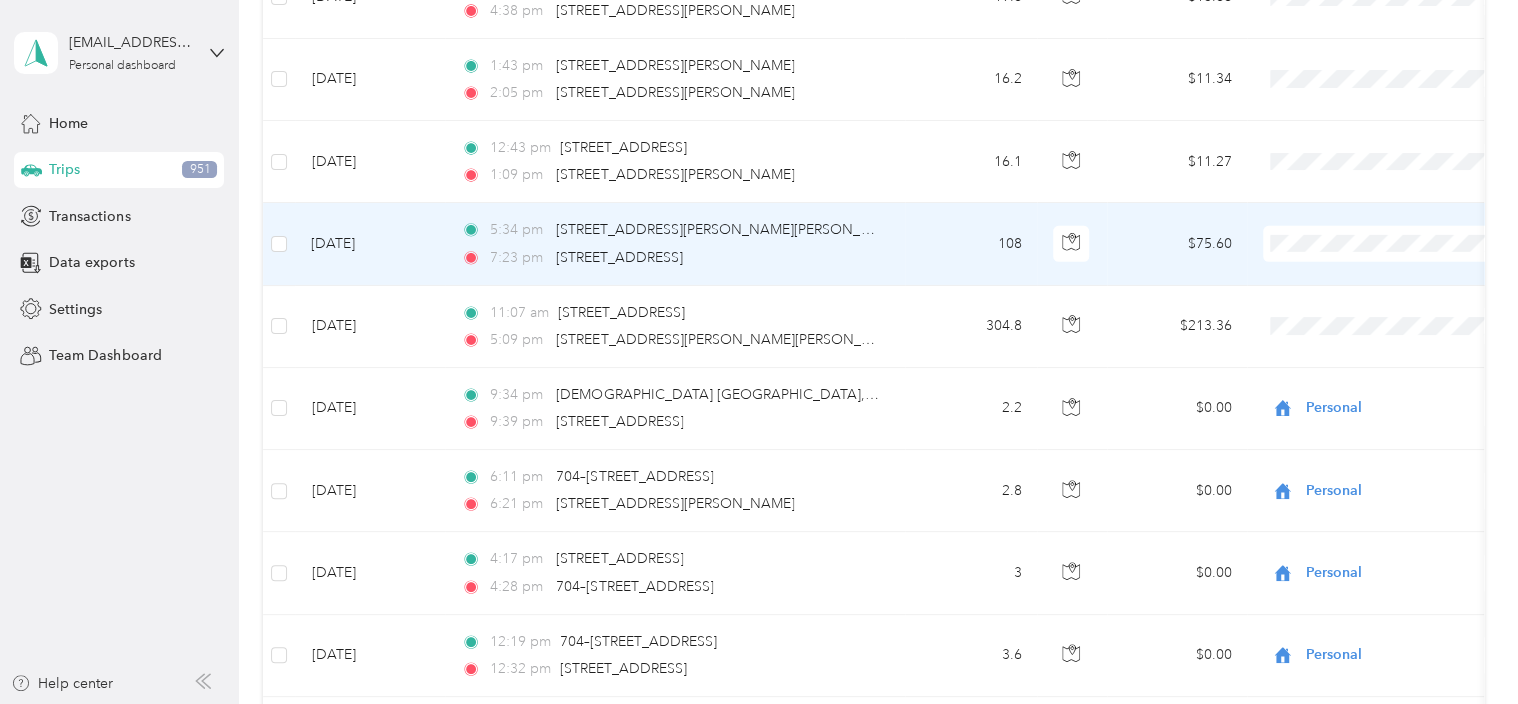 click on "Personal" at bounding box center [1388, 297] 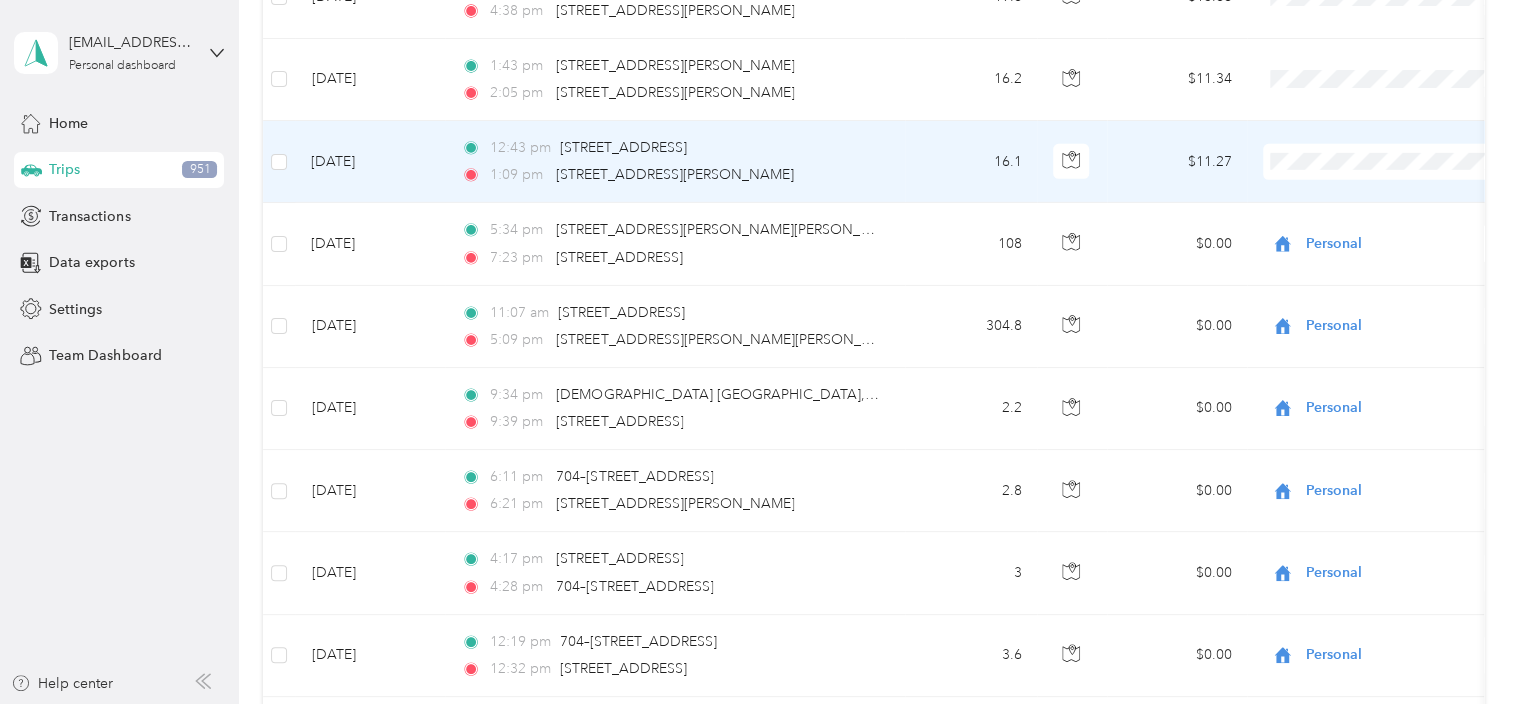 click on "Work" at bounding box center [1405, 181] 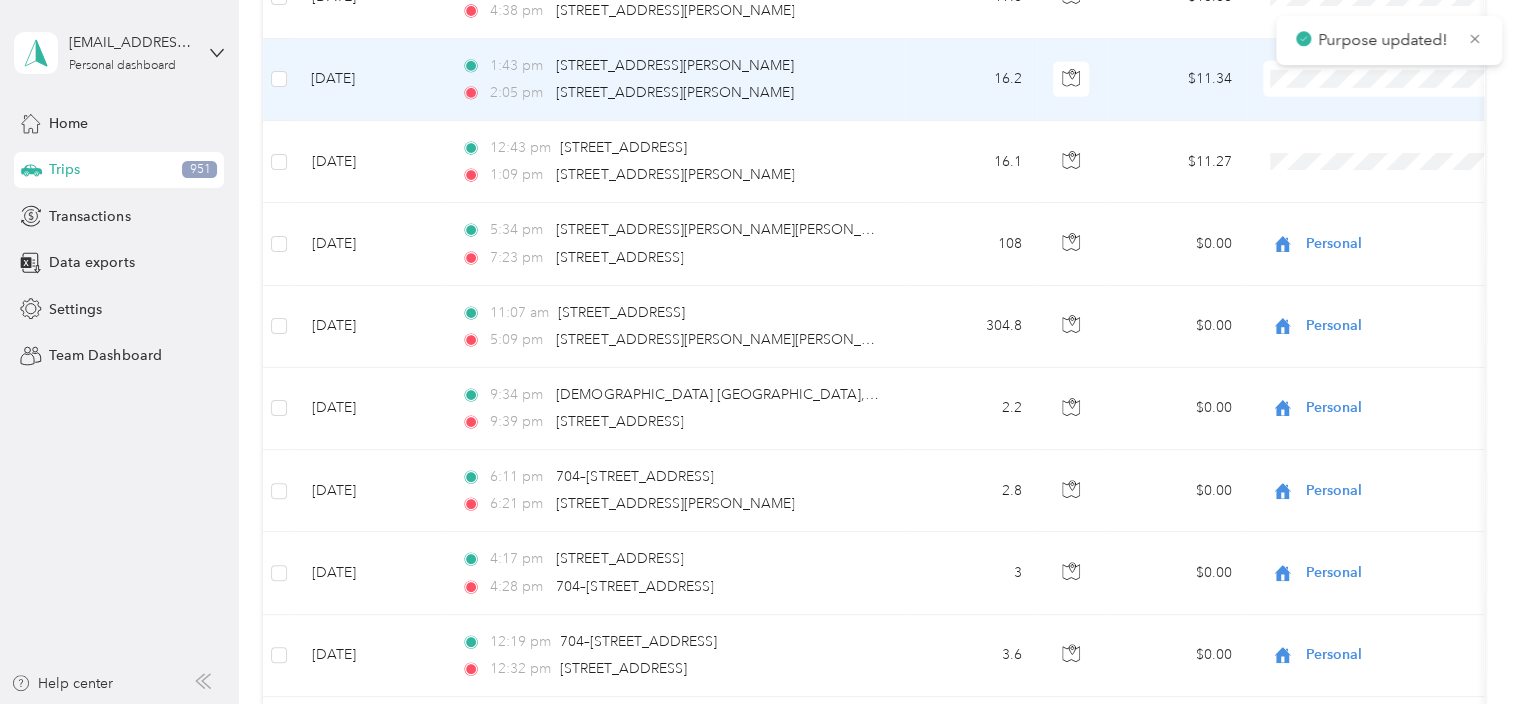 click on "Work" at bounding box center (1405, 95) 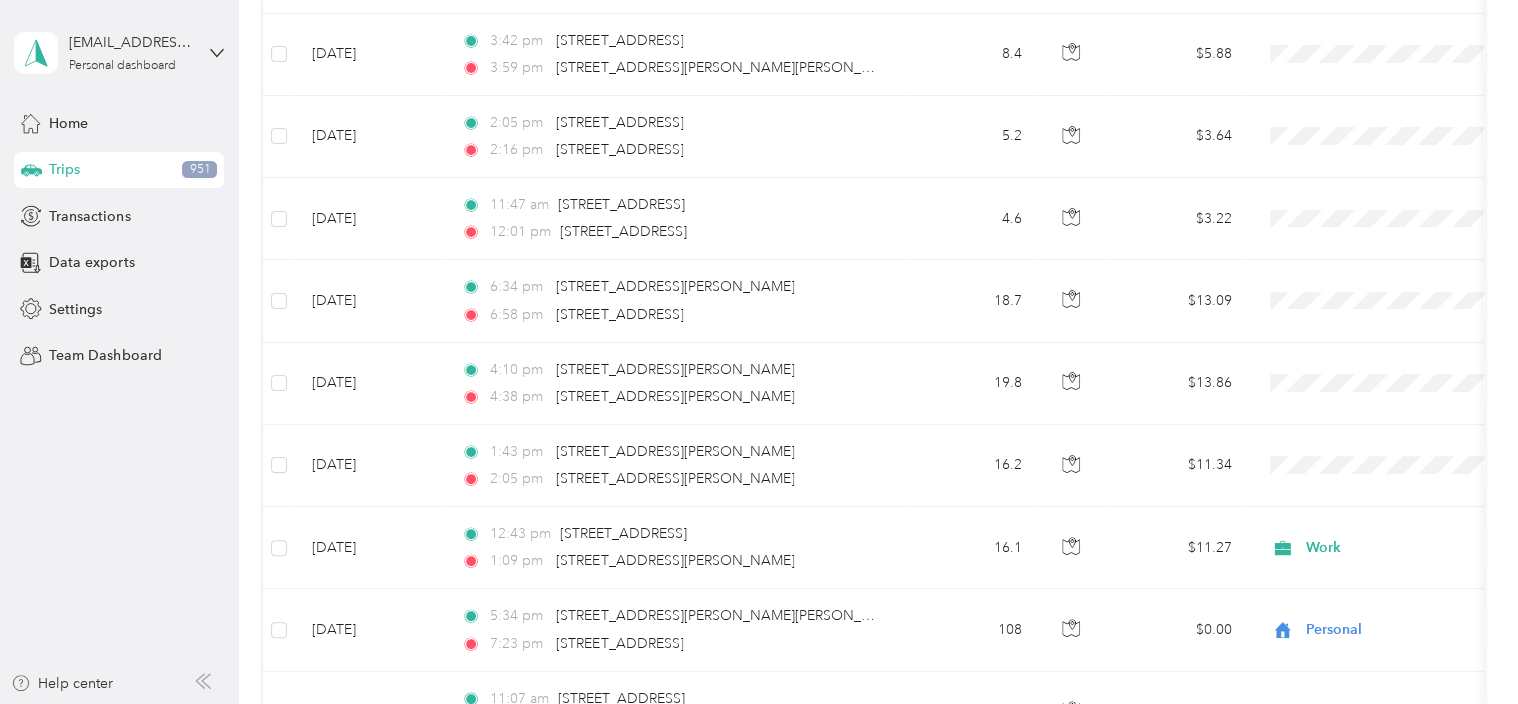 scroll, scrollTop: 6699, scrollLeft: 0, axis: vertical 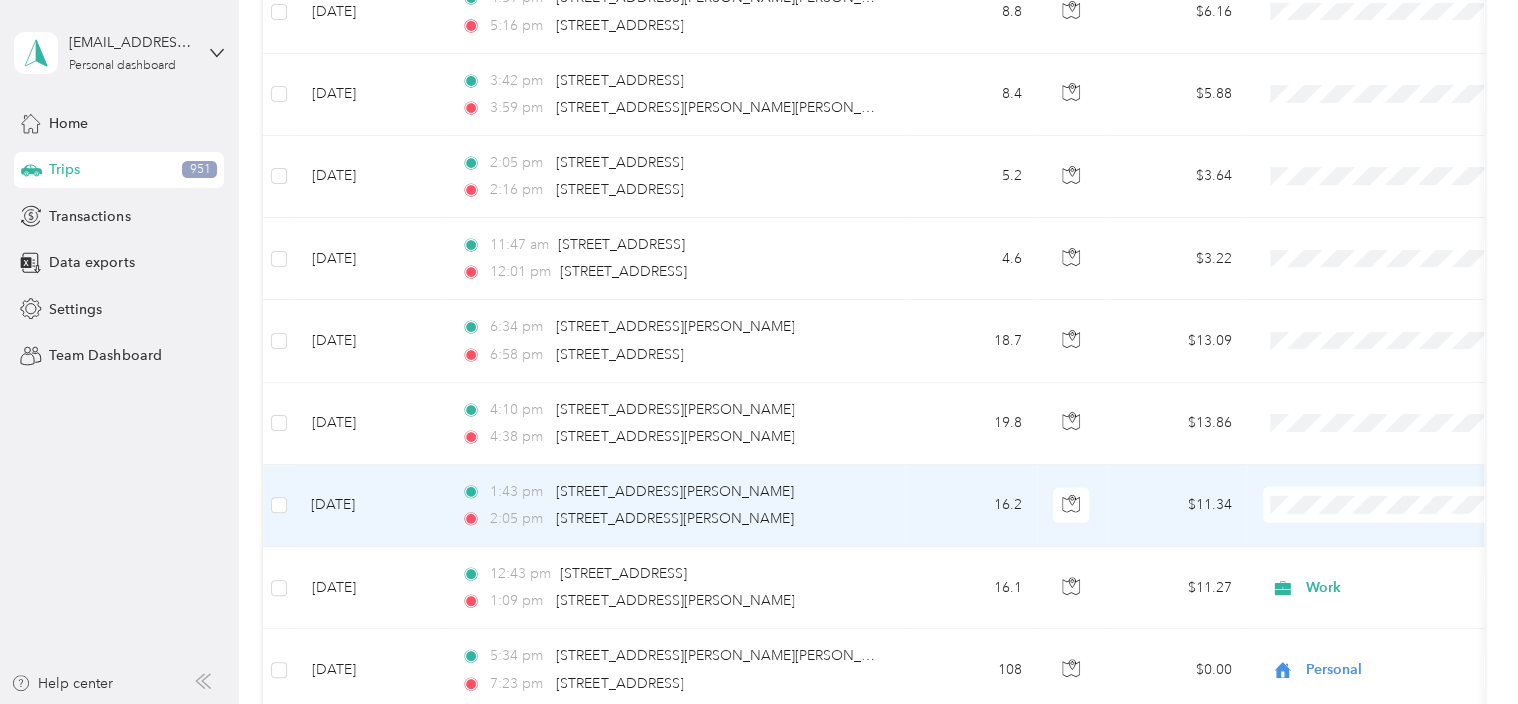 click on "Work" at bounding box center (1405, 240) 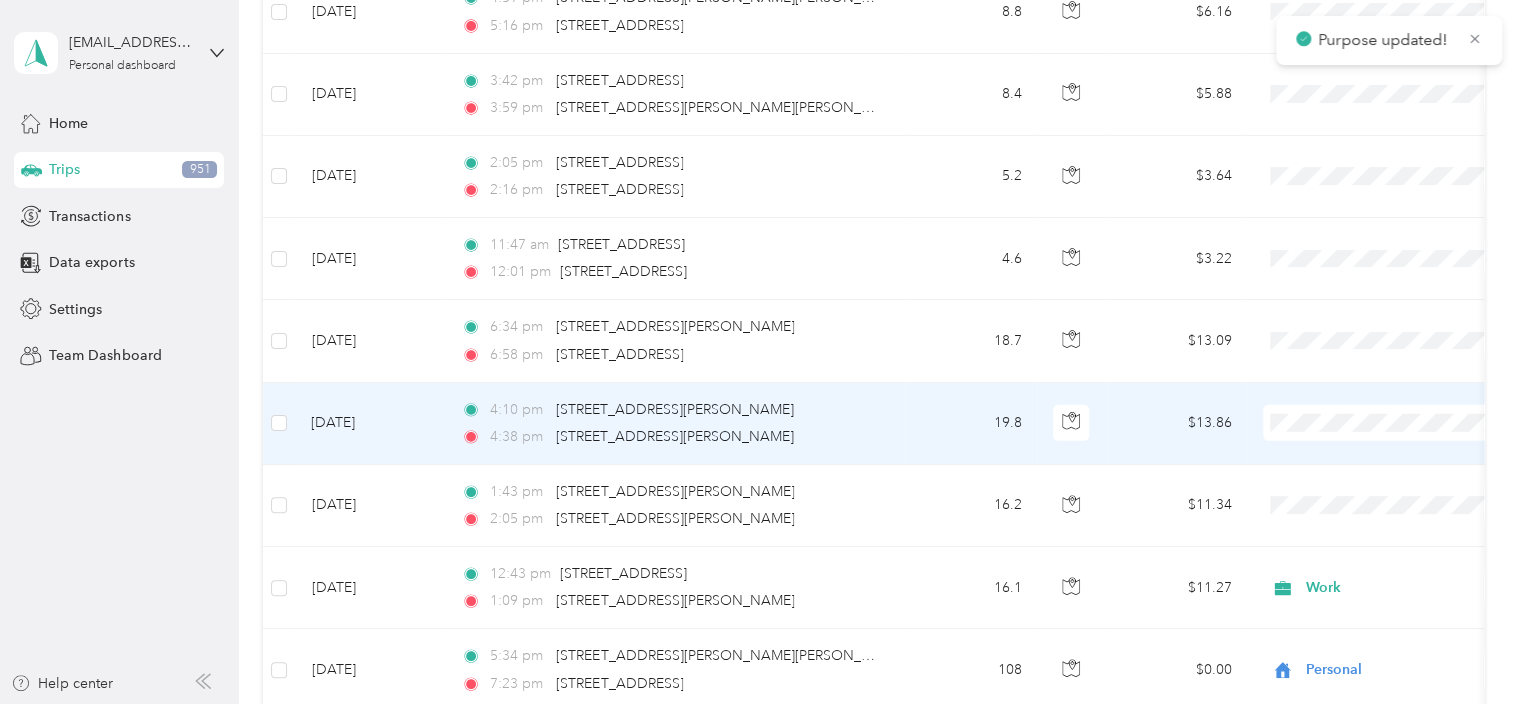 click on "Work" at bounding box center (1405, 438) 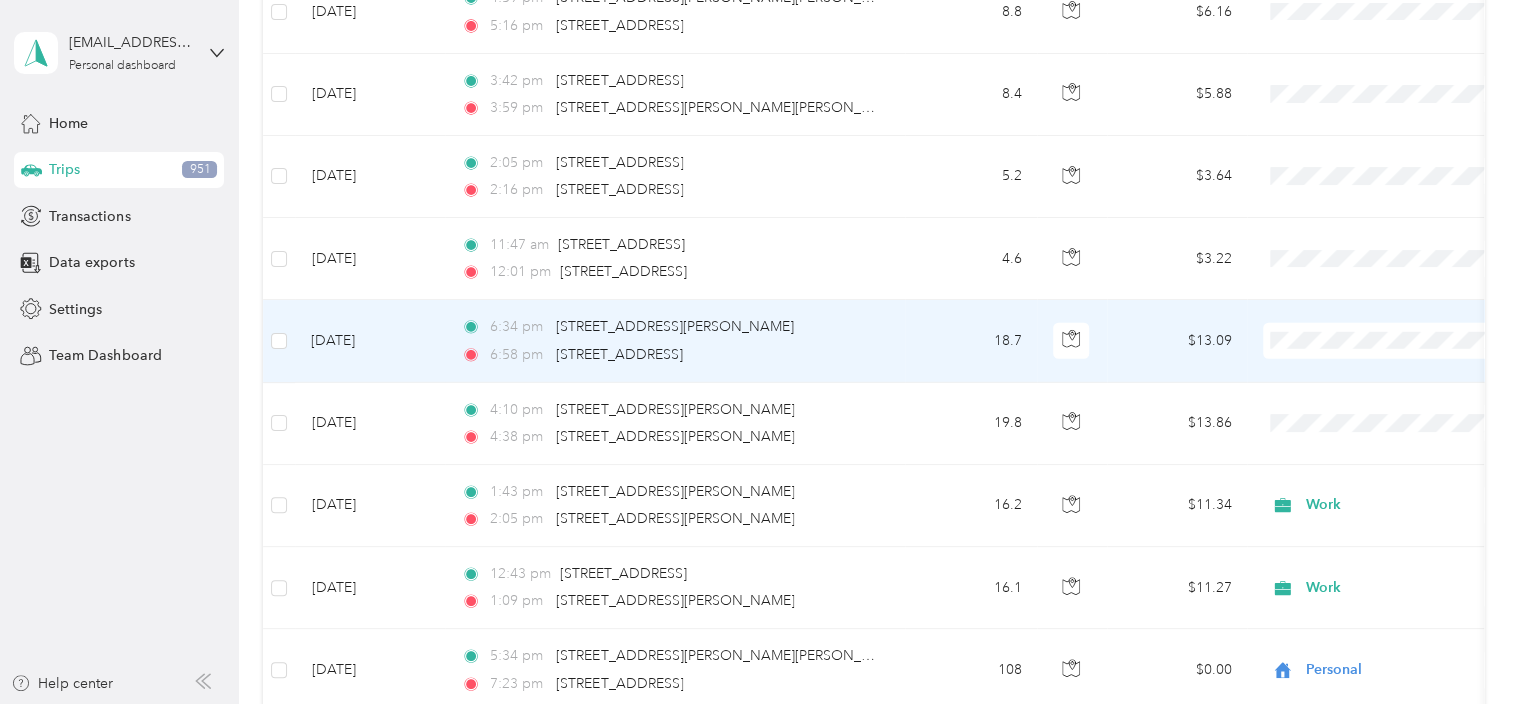 click on "Work" at bounding box center (1388, 351) 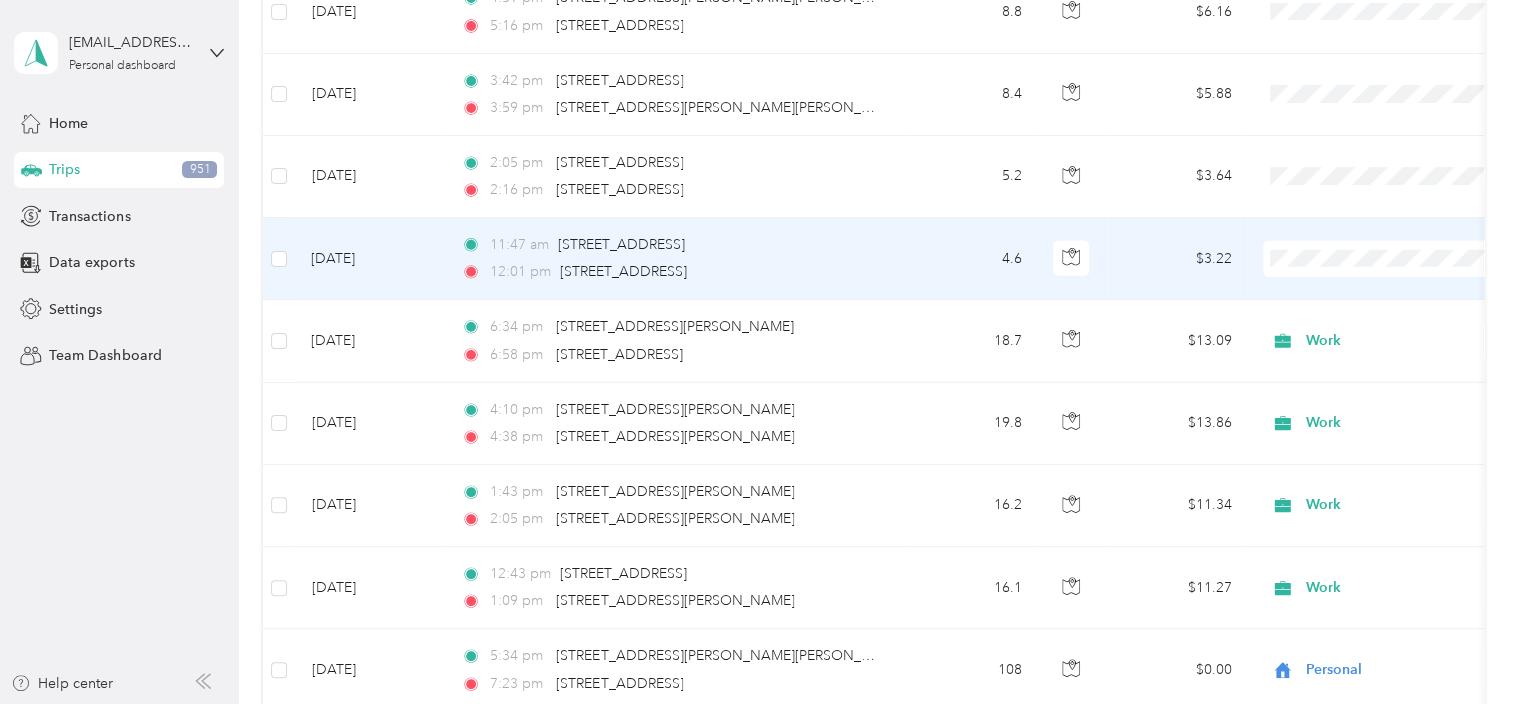 drag, startPoint x: 1310, startPoint y: 266, endPoint x: 1364, endPoint y: 198, distance: 86.833176 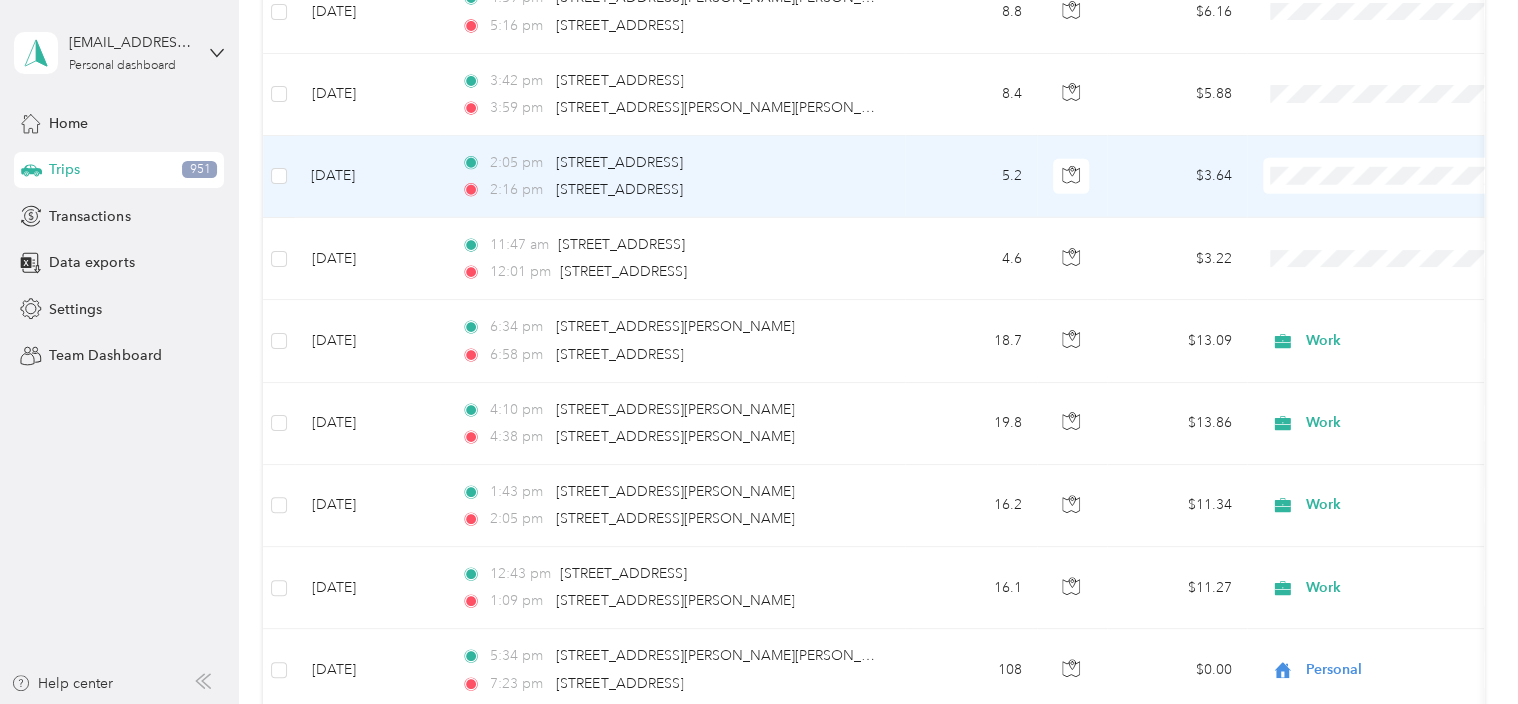 drag, startPoint x: 1364, startPoint y: 198, endPoint x: 1436, endPoint y: 120, distance: 106.15083 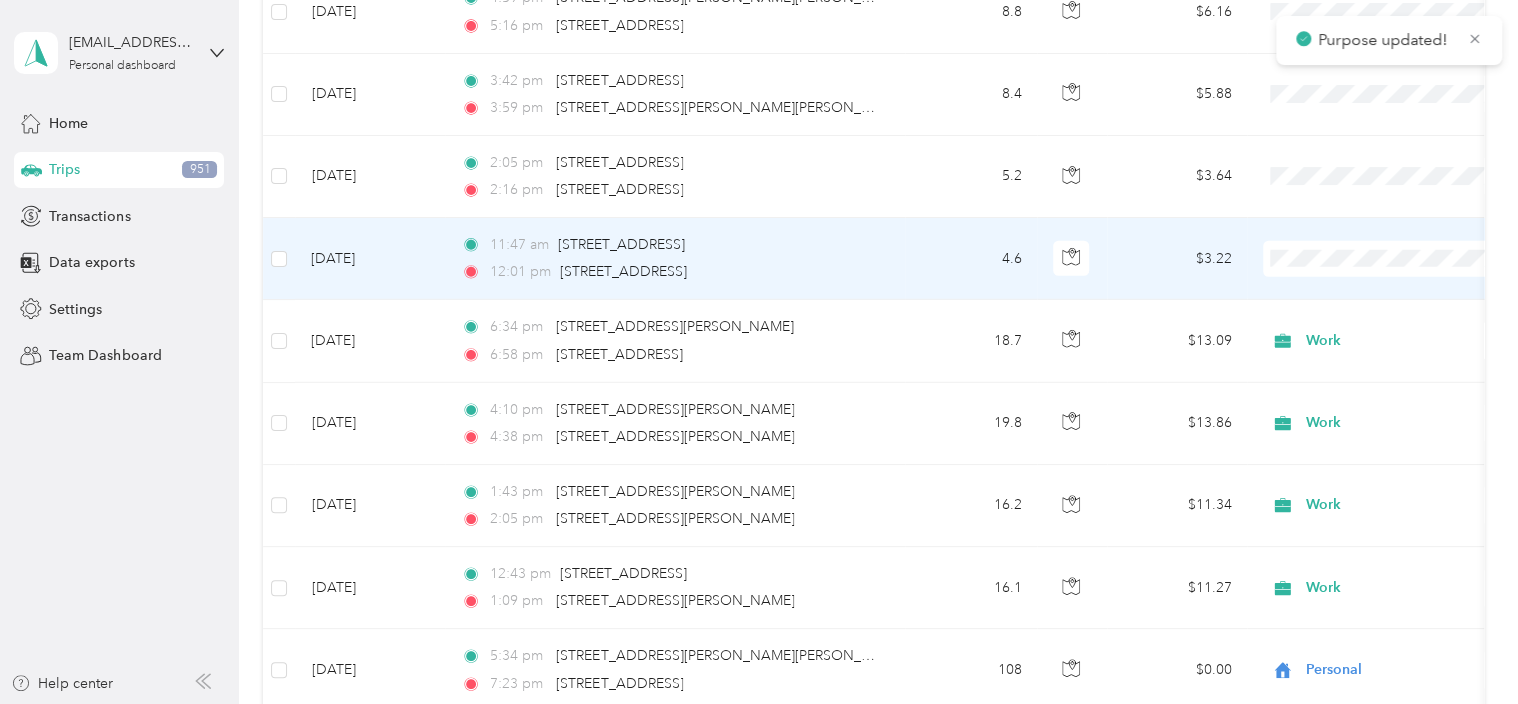 click on "Work" at bounding box center [1388, 279] 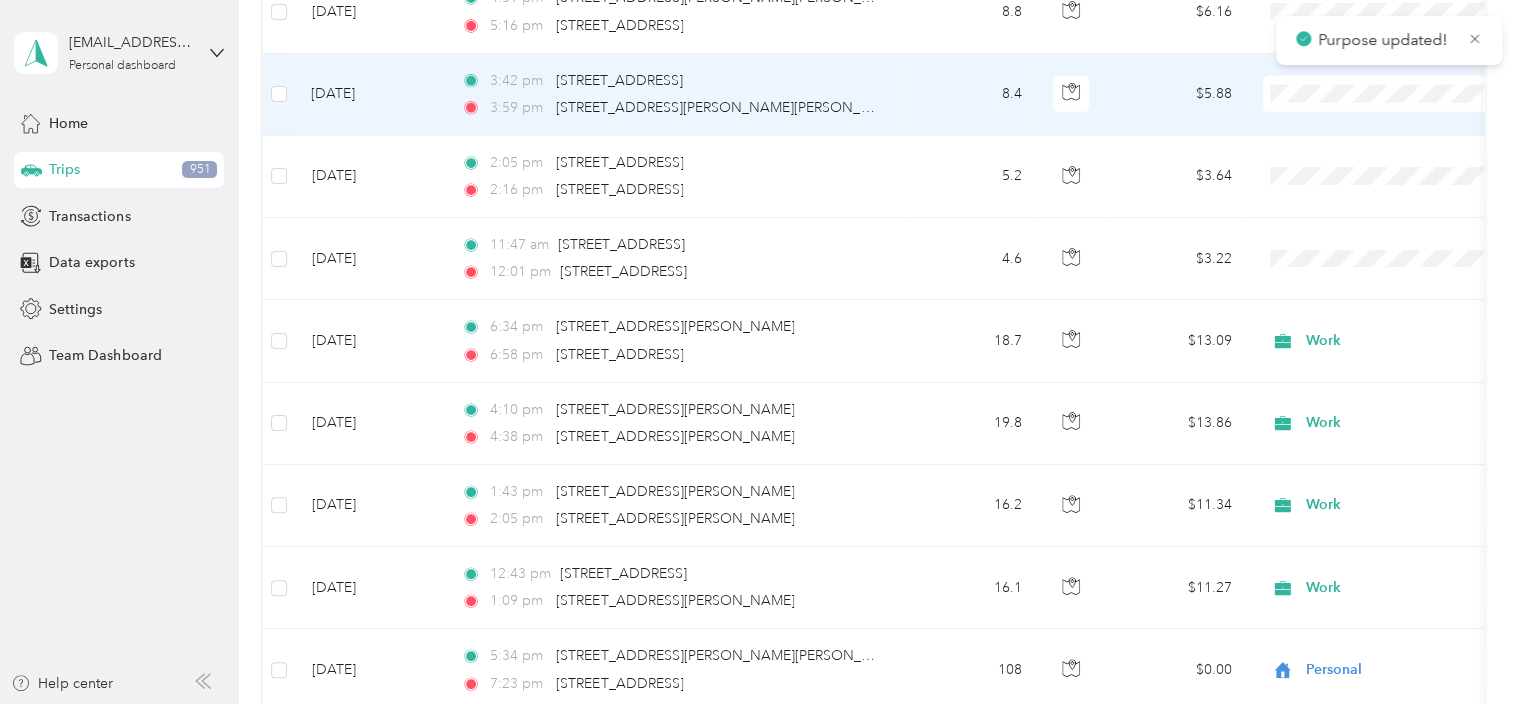 click at bounding box center (1387, 94) 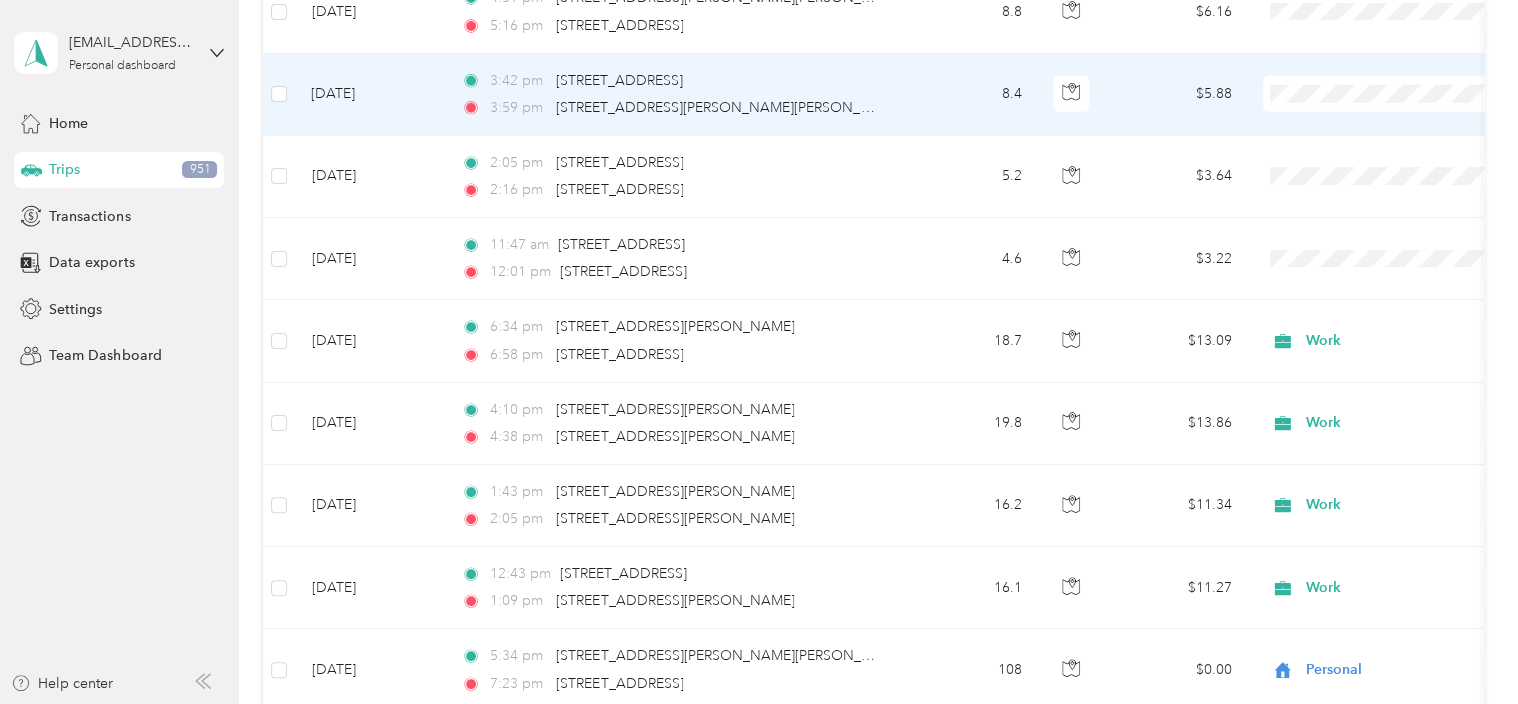 click 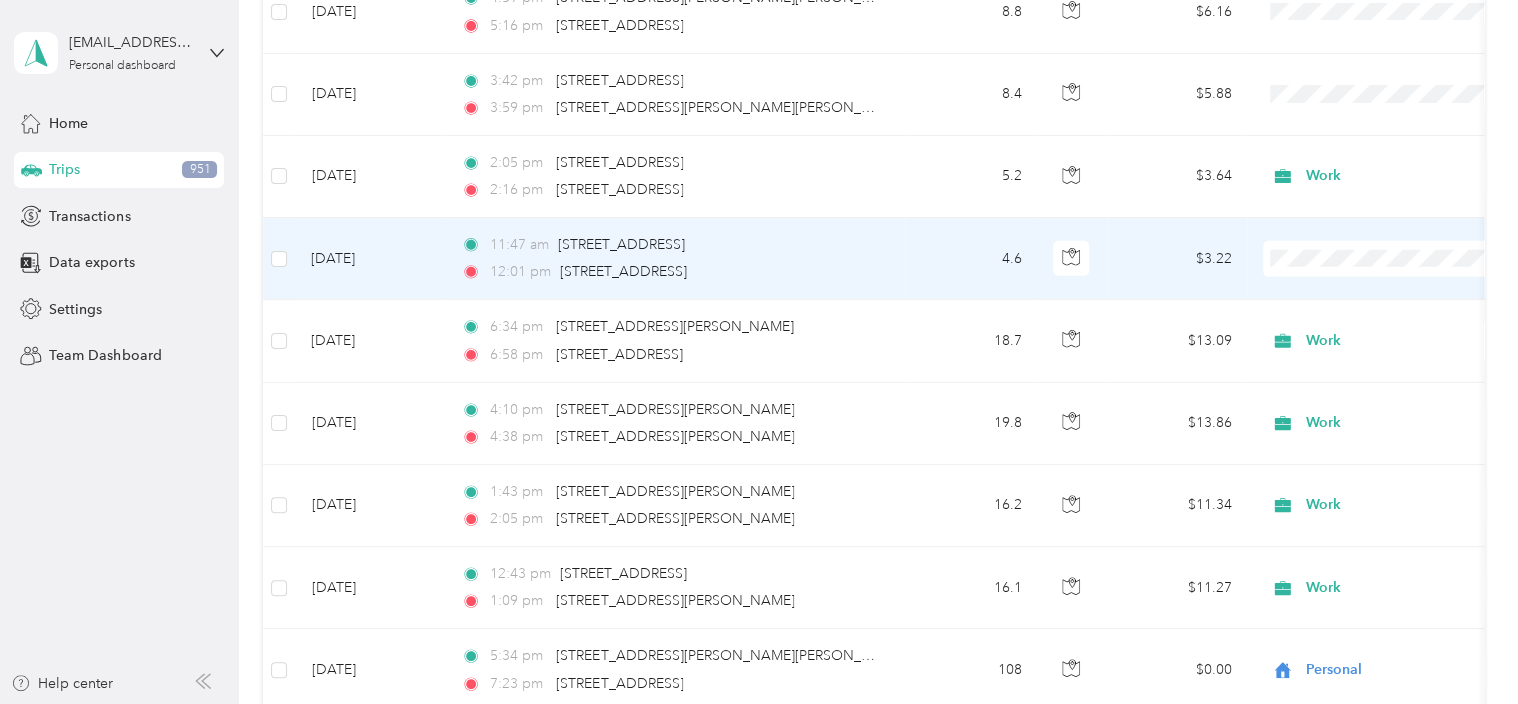 click on "Work" at bounding box center (1388, 279) 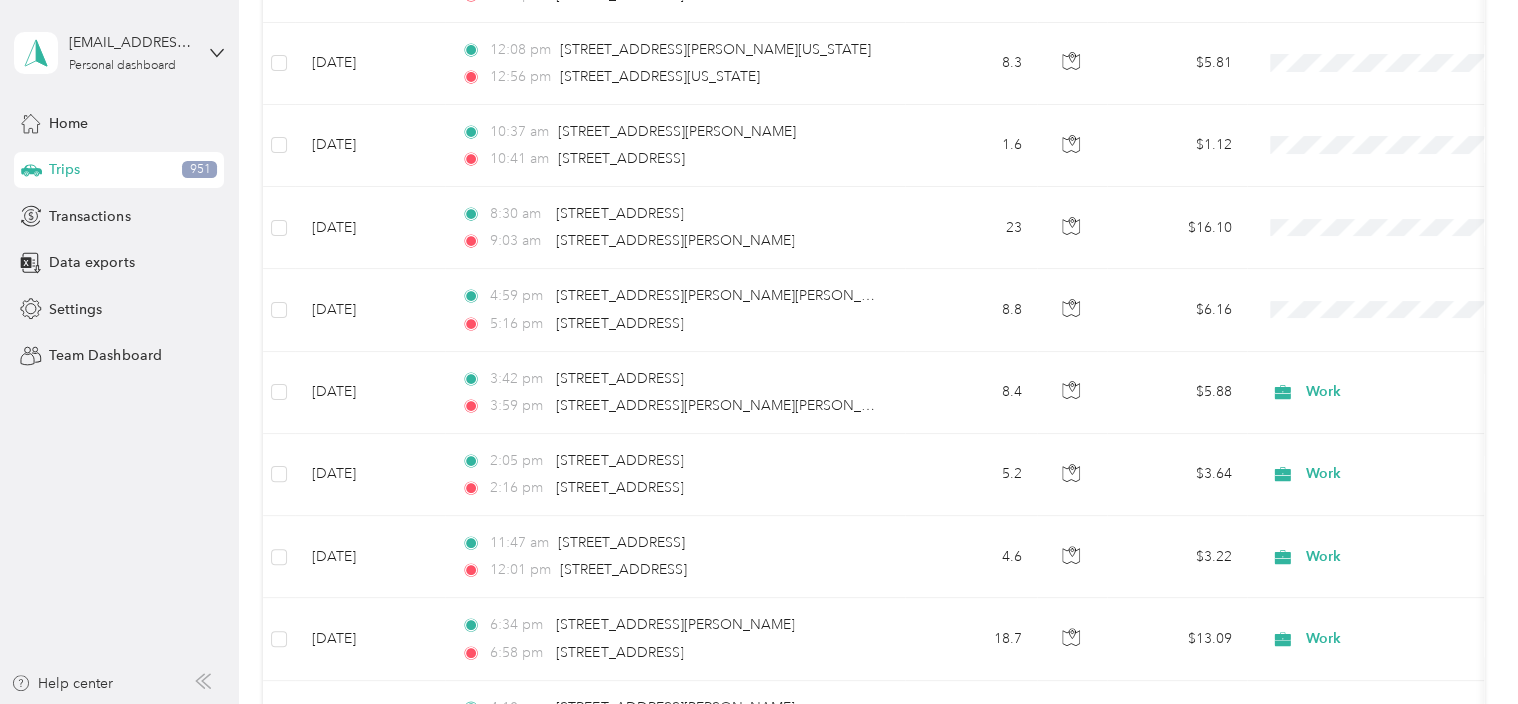 scroll, scrollTop: 6339, scrollLeft: 0, axis: vertical 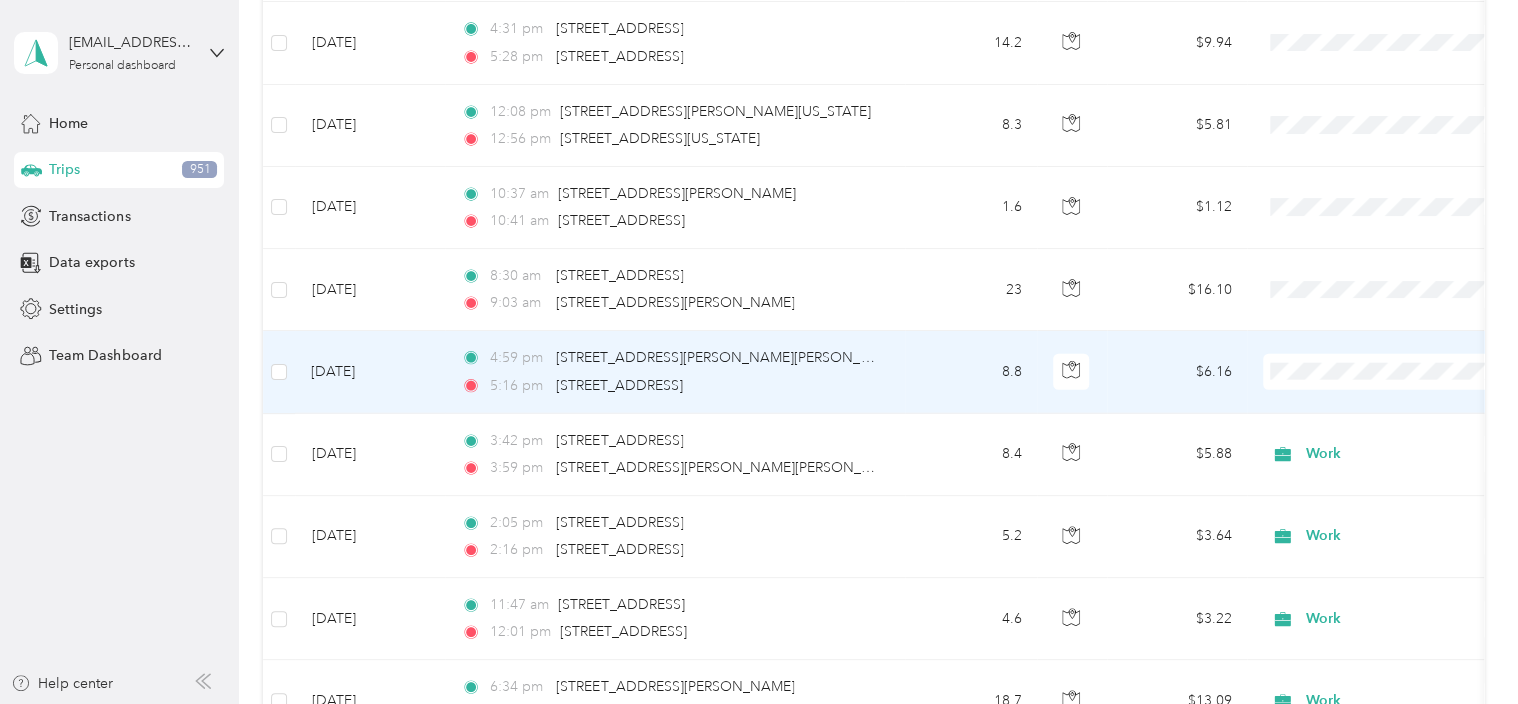 click on "Work" at bounding box center [1388, 389] 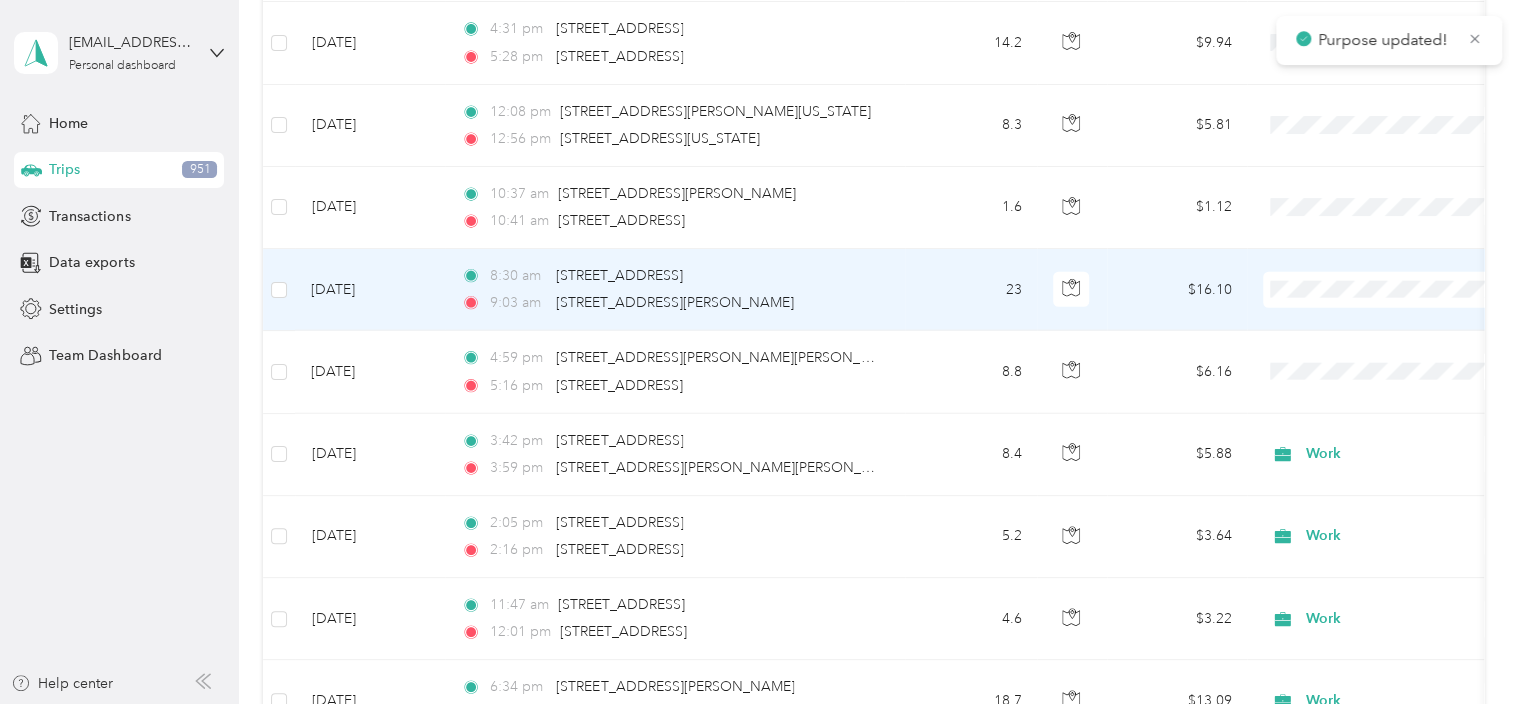 click on "Work" at bounding box center (1388, 304) 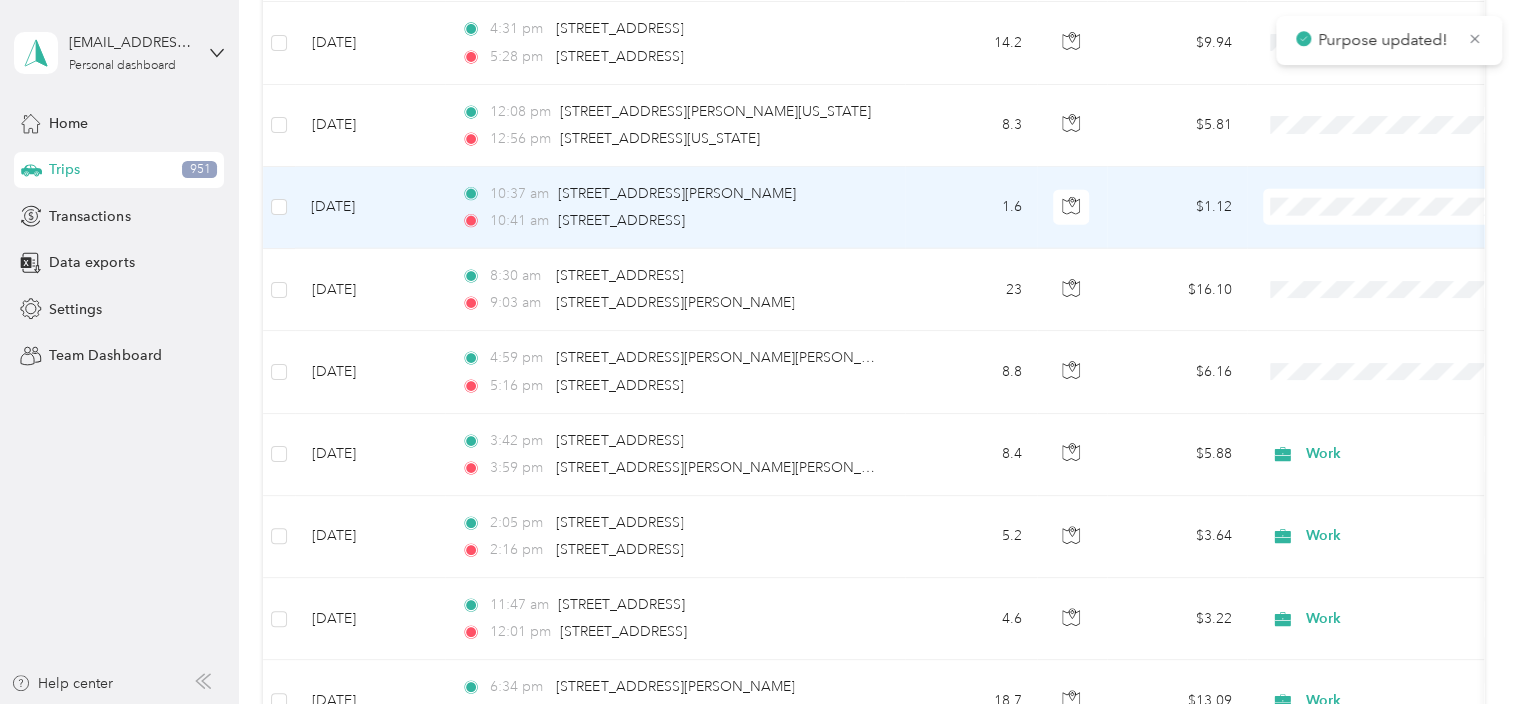 click on "Work" at bounding box center [1388, 228] 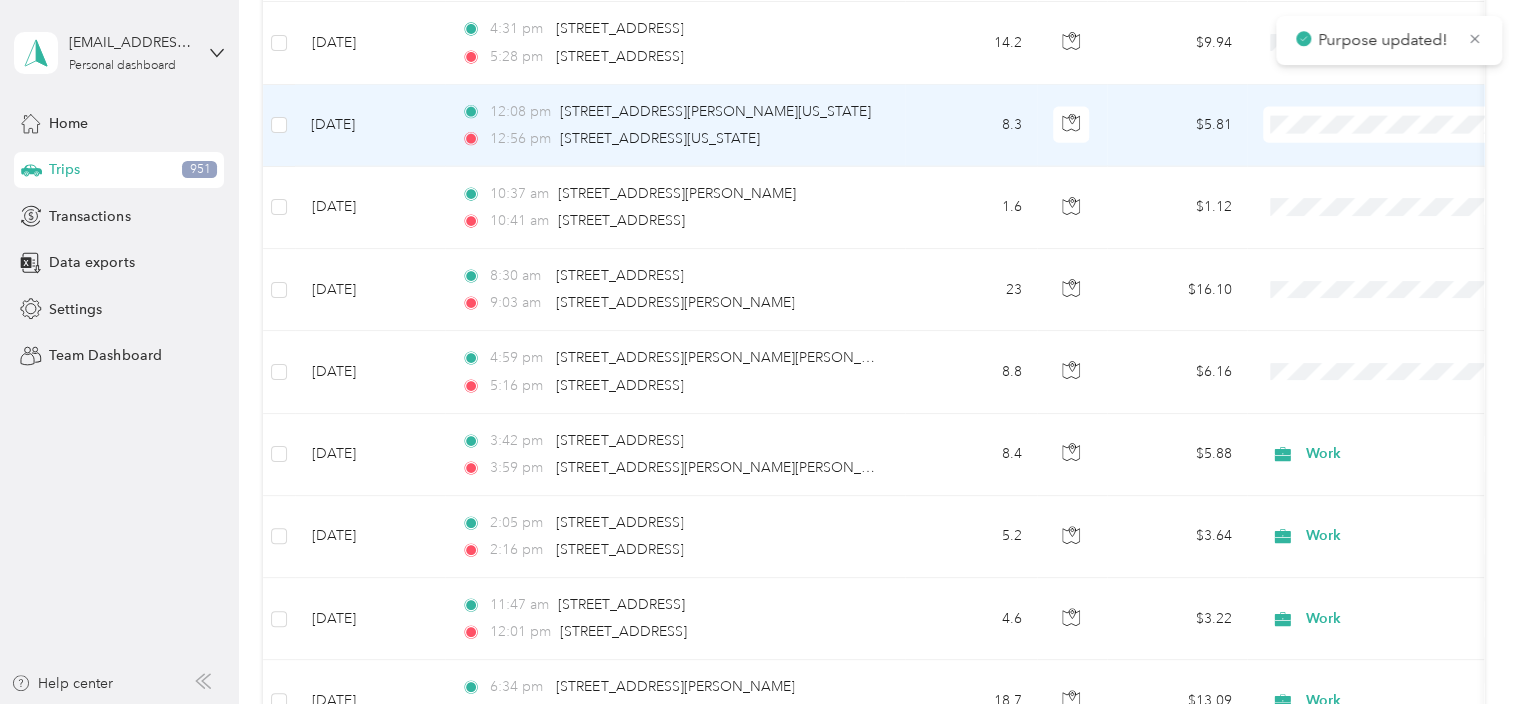 click 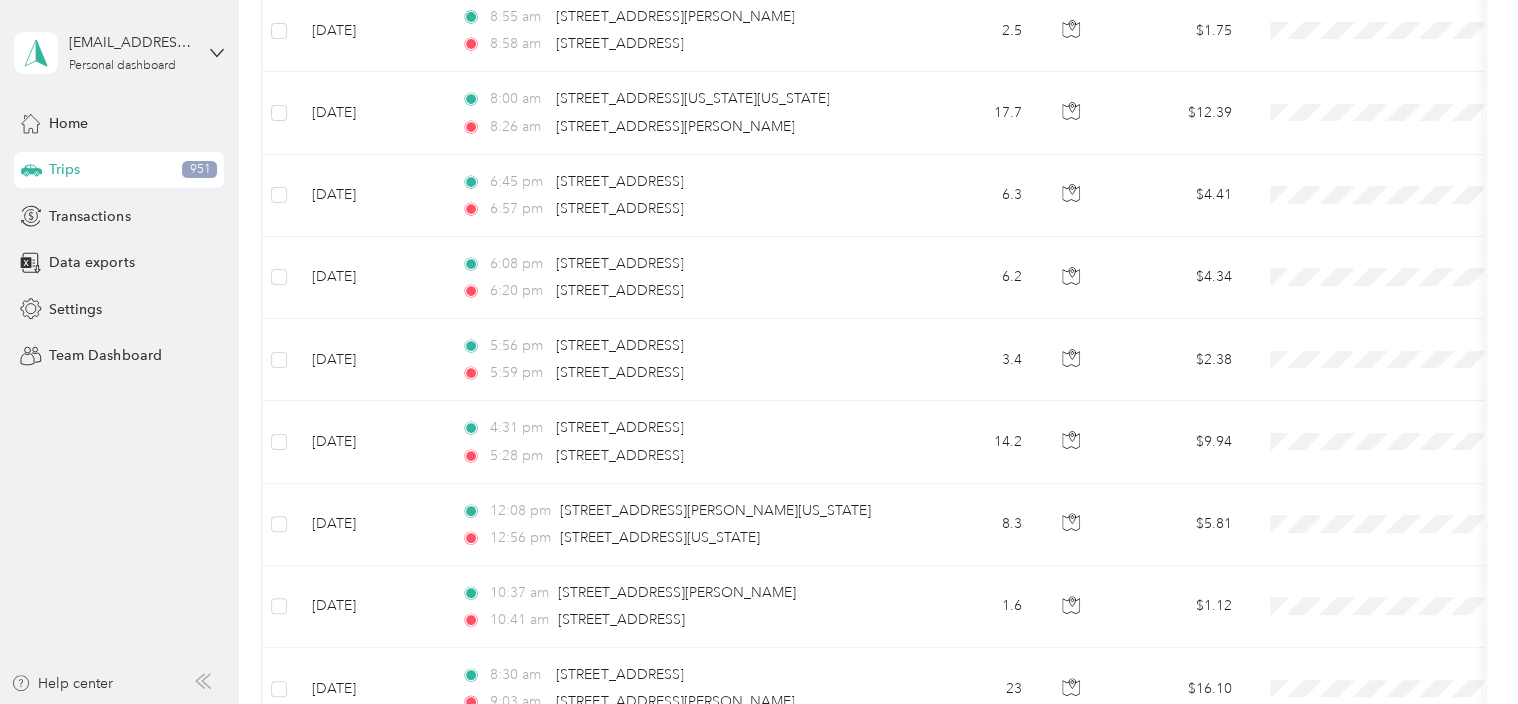 scroll, scrollTop: 5939, scrollLeft: 0, axis: vertical 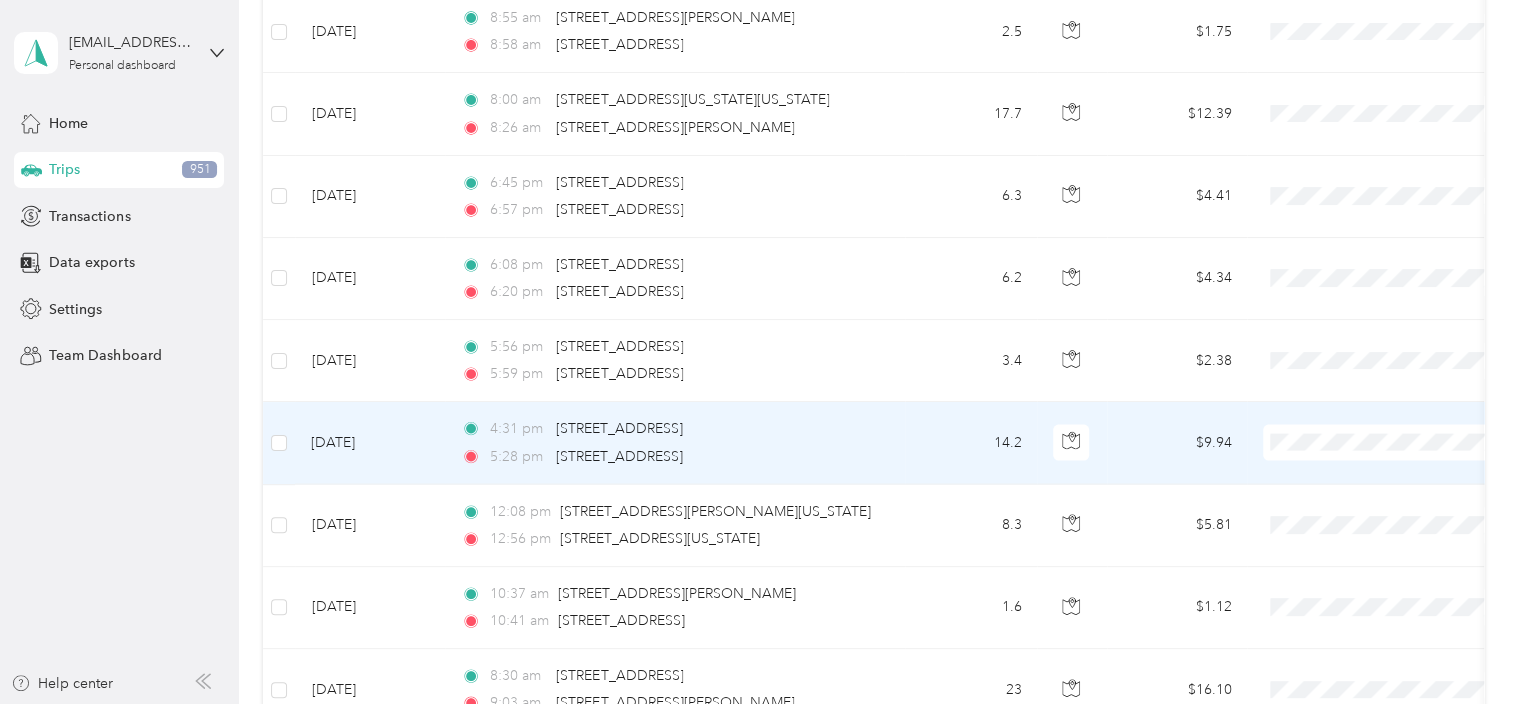 click on "Work" at bounding box center (1388, 464) 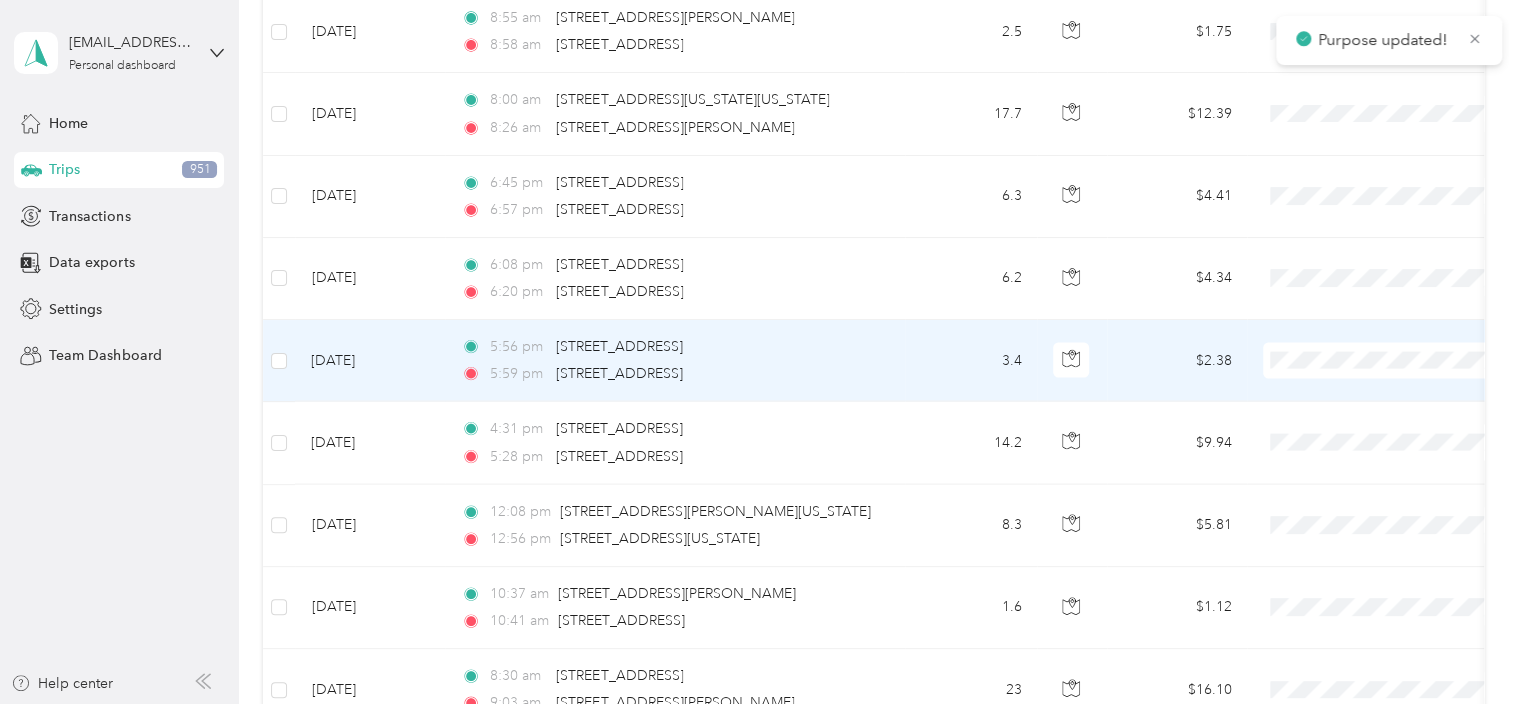 click 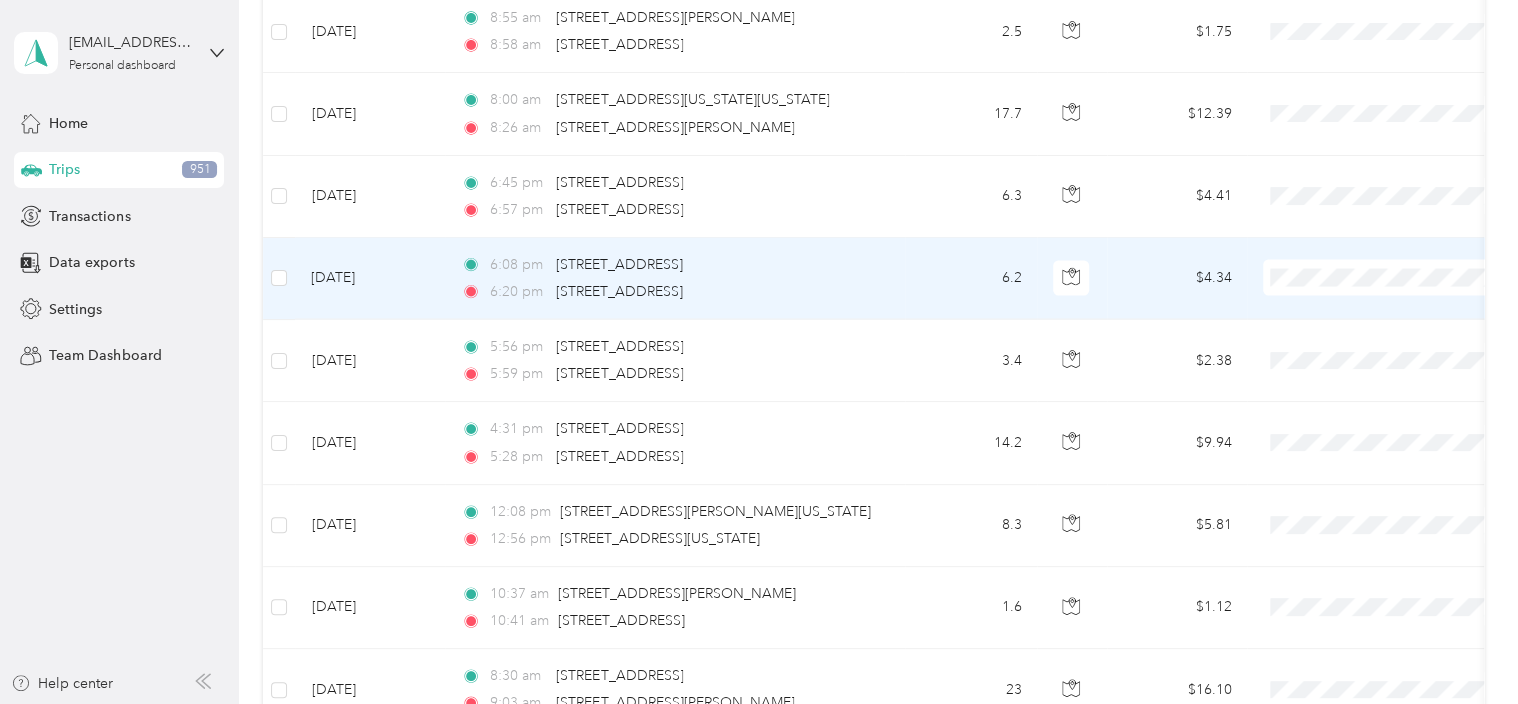 click at bounding box center (1387, 278) 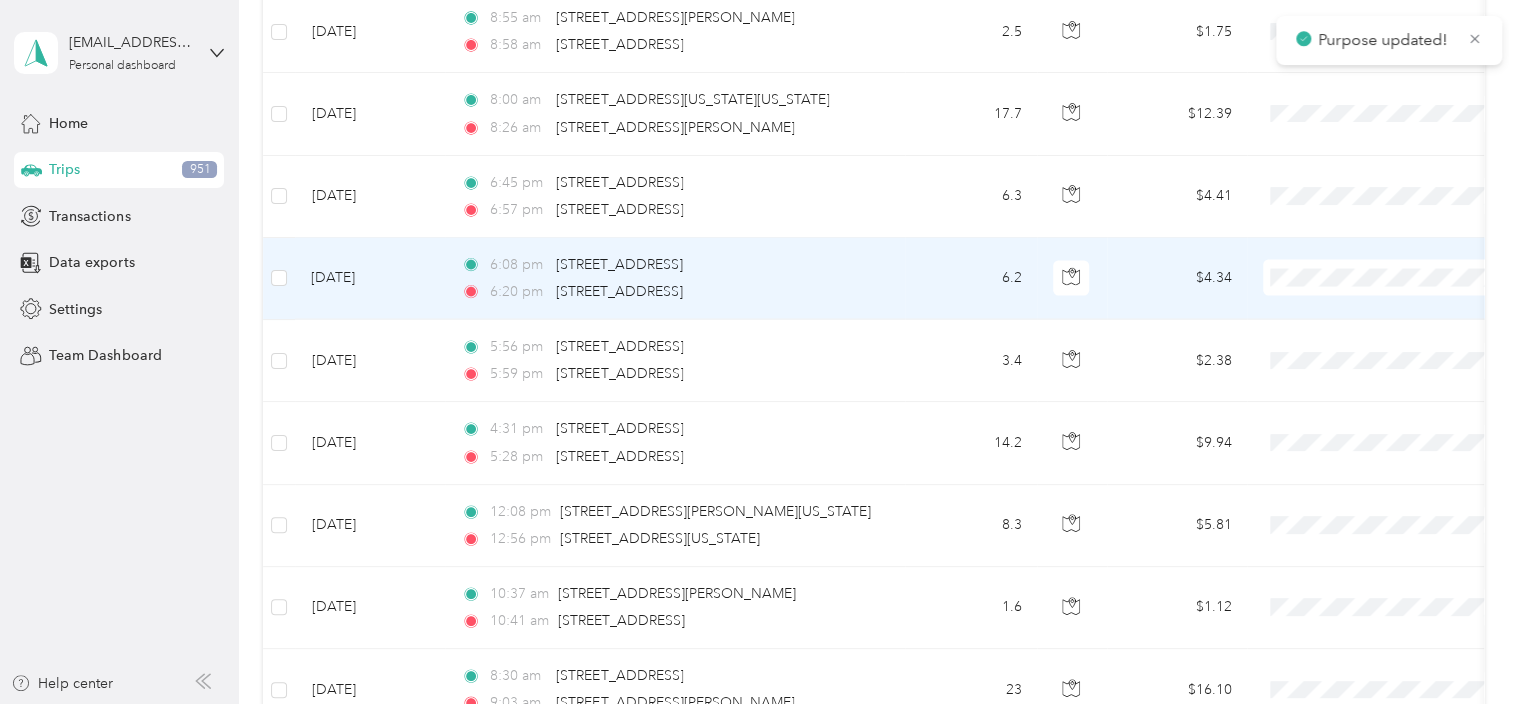 click on "Work" at bounding box center (1388, 300) 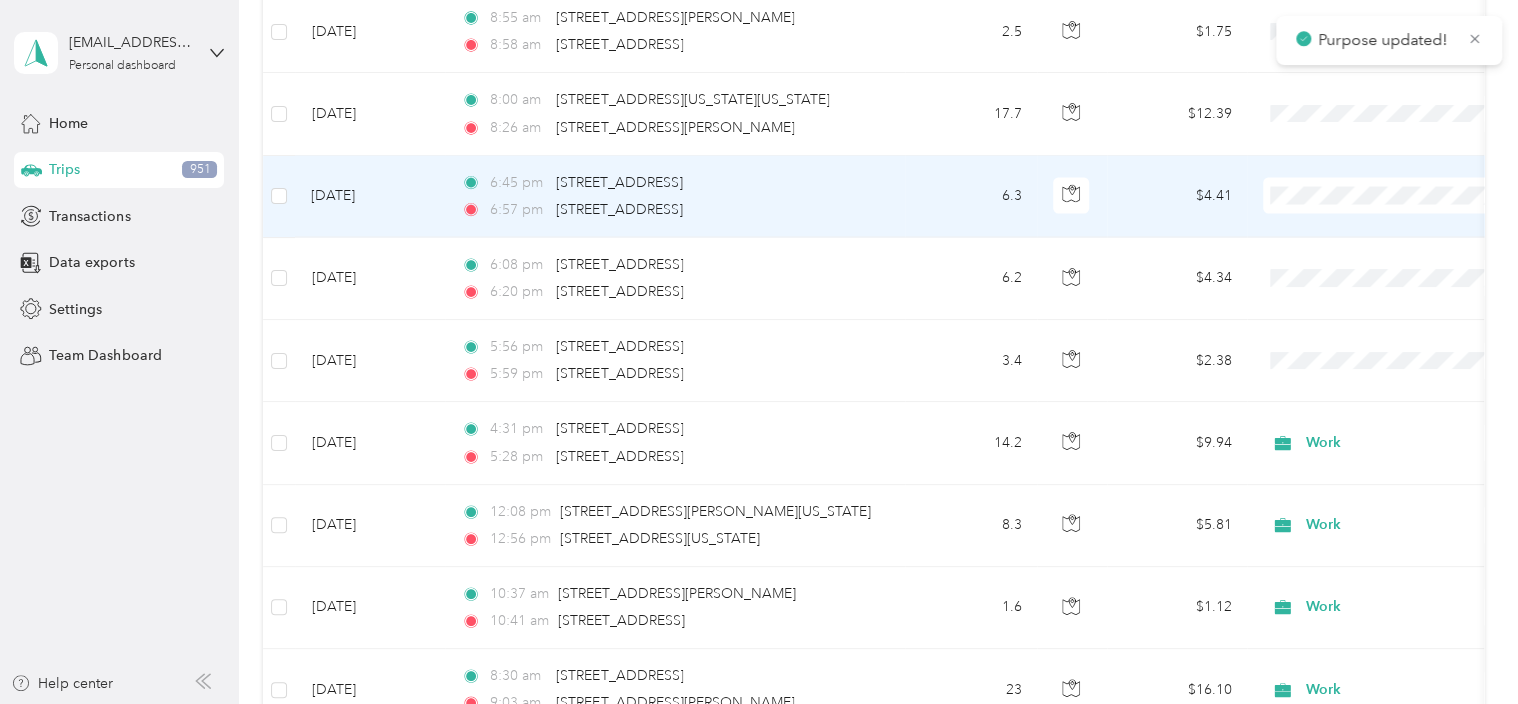 click 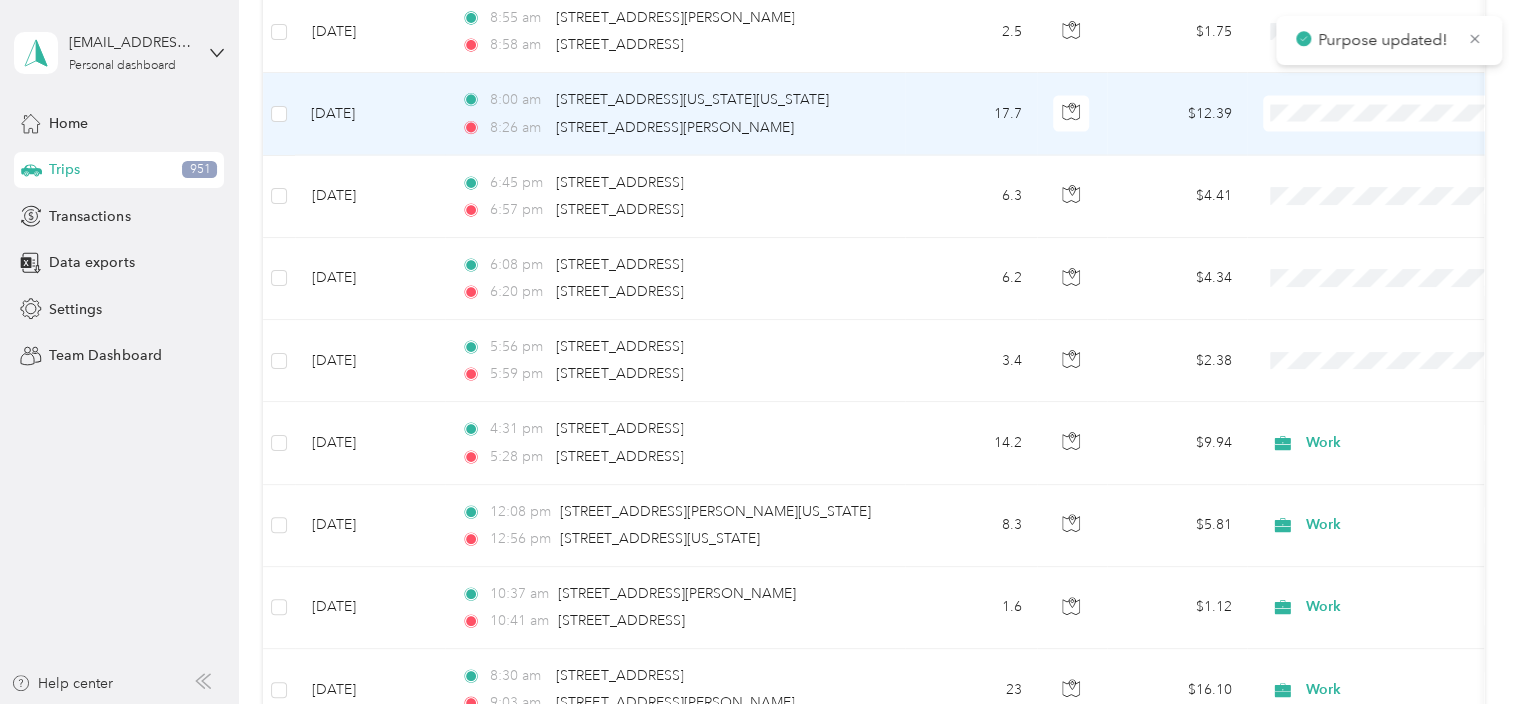 click on "Work" at bounding box center (1388, 126) 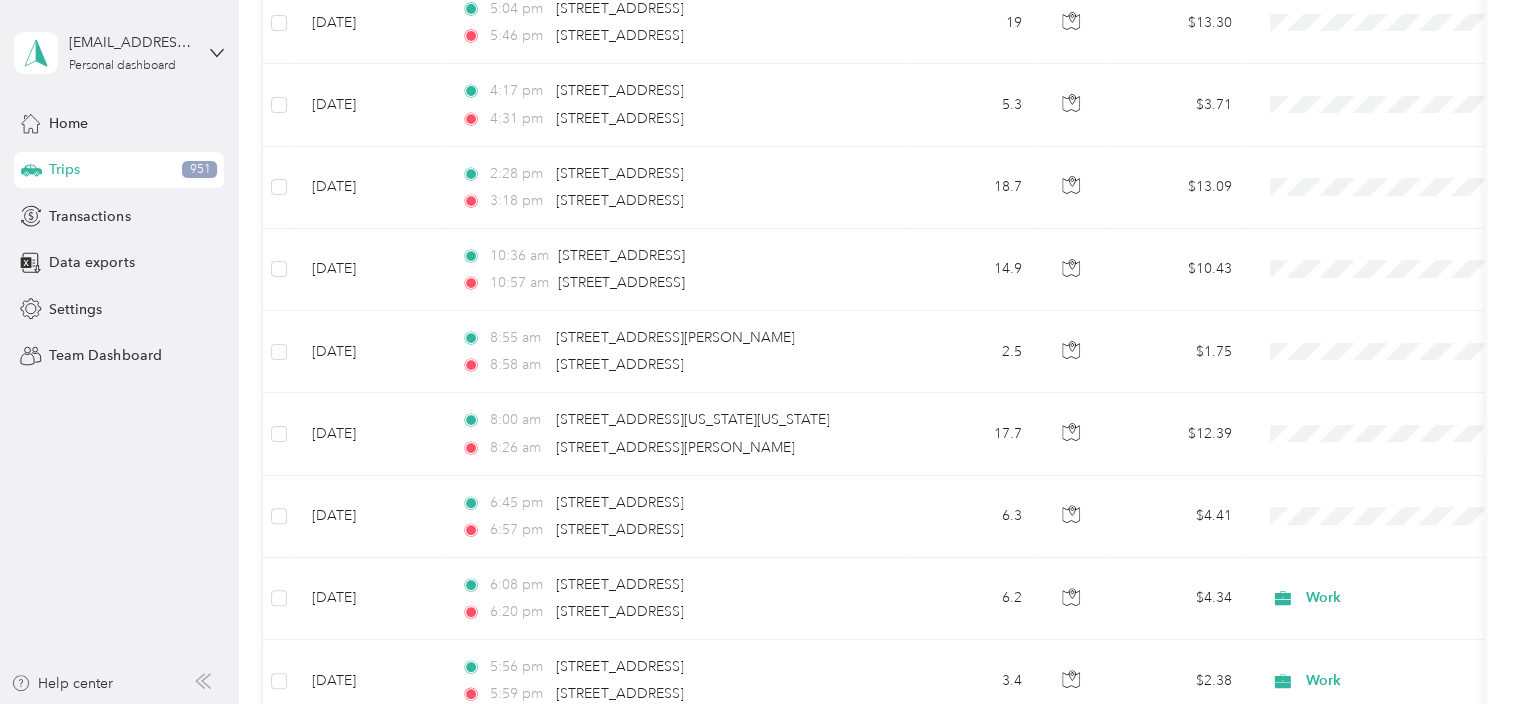 scroll, scrollTop: 5579, scrollLeft: 0, axis: vertical 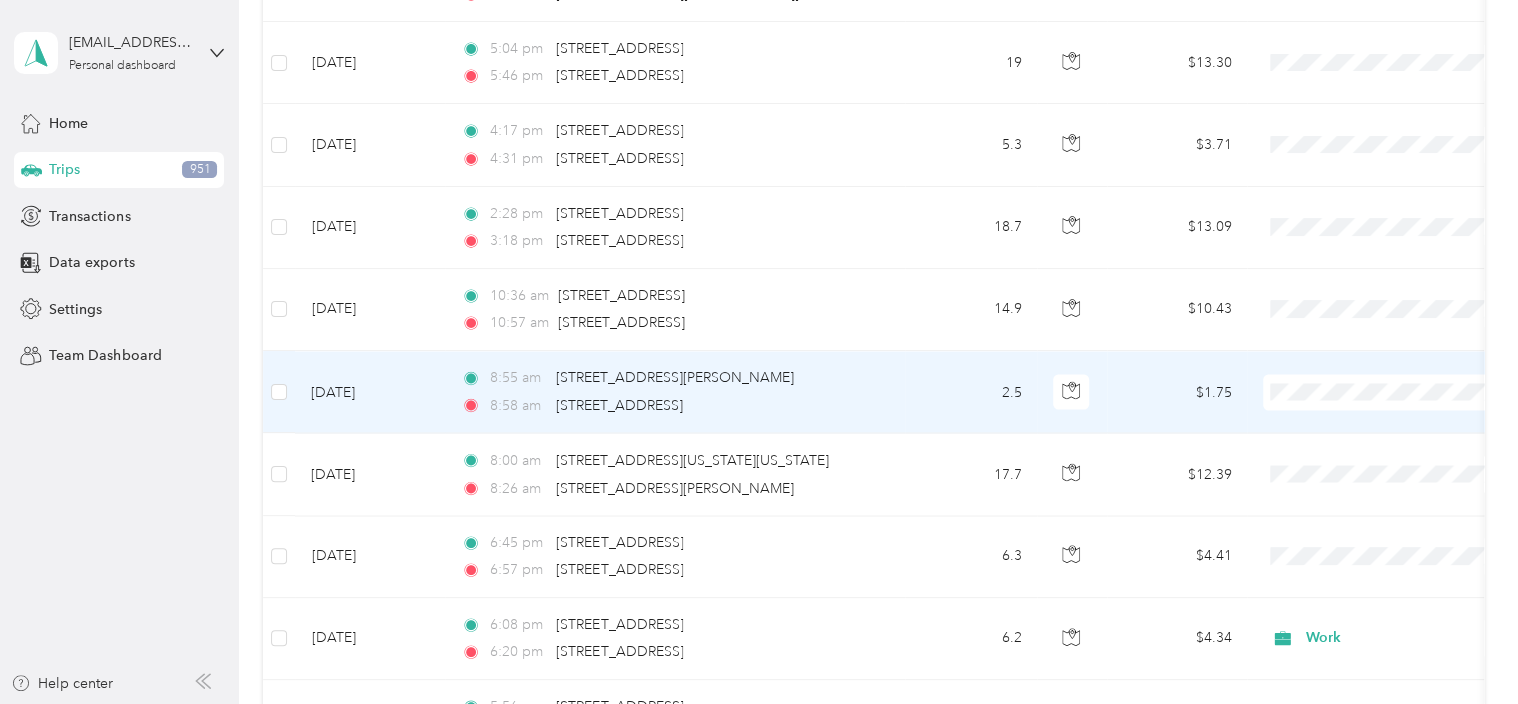 click 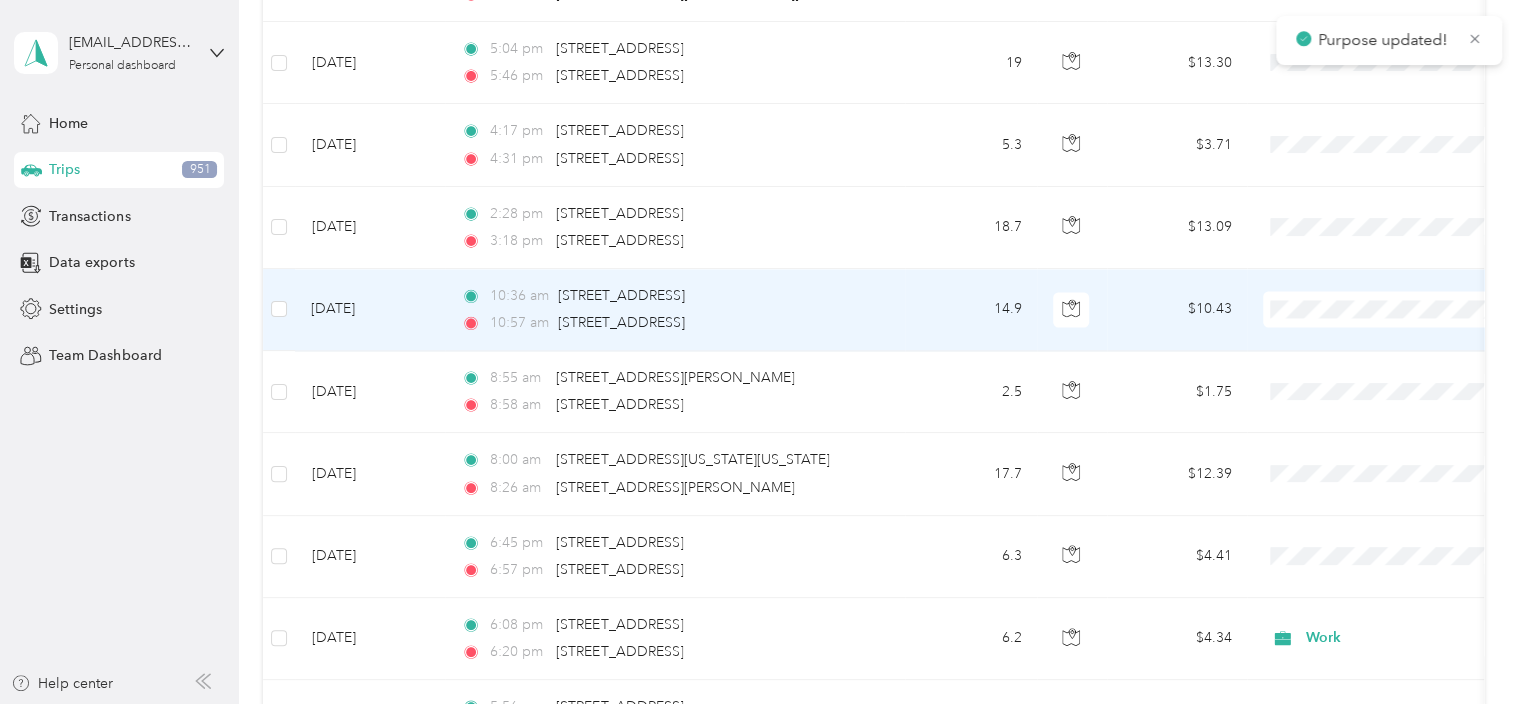 click on "Work" at bounding box center (1405, 332) 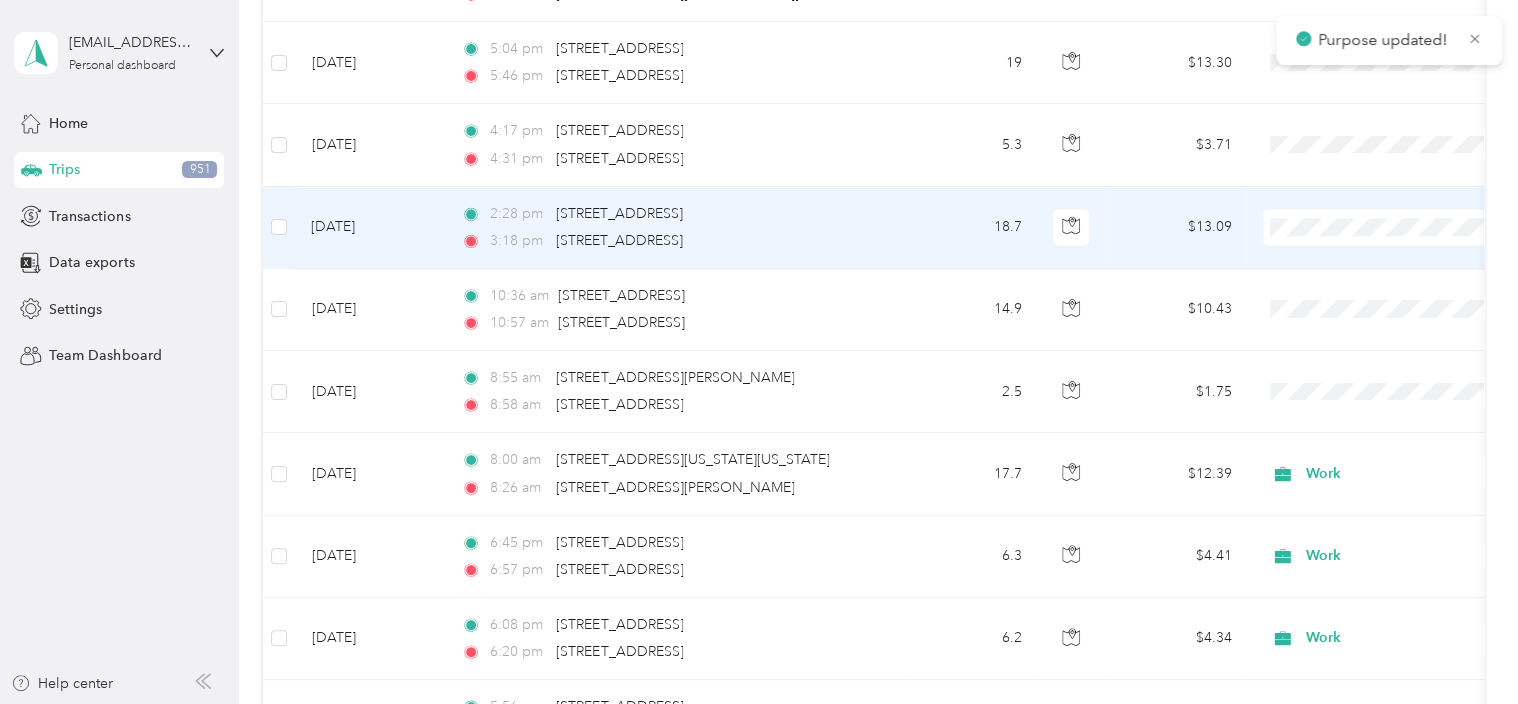 click on "Work Personal Other Charity Medical Moving Commute" at bounding box center [1388, 345] 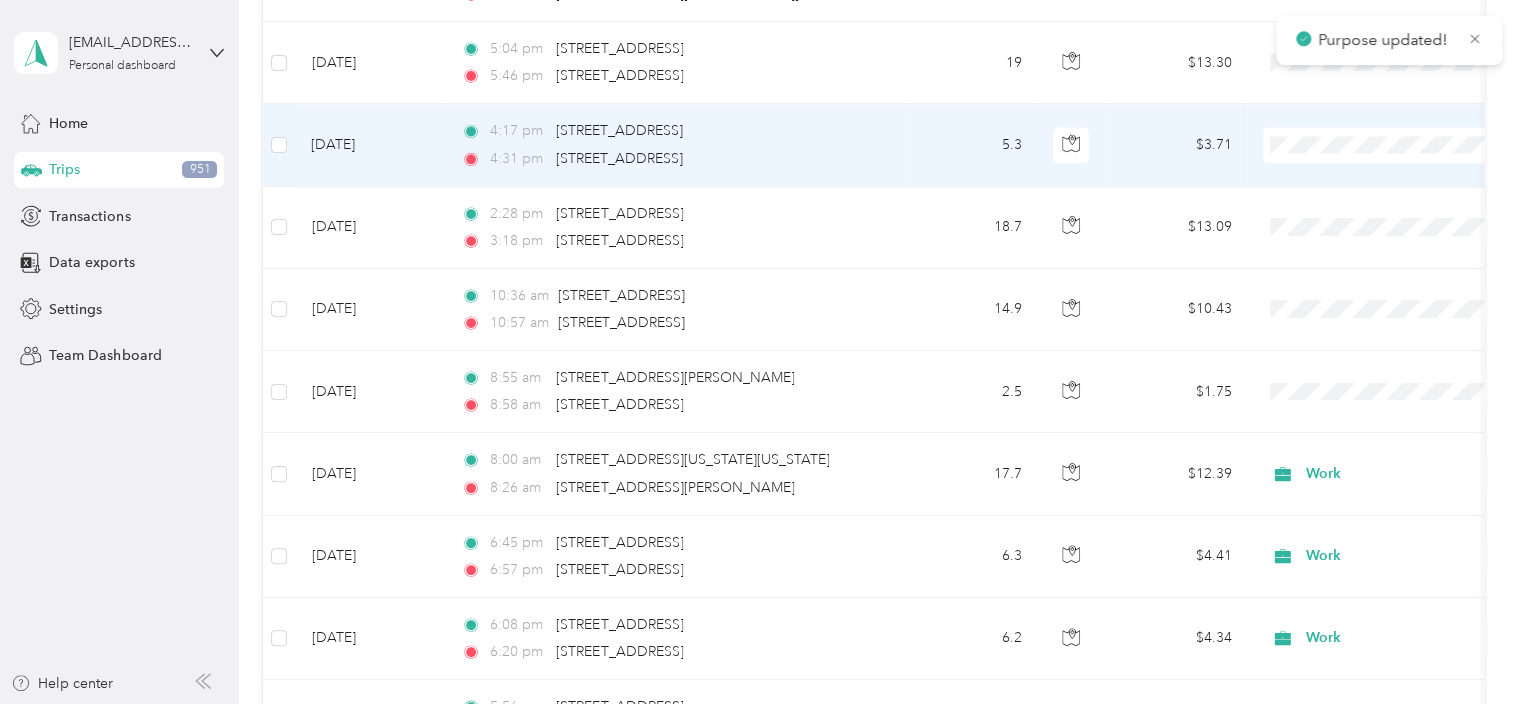 click at bounding box center (1387, 145) 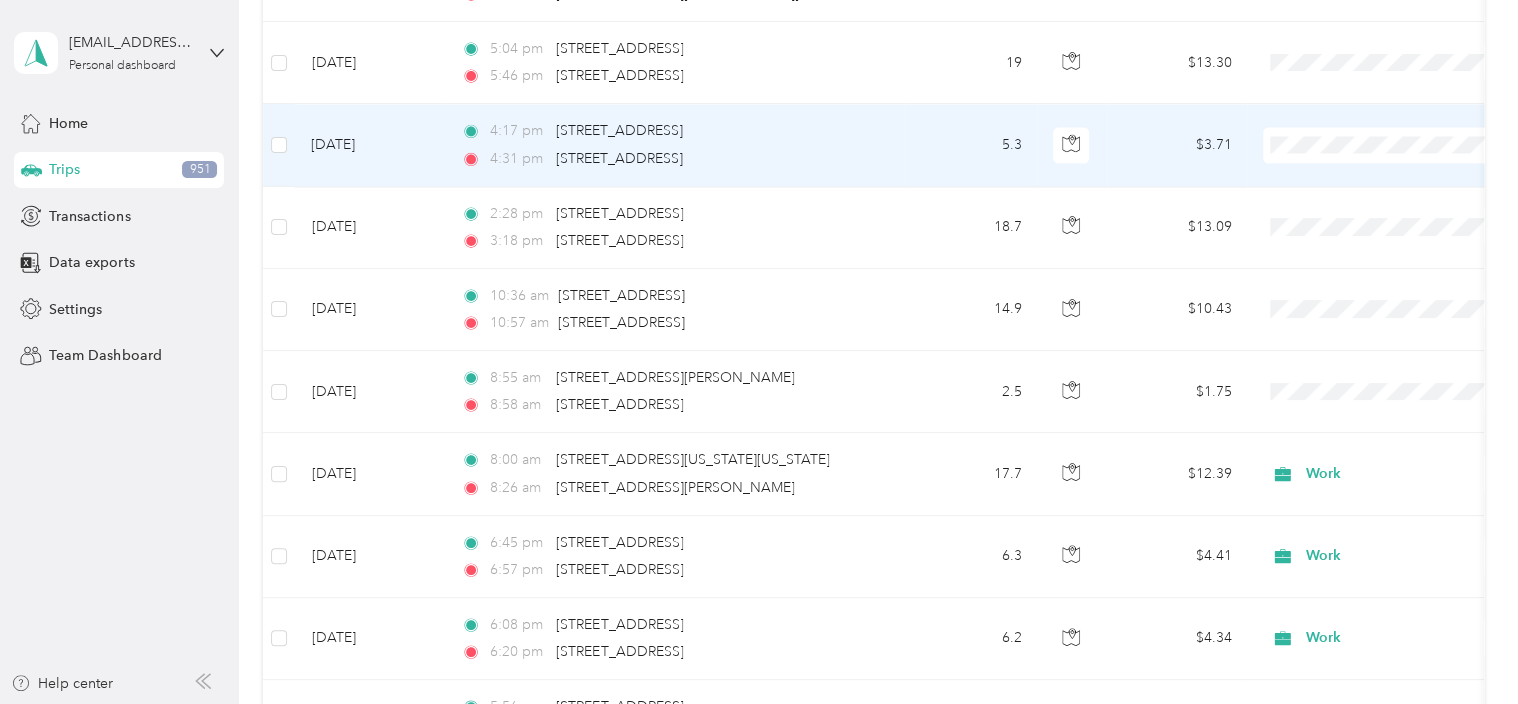 click on "Work" at bounding box center [1388, 158] 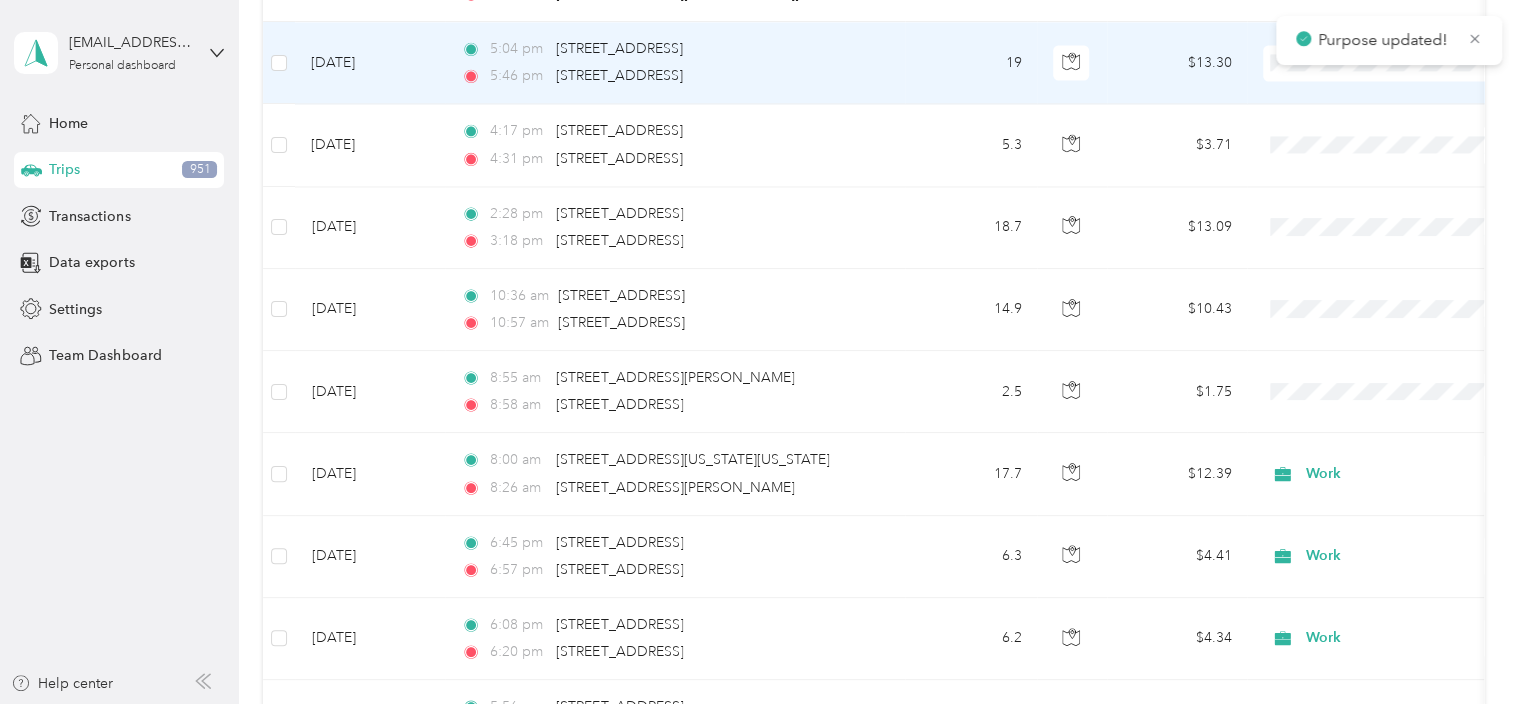click on "Work" at bounding box center (1388, 80) 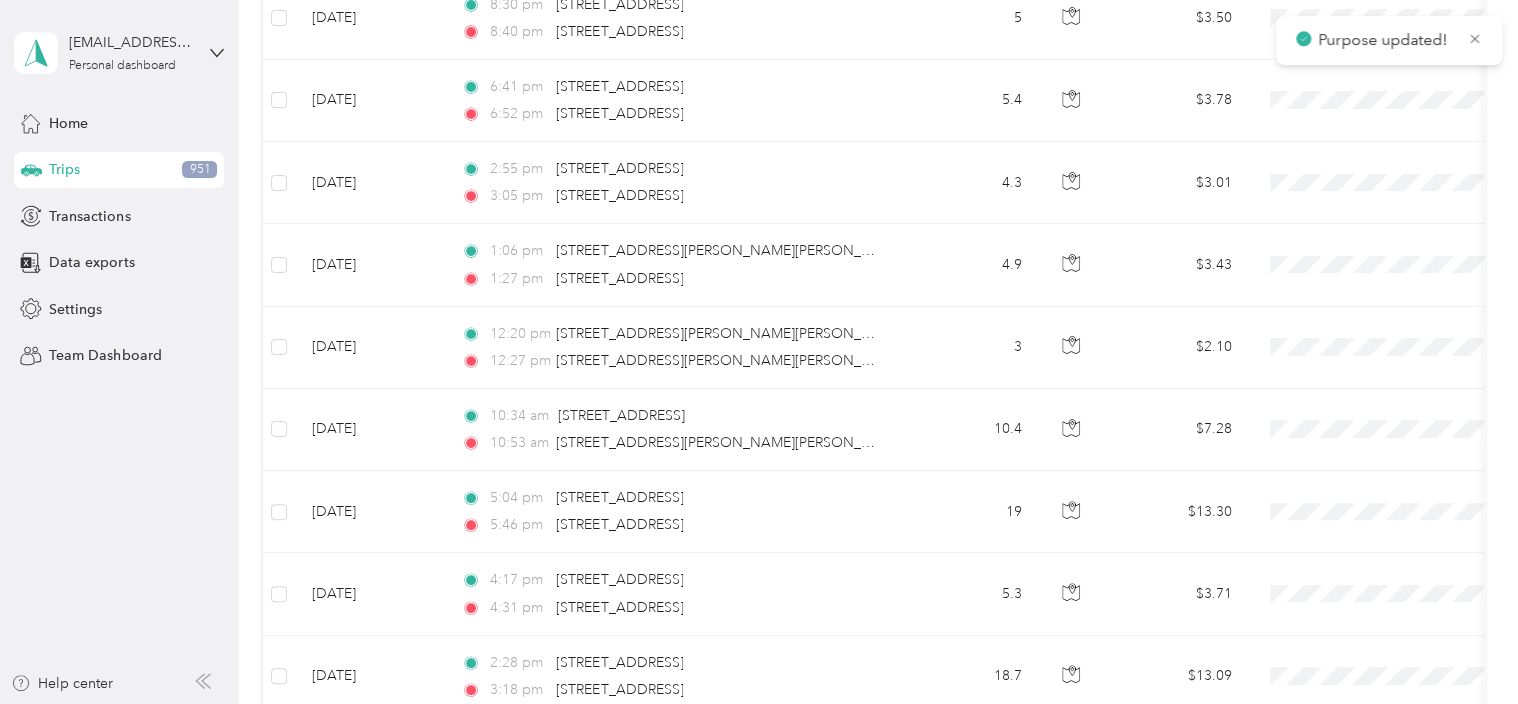 scroll, scrollTop: 5019, scrollLeft: 0, axis: vertical 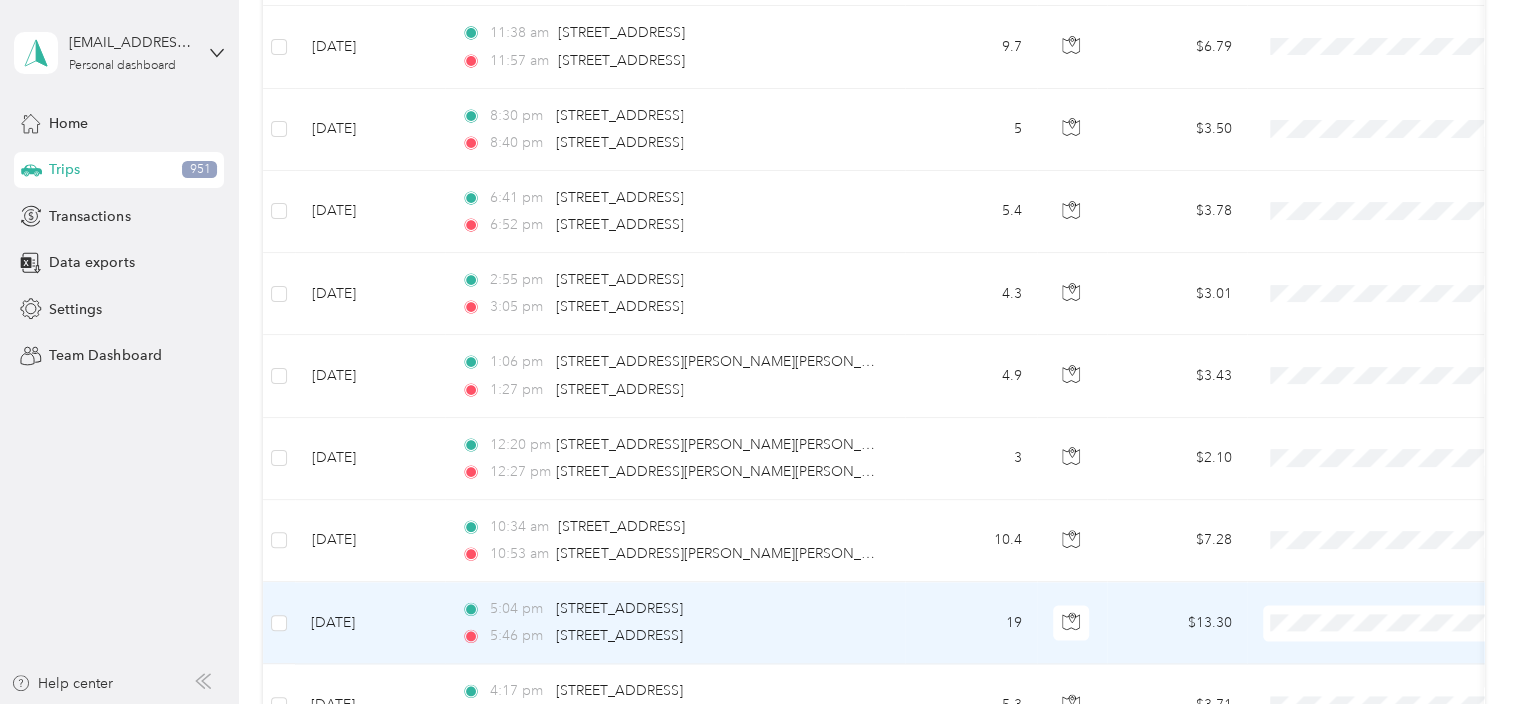 click on "Work Personal Other Charity Medical Moving Commute" at bounding box center (1388, 466) 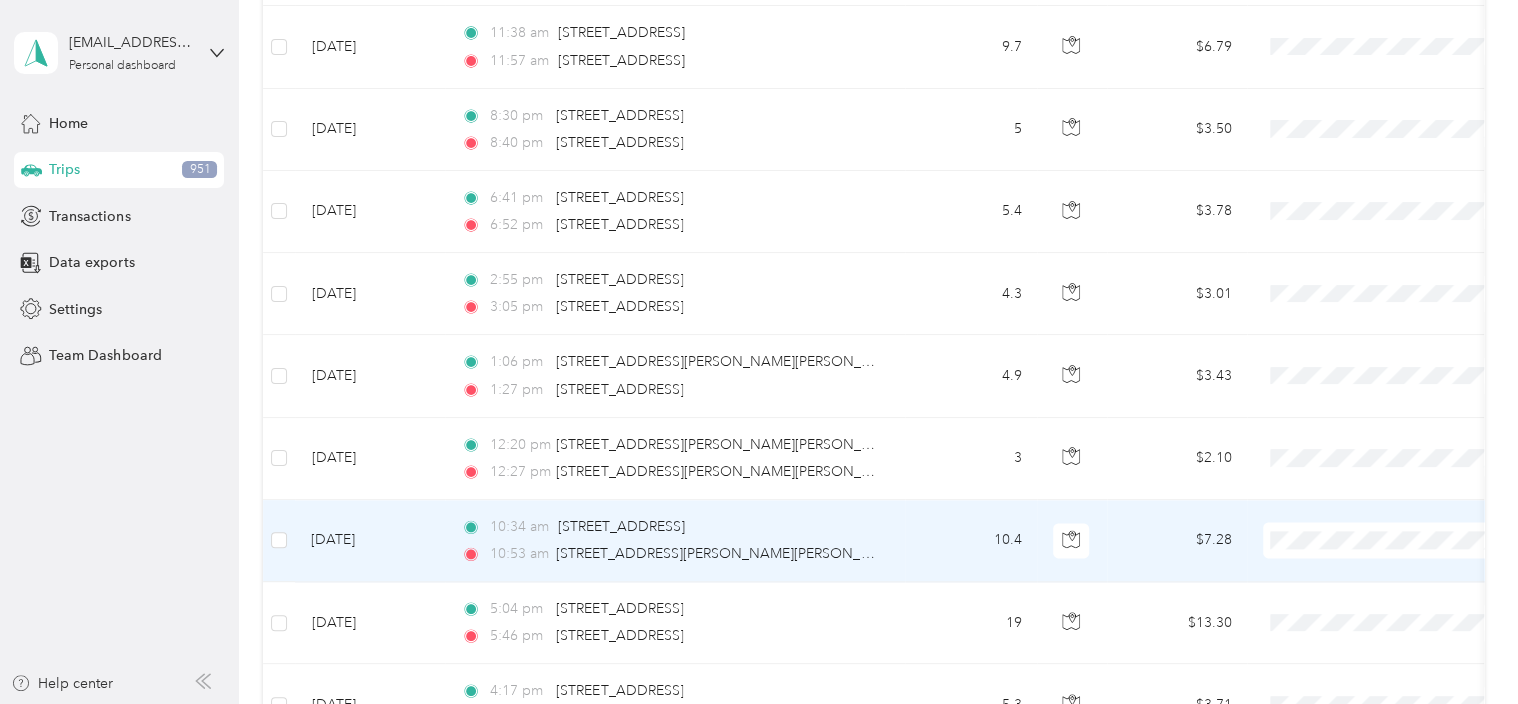 click at bounding box center (1387, 540) 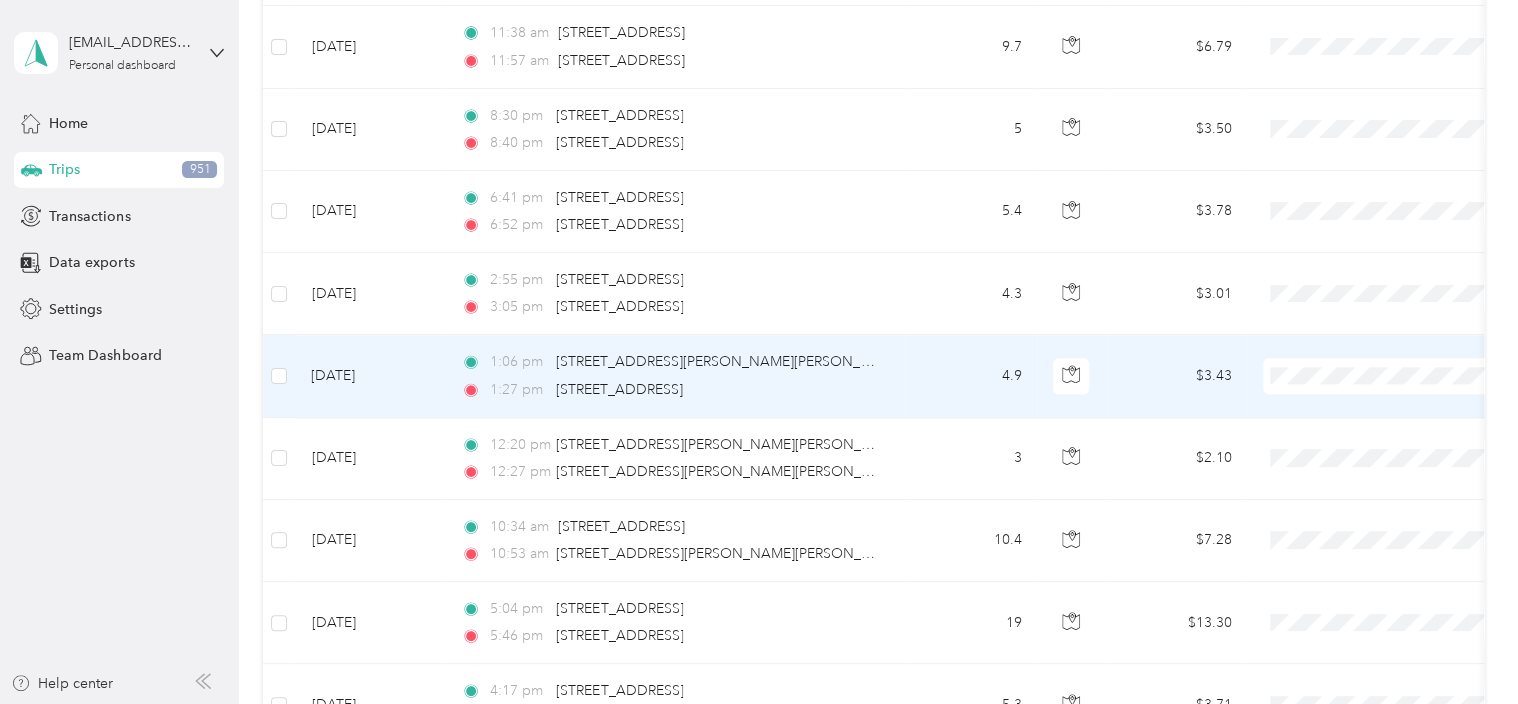 click on "Work" at bounding box center [1405, 398] 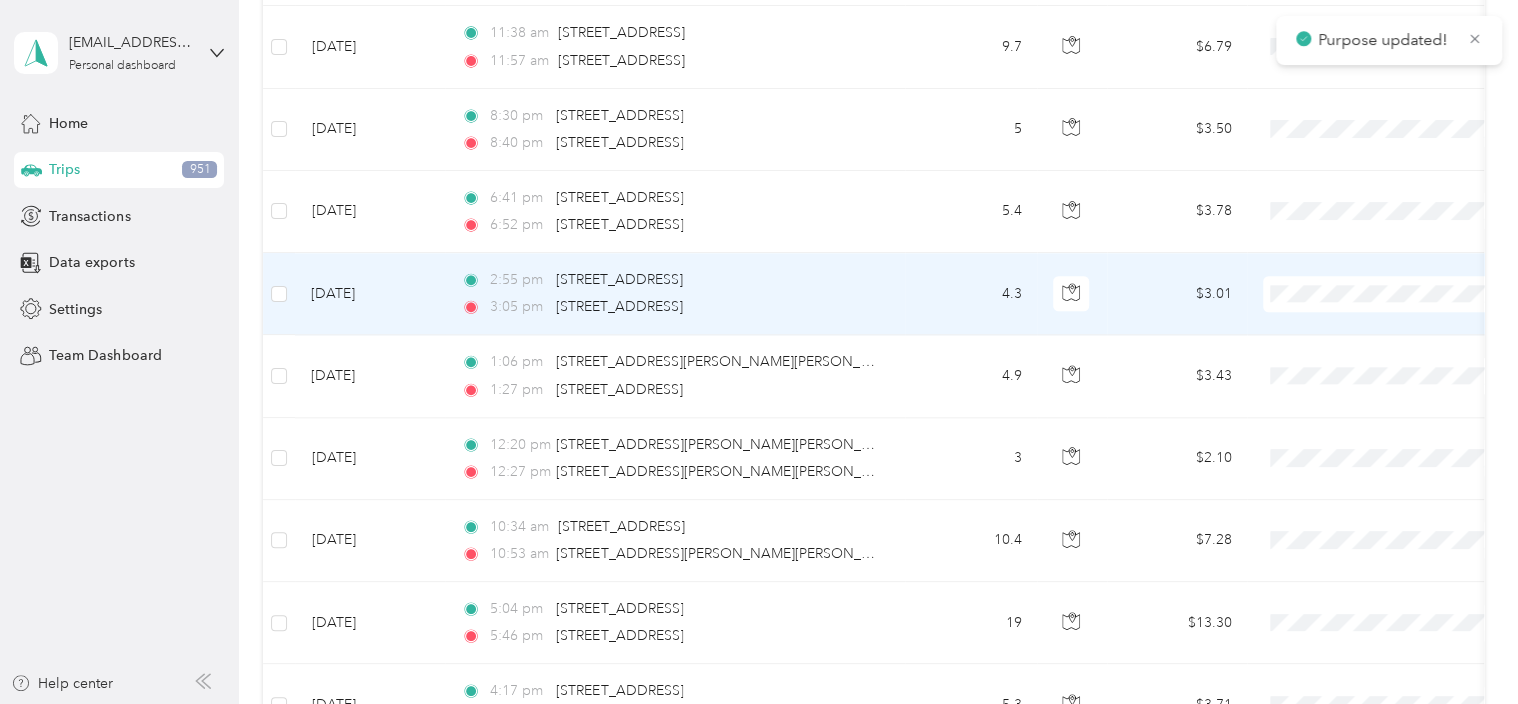 click on "Work" at bounding box center [1405, 309] 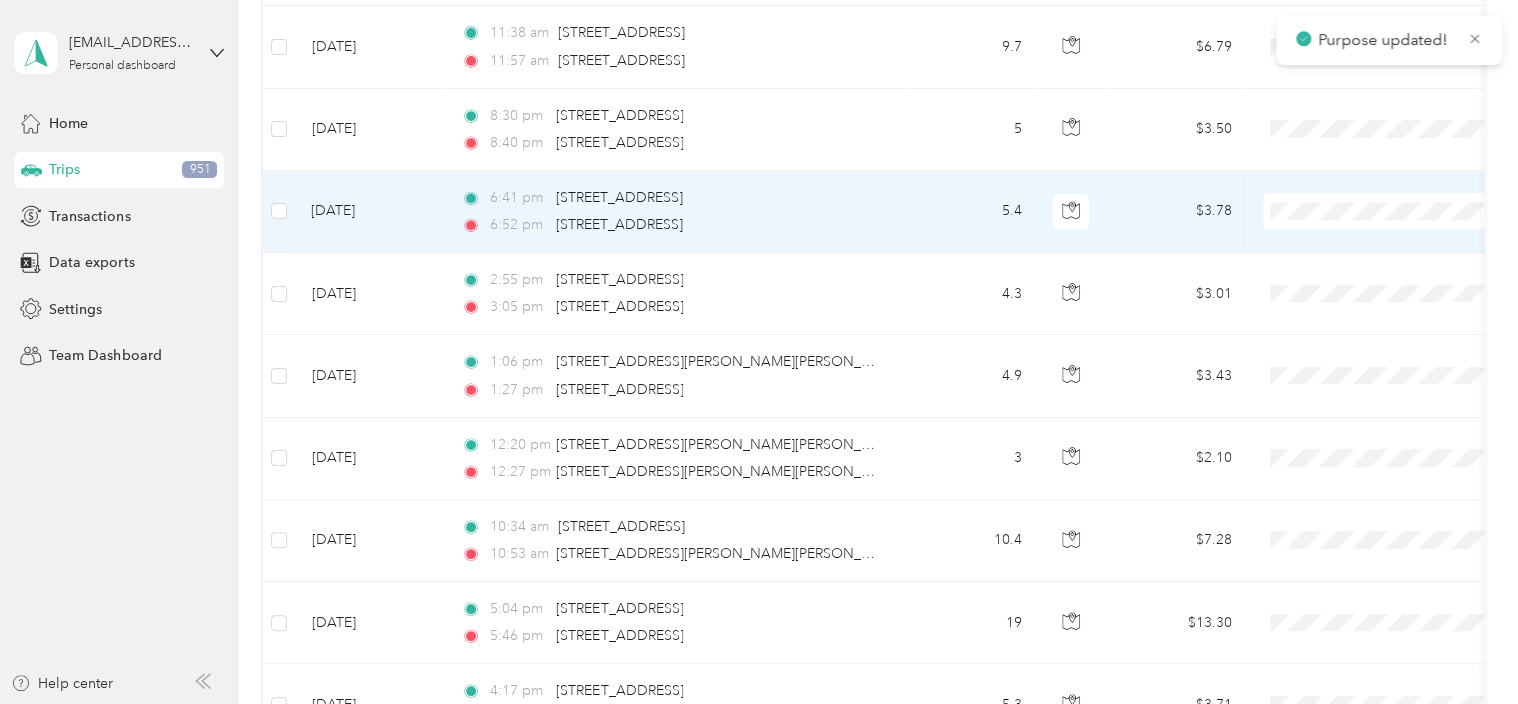 click at bounding box center (1387, 211) 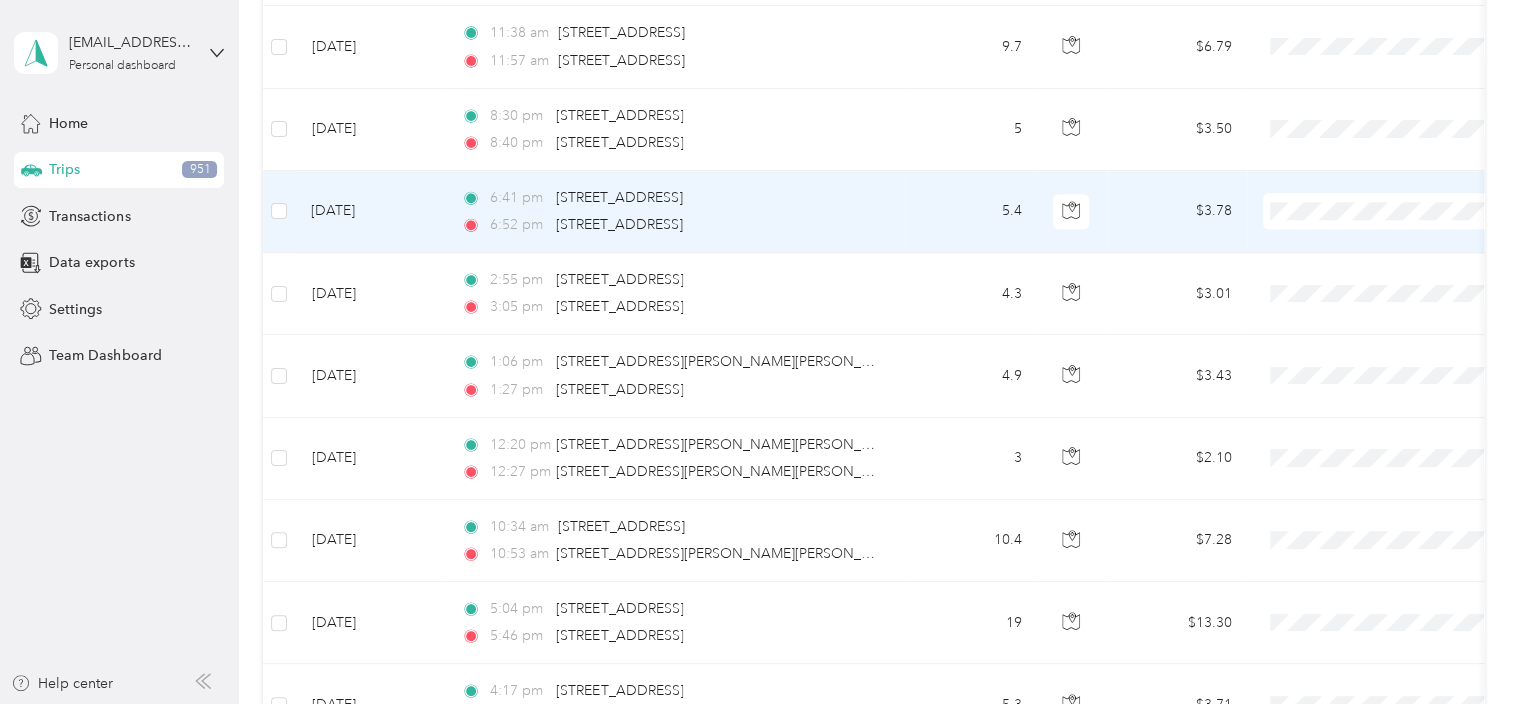 click on "Work" at bounding box center (1405, 227) 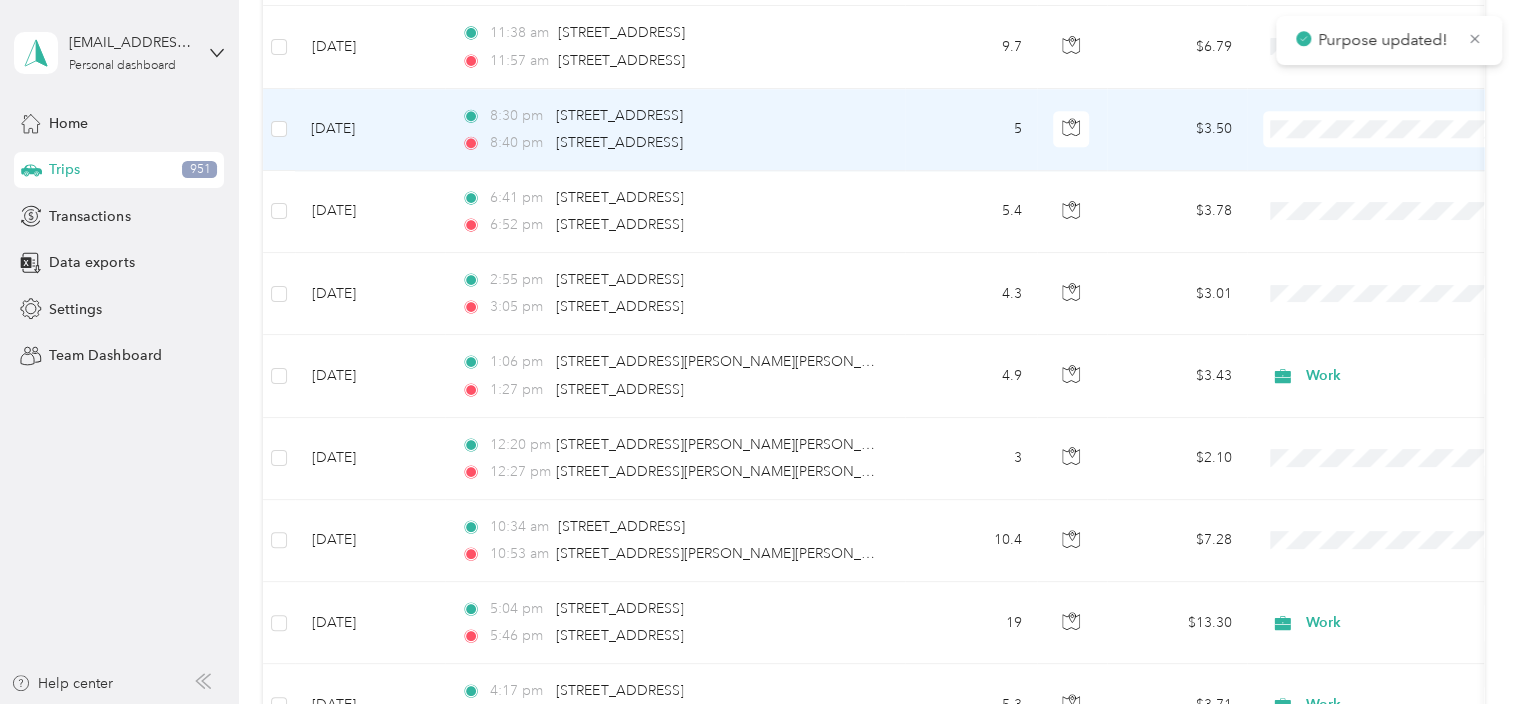 click 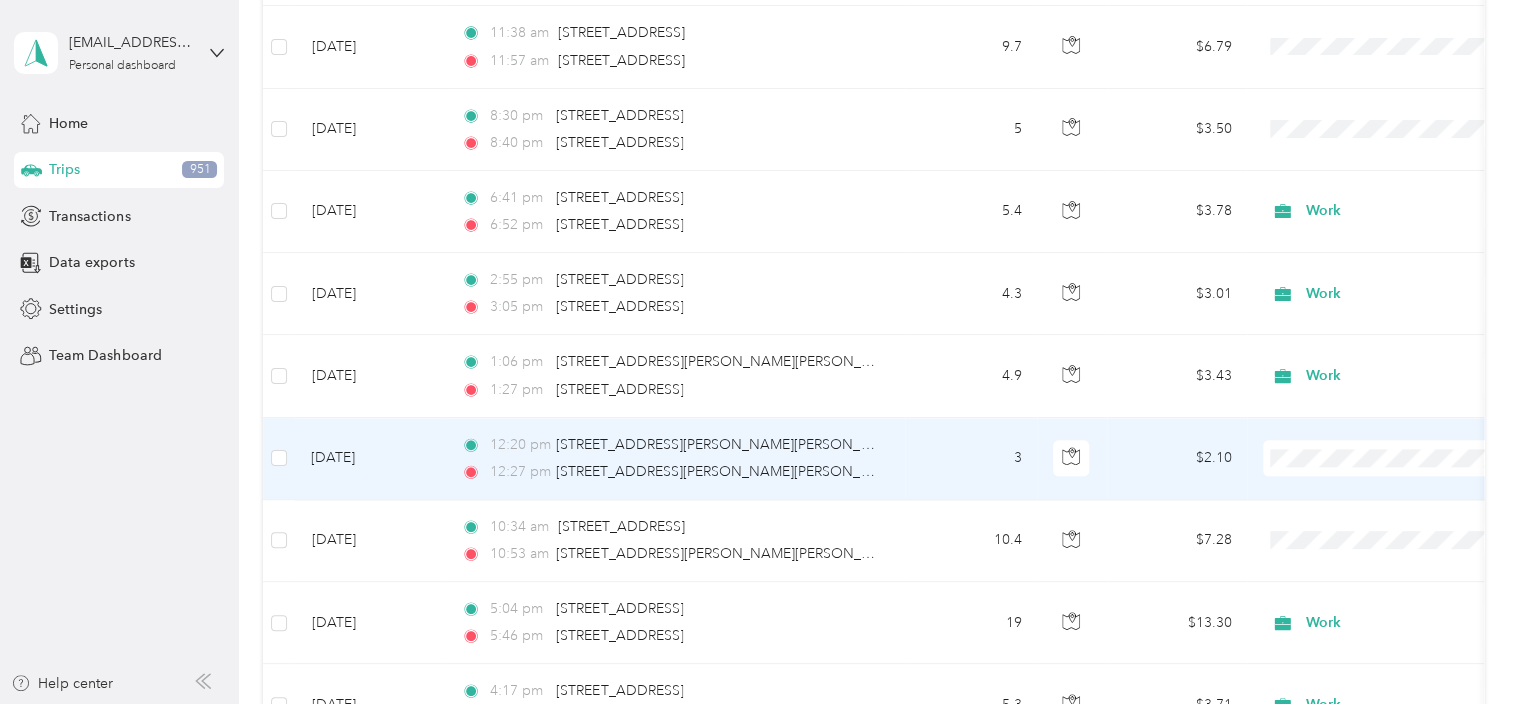 click on "Work" at bounding box center (1388, 186) 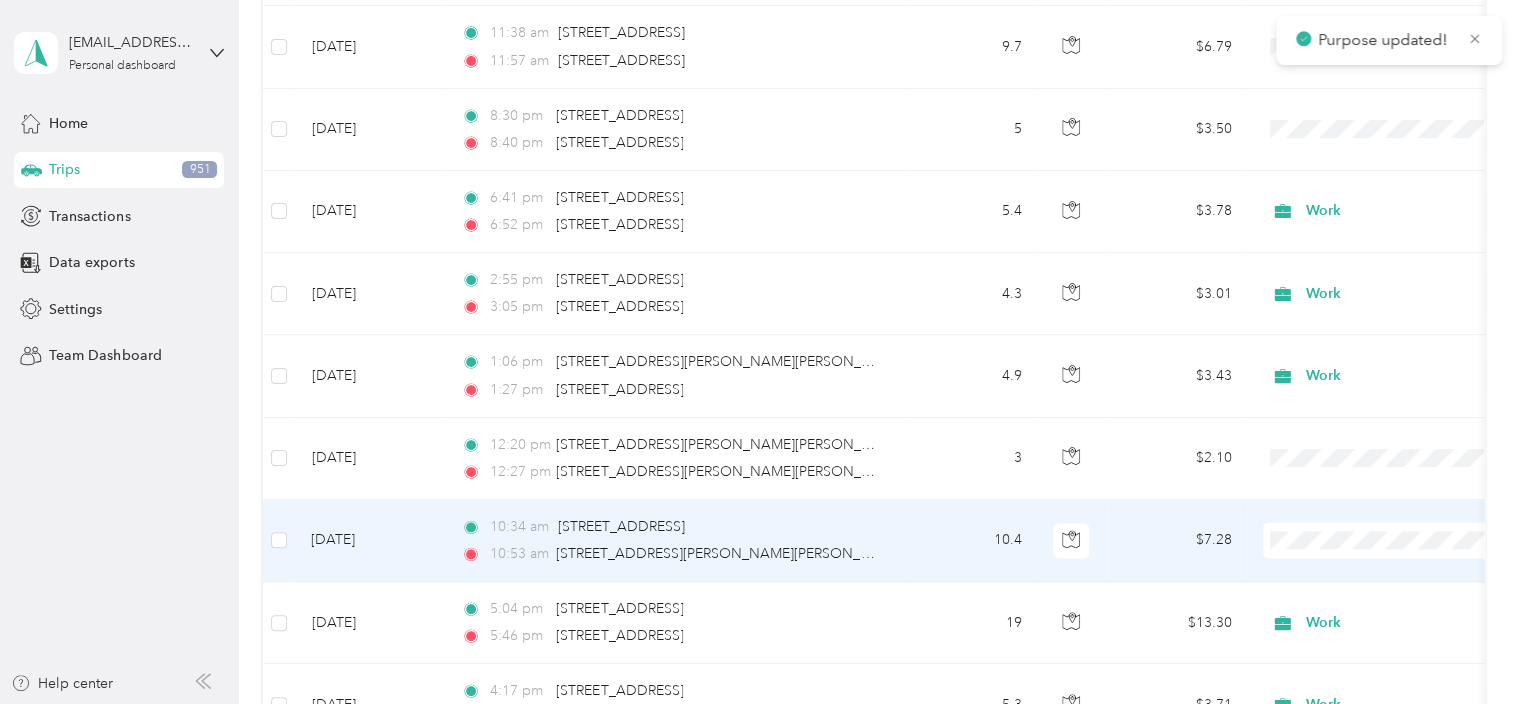 click at bounding box center [1387, 540] 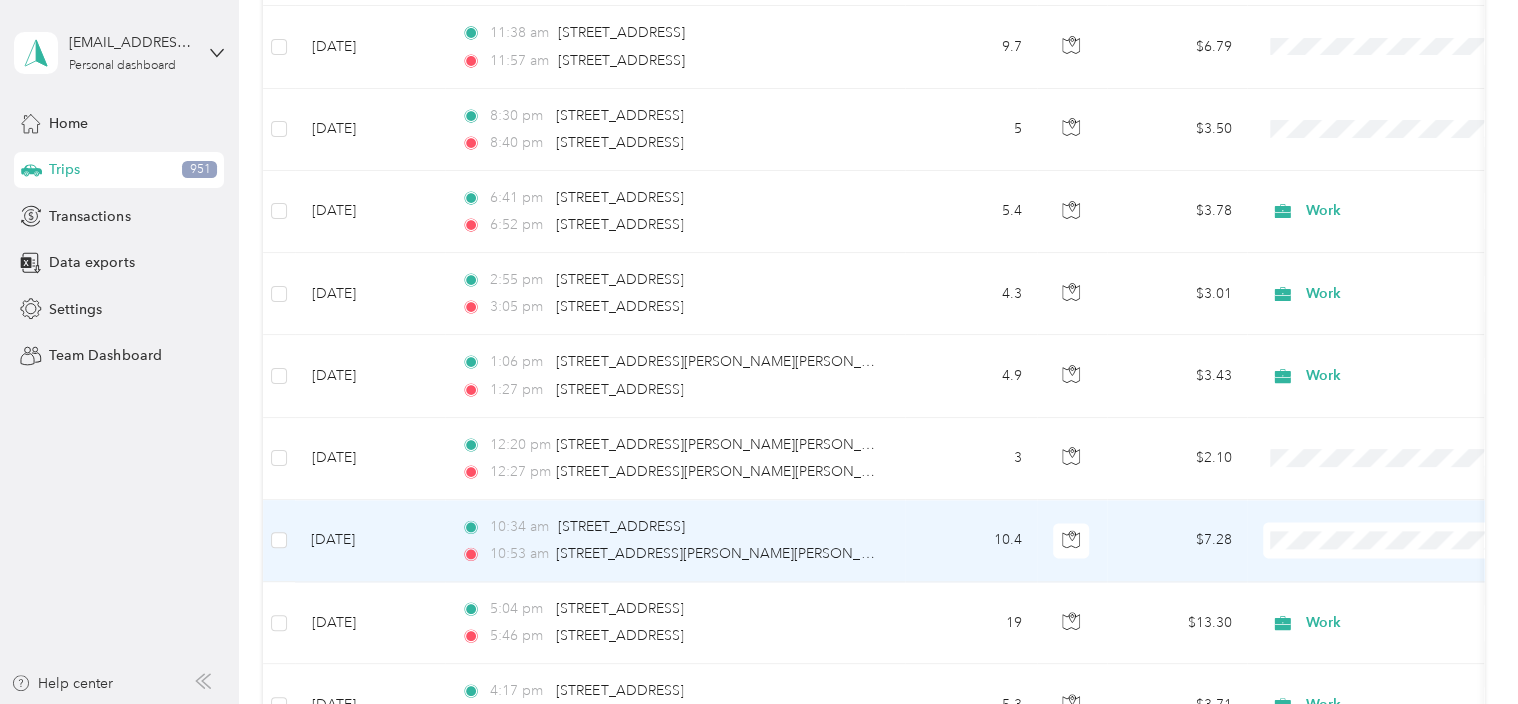 click on "Work" at bounding box center [1405, 268] 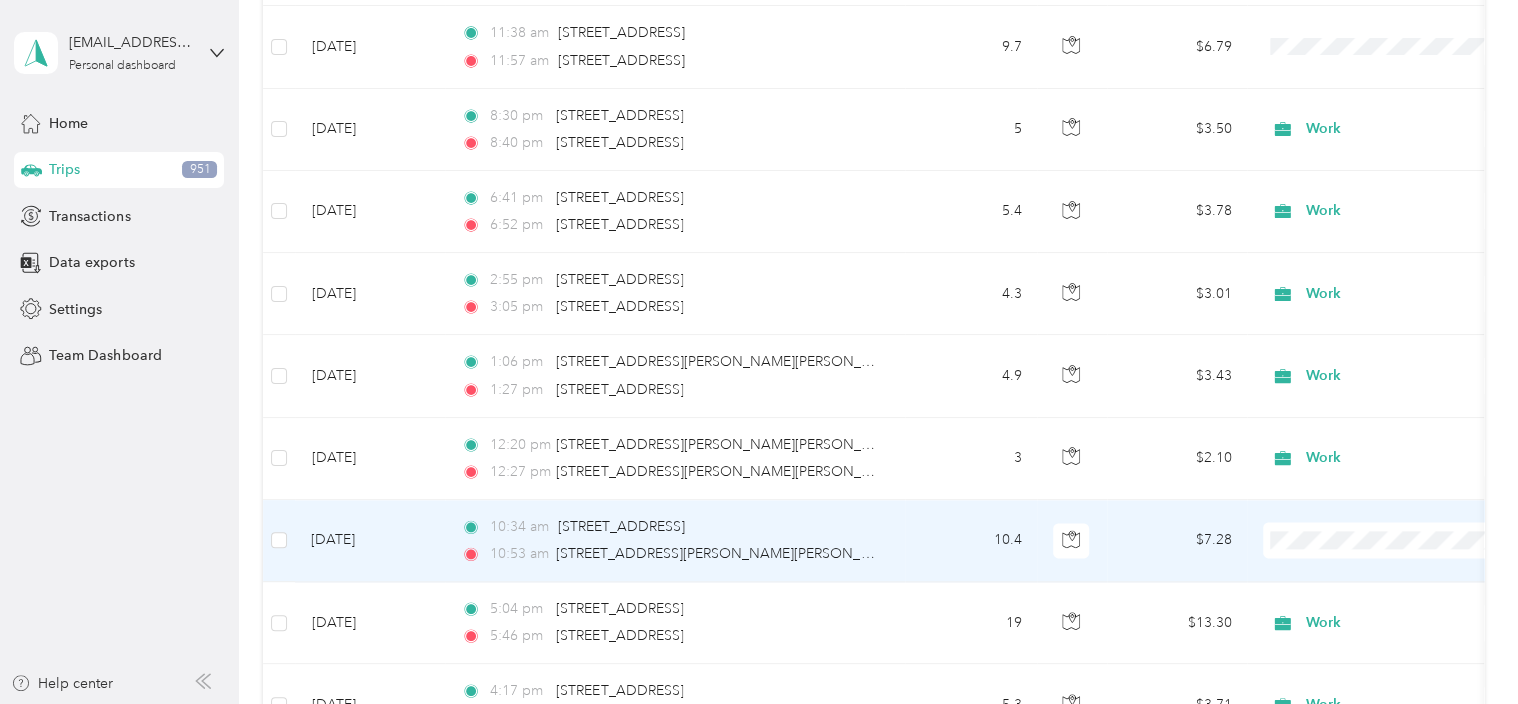 click on "Work" at bounding box center (1405, 276) 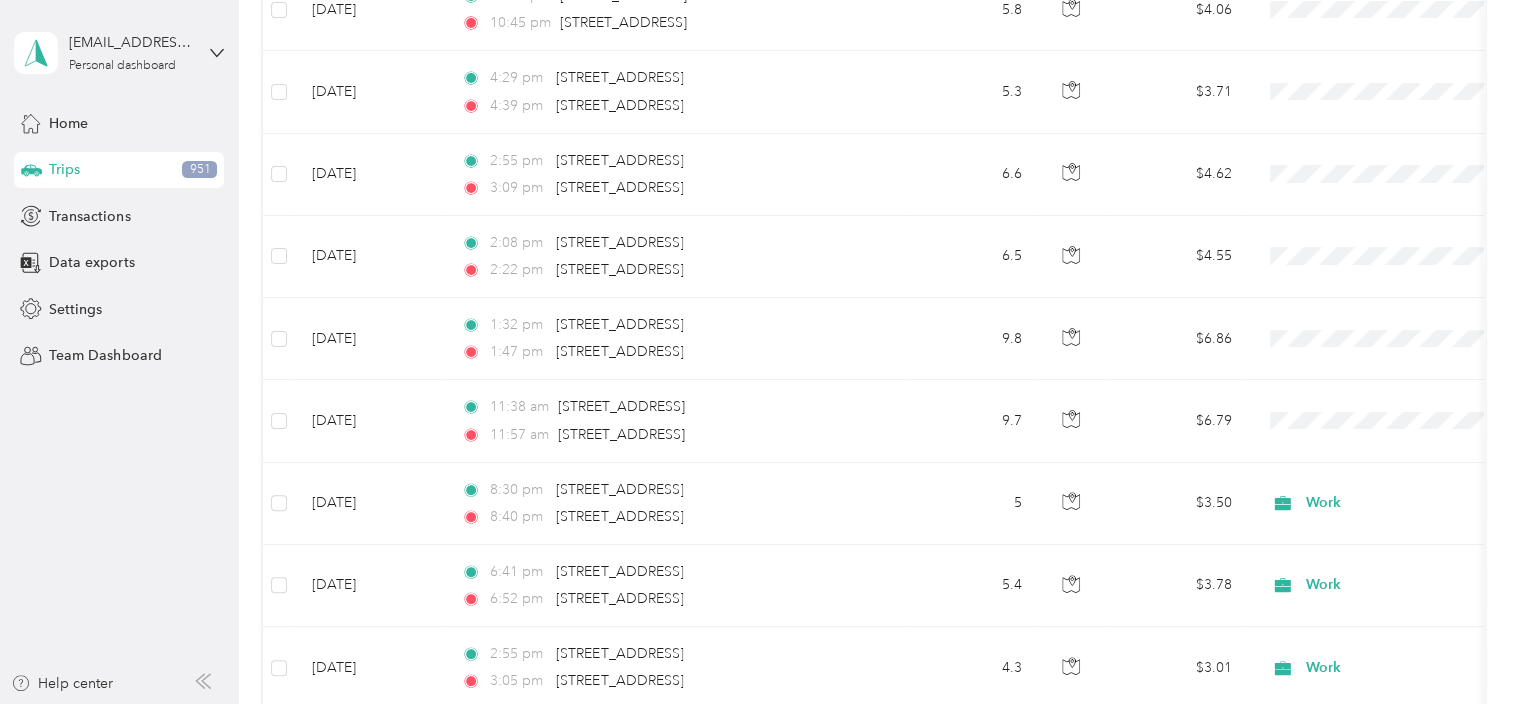 scroll, scrollTop: 4512, scrollLeft: 0, axis: vertical 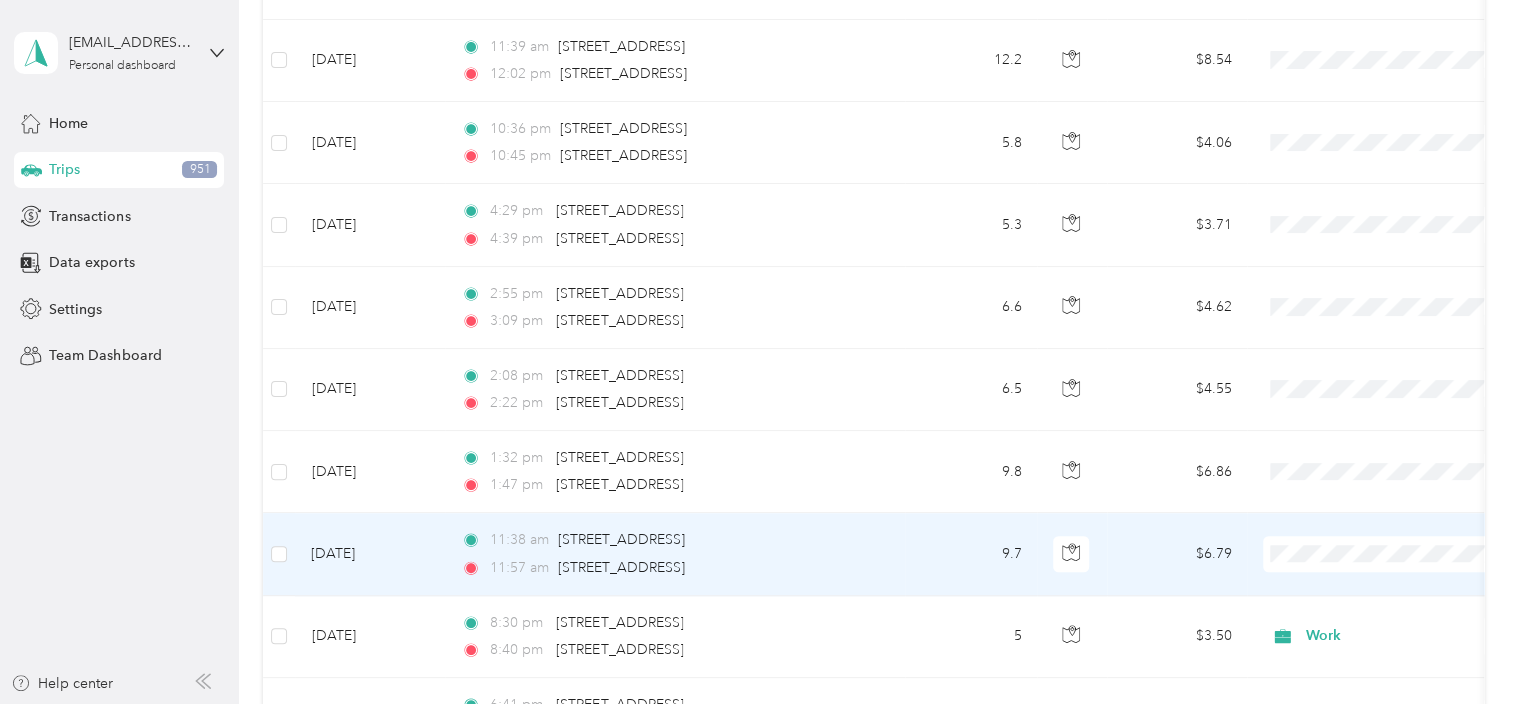 click on "Work Personal Other Charity Medical Moving Commute" at bounding box center [1388, 391] 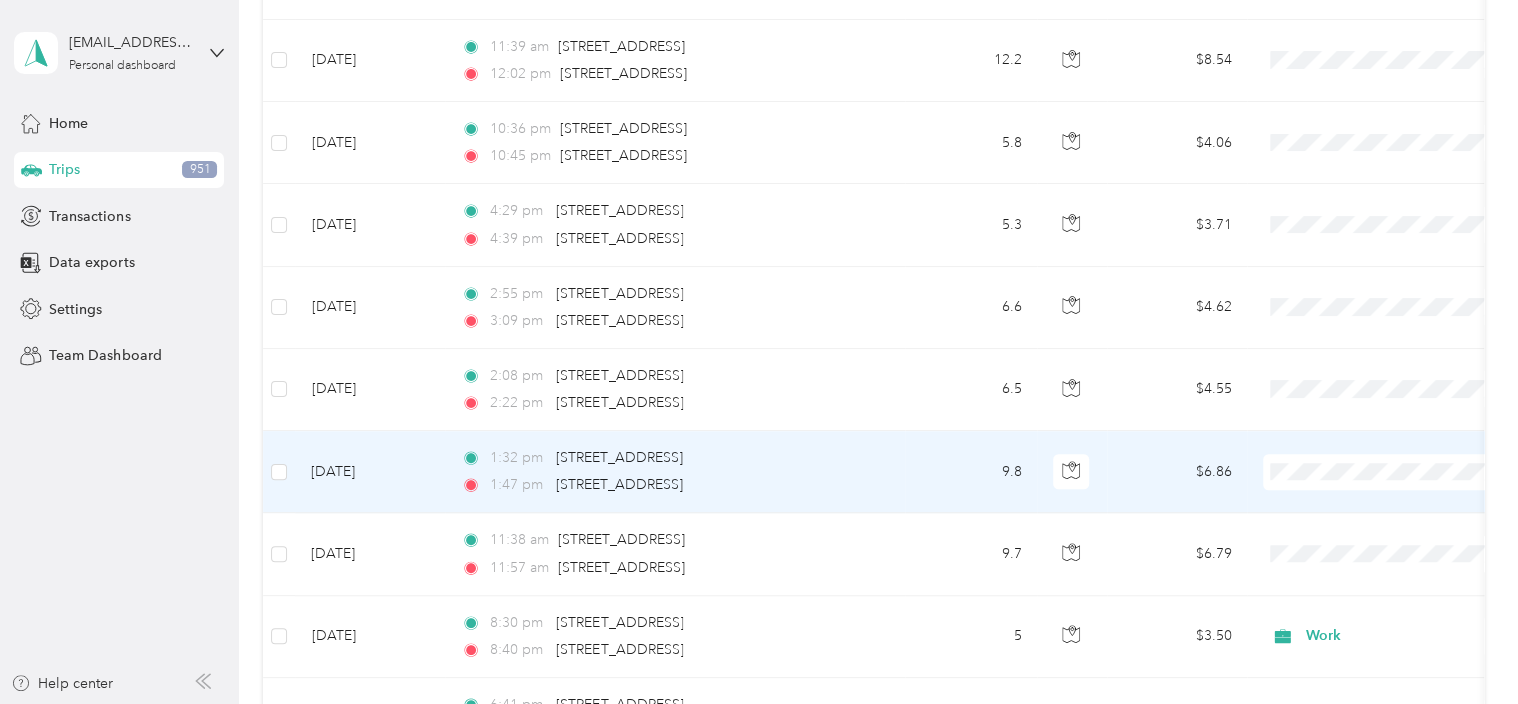click on "Work Personal Other Charity Medical Moving Commute" at bounding box center (1388, 317) 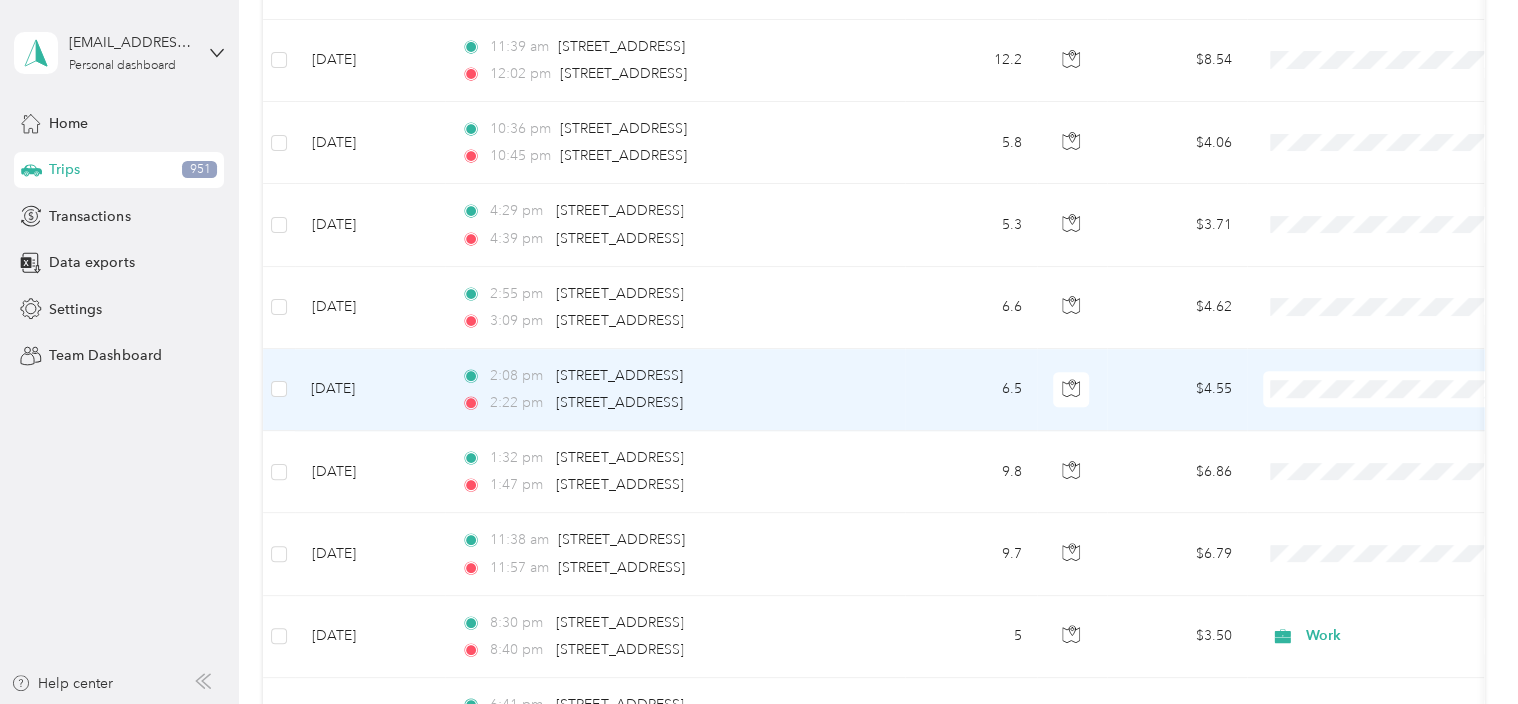 click on "Work" at bounding box center (1405, 415) 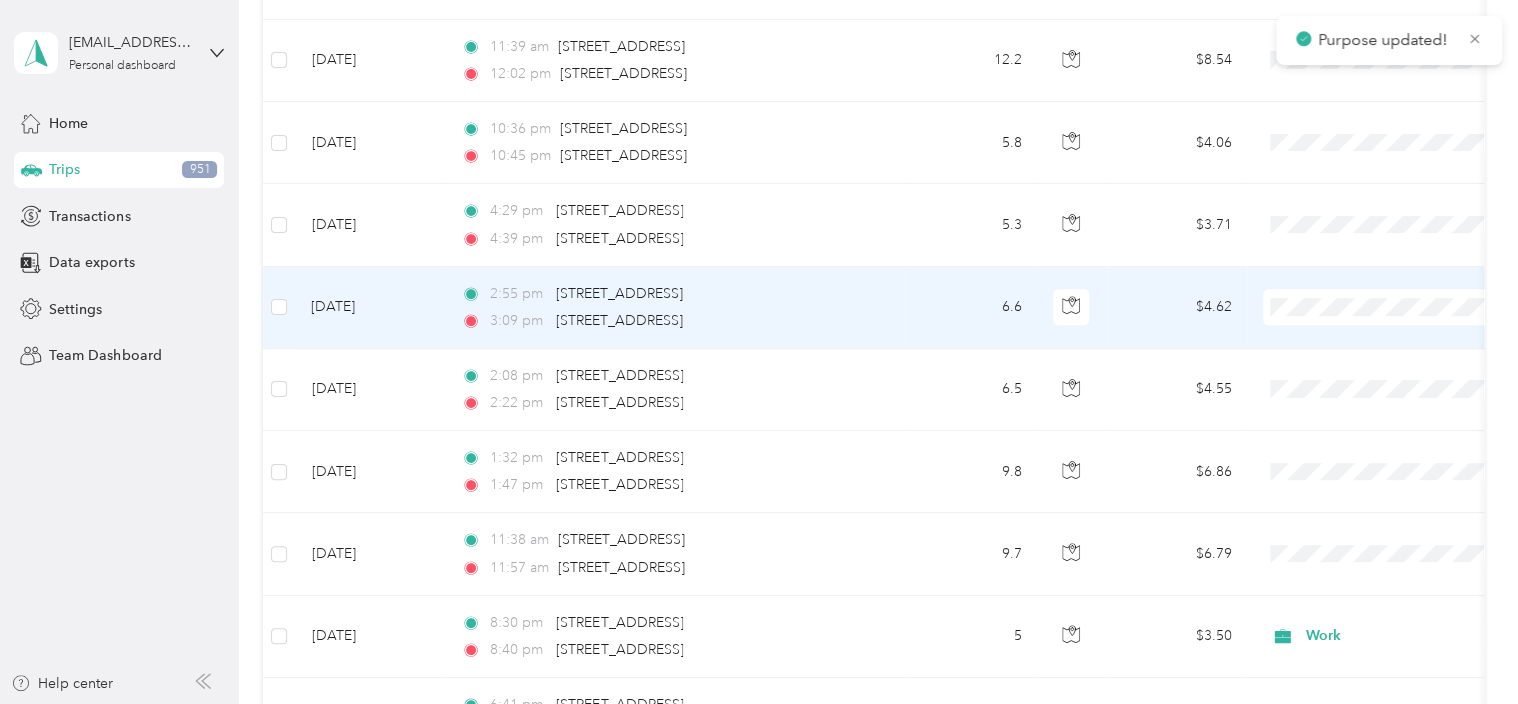 click on "Work" at bounding box center [1405, 333] 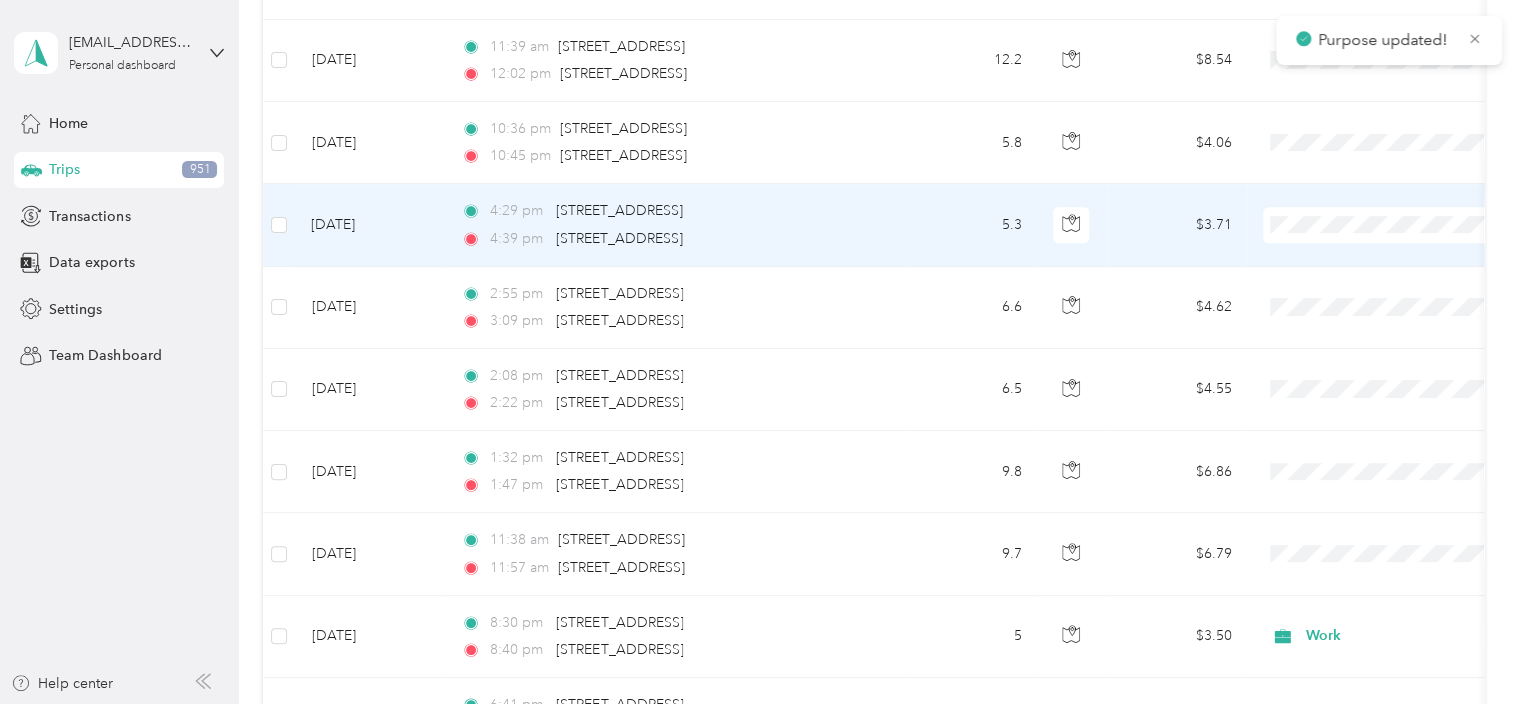click on "Work" at bounding box center [1405, 250] 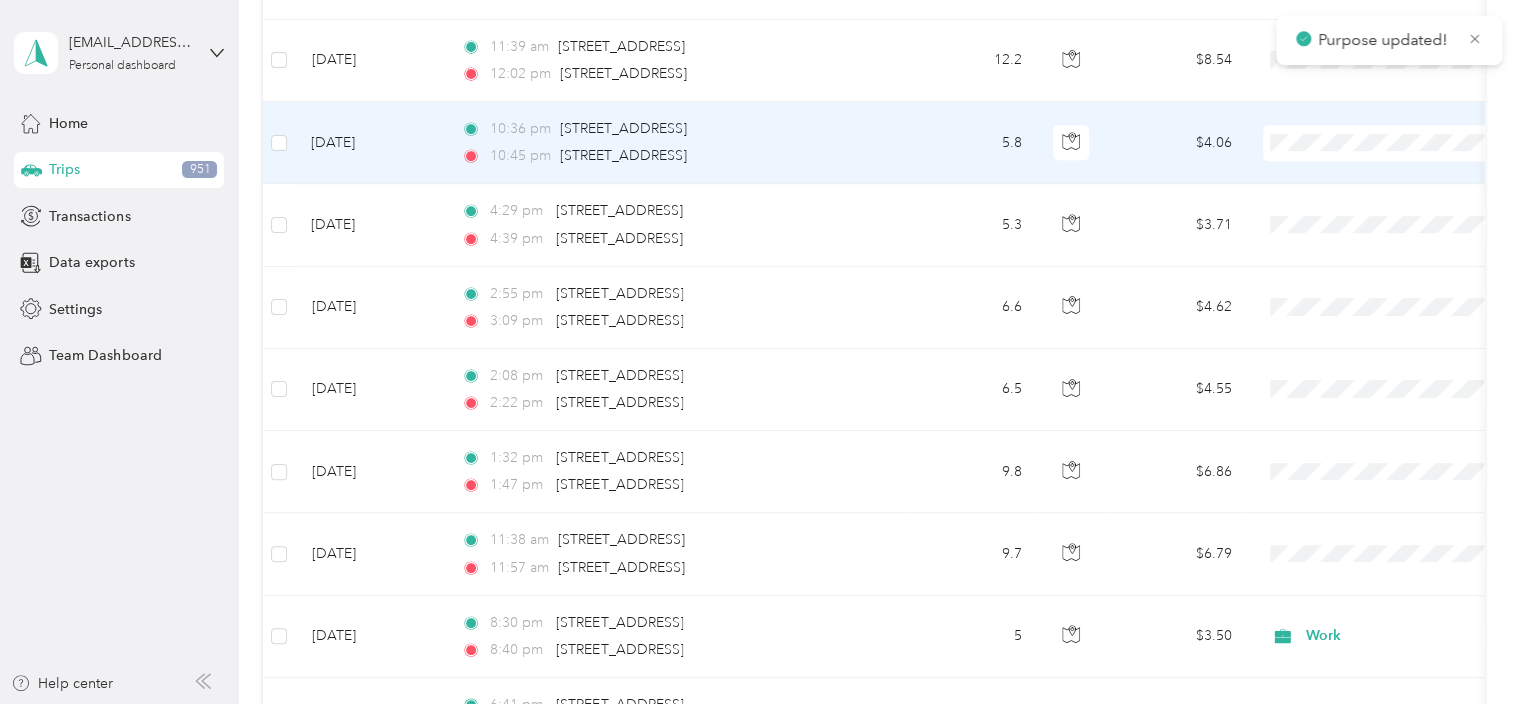click on "Work" at bounding box center (1388, 169) 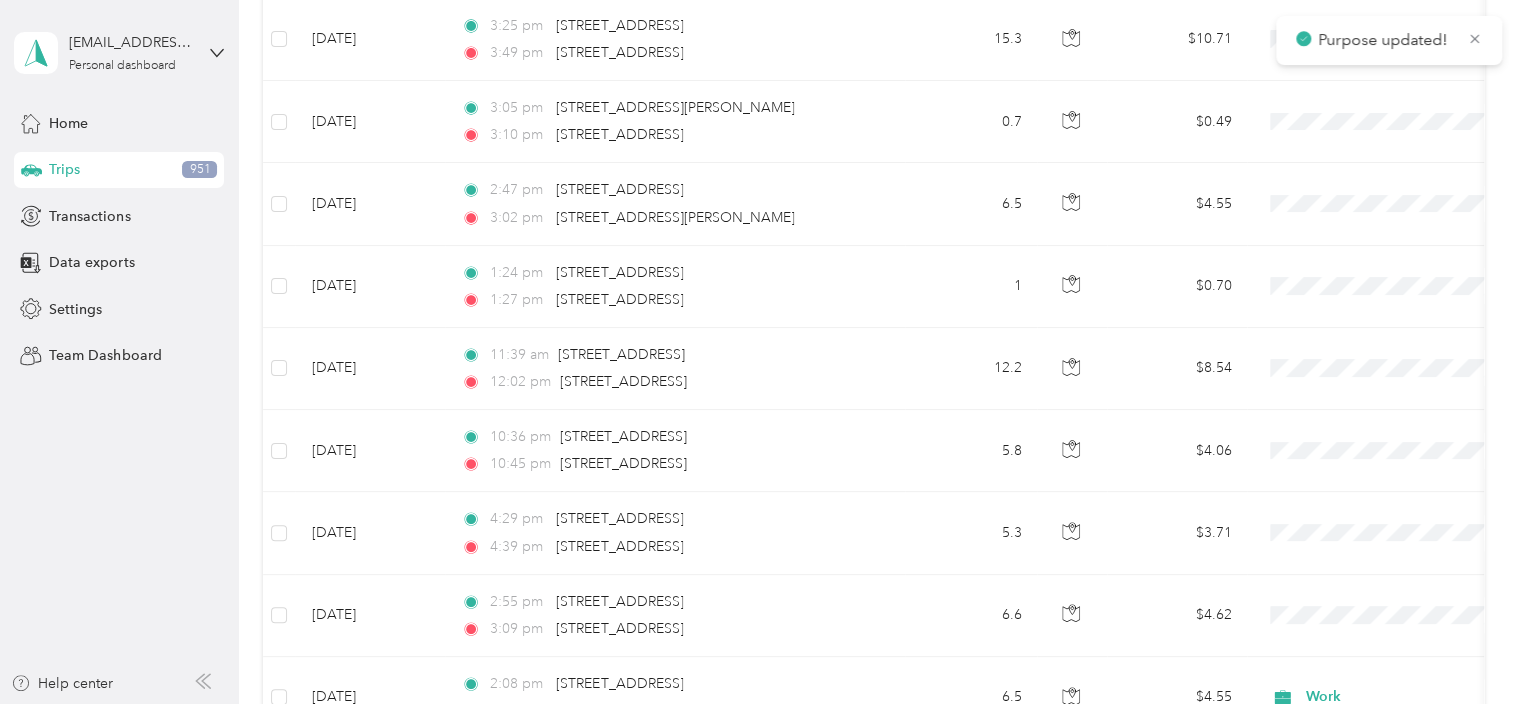 scroll, scrollTop: 4192, scrollLeft: 0, axis: vertical 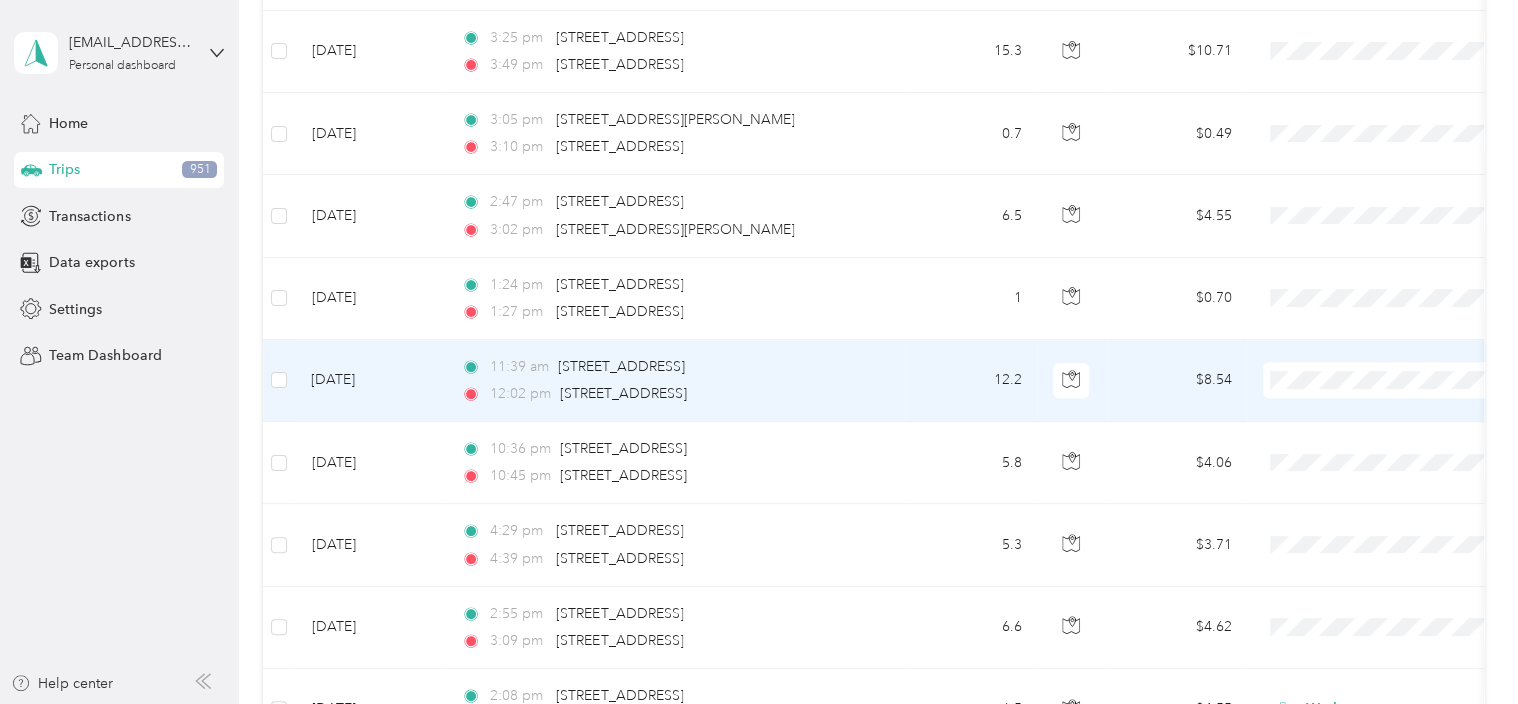 click 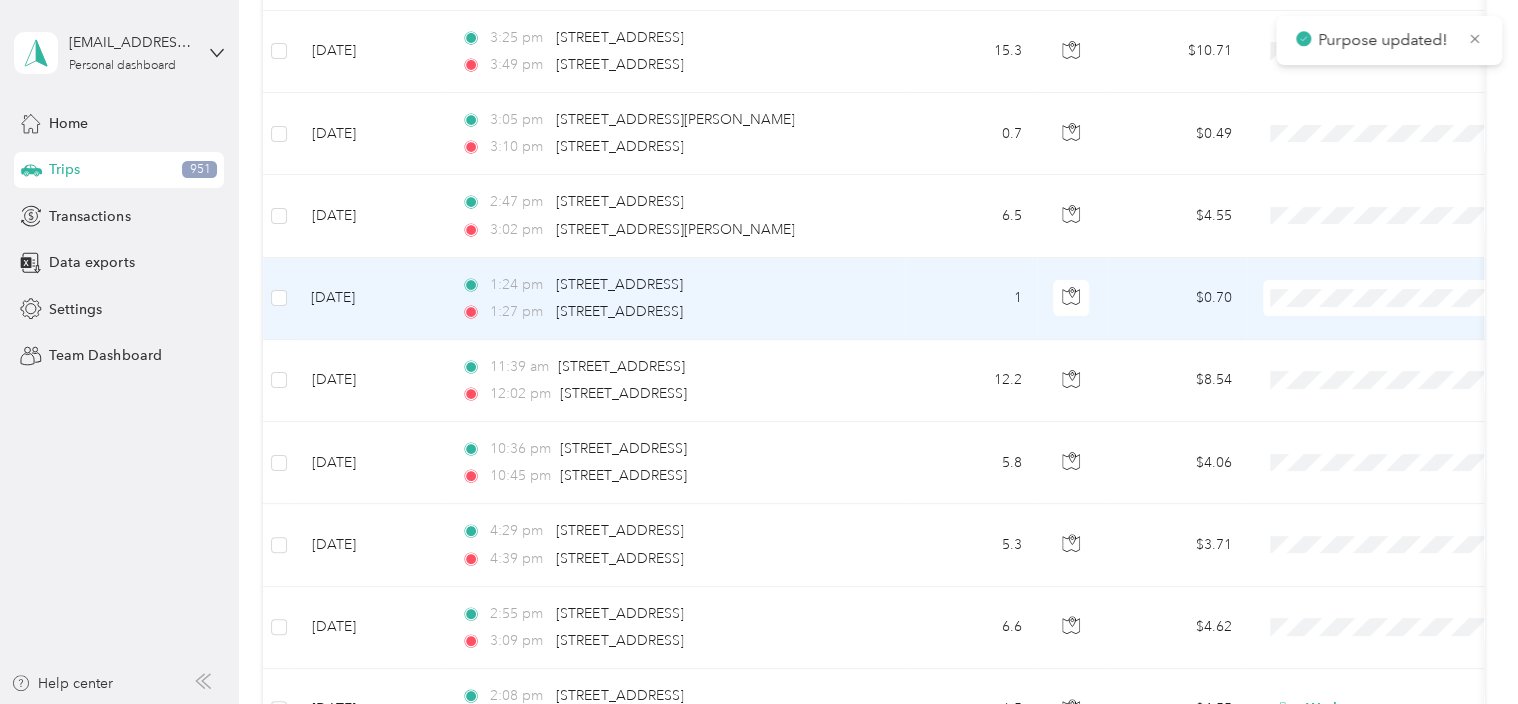 click on "Work" at bounding box center [1388, 321] 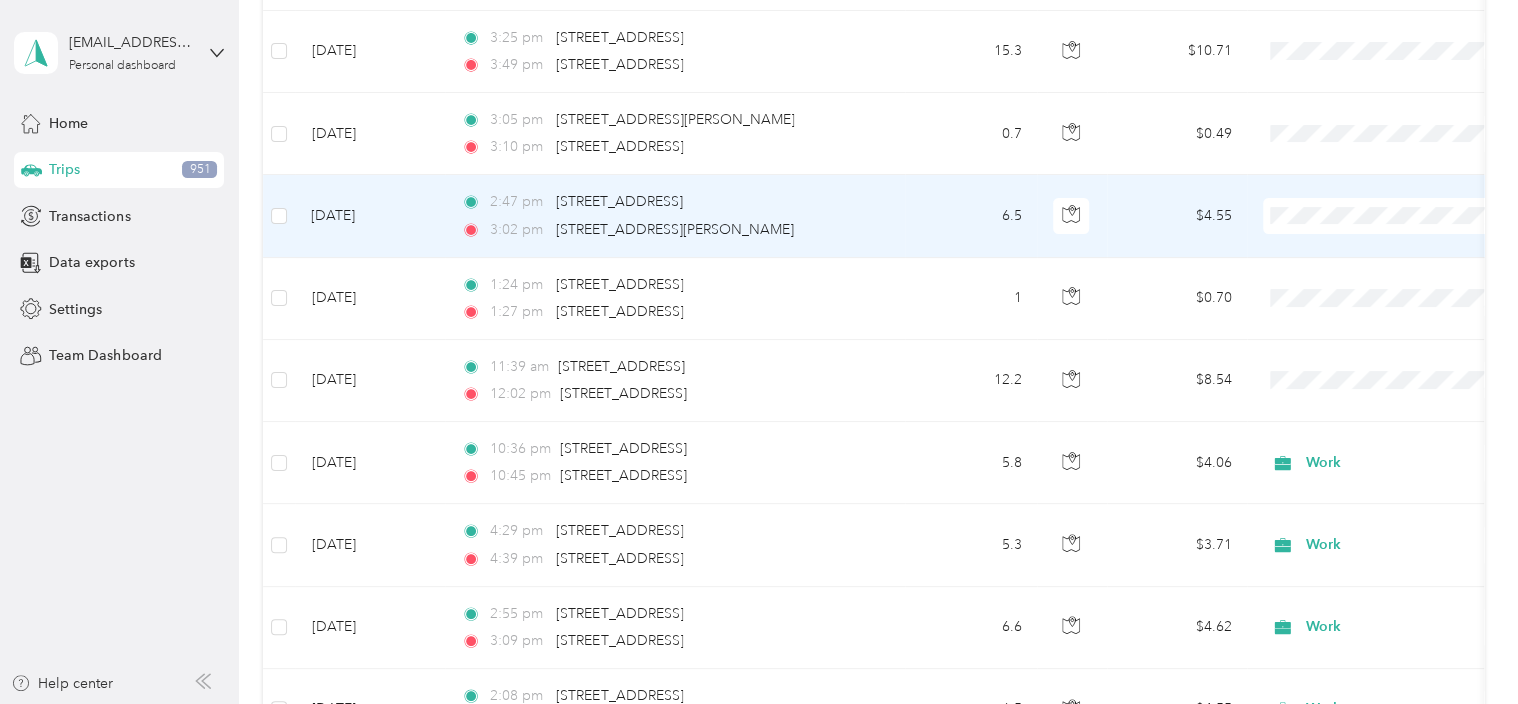 click on "Work" at bounding box center [1388, 232] 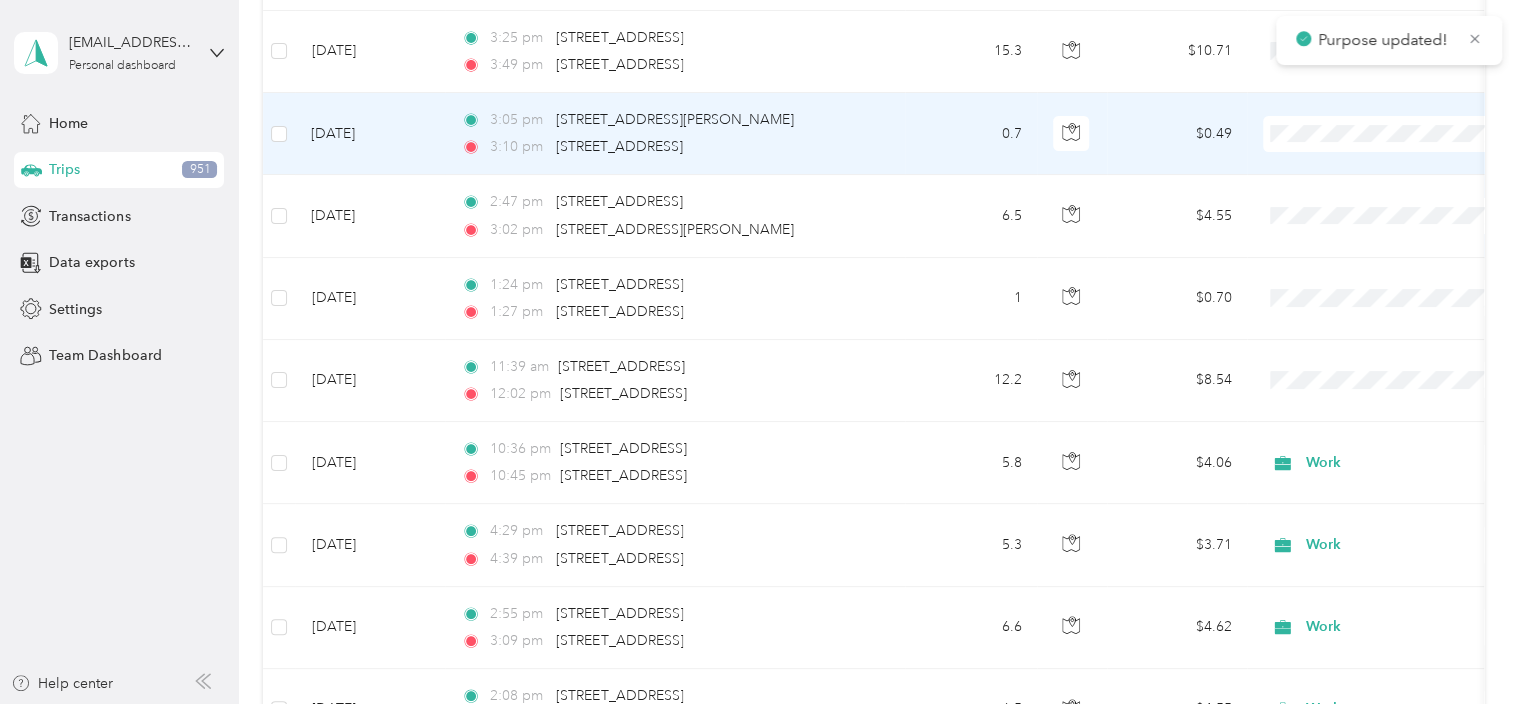 click at bounding box center (1387, 134) 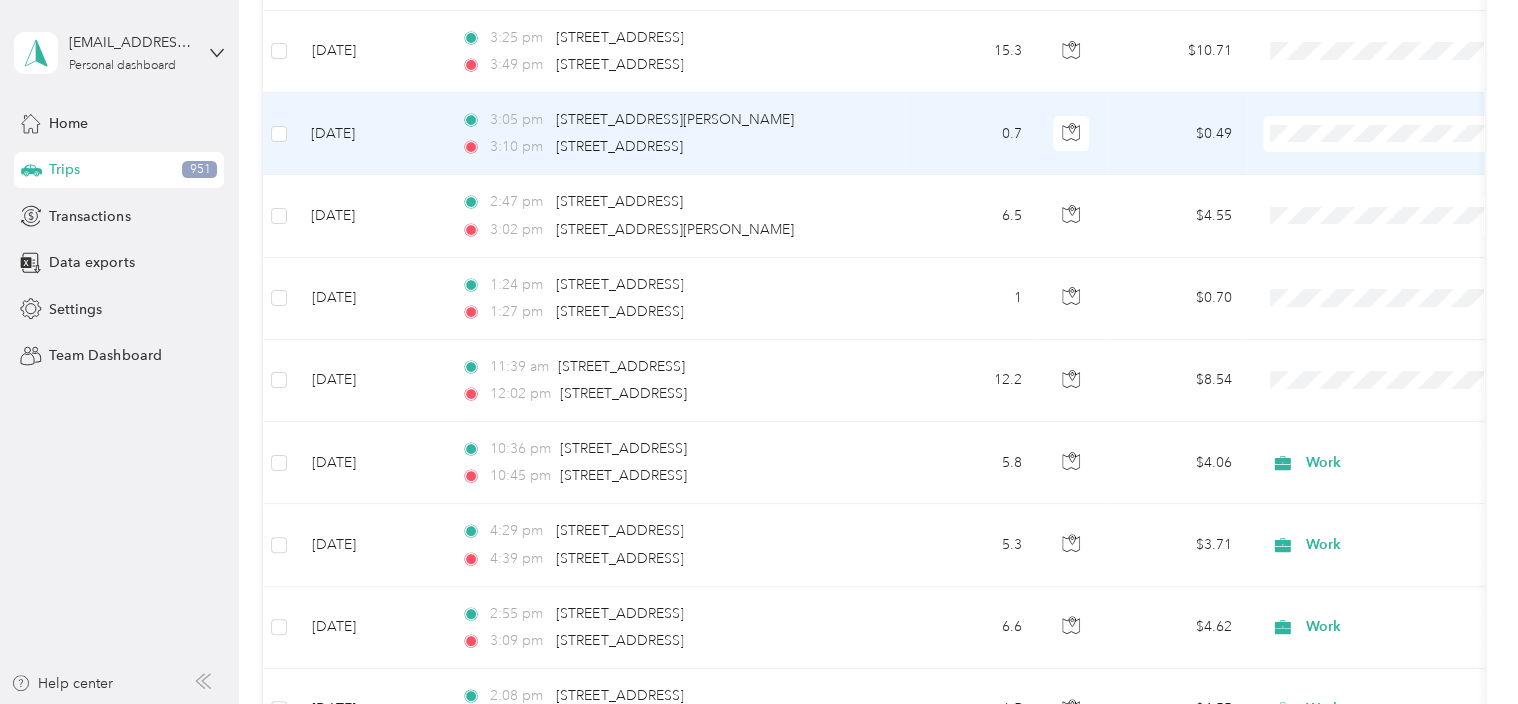 click on "Work" at bounding box center (1388, 157) 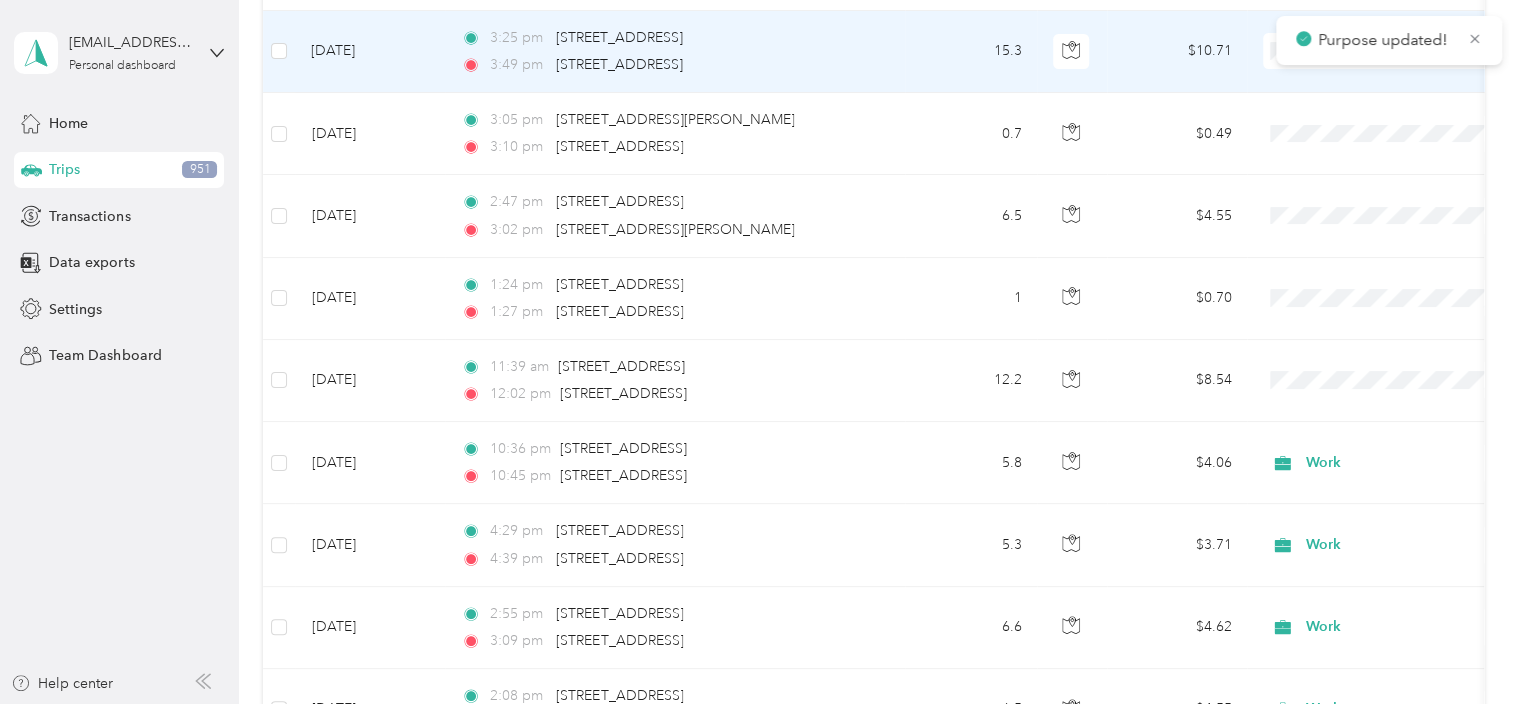 click at bounding box center [1387, 51] 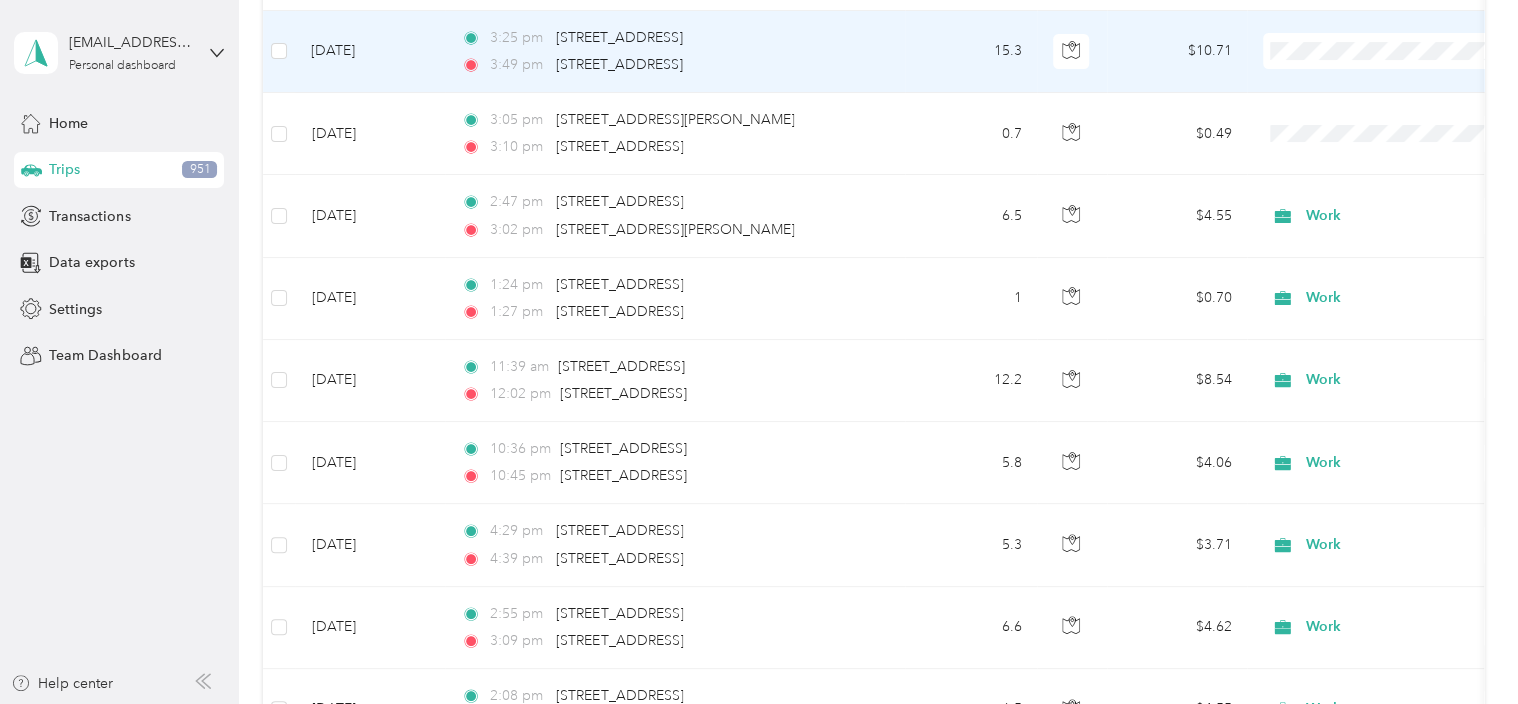 click at bounding box center [1387, 51] 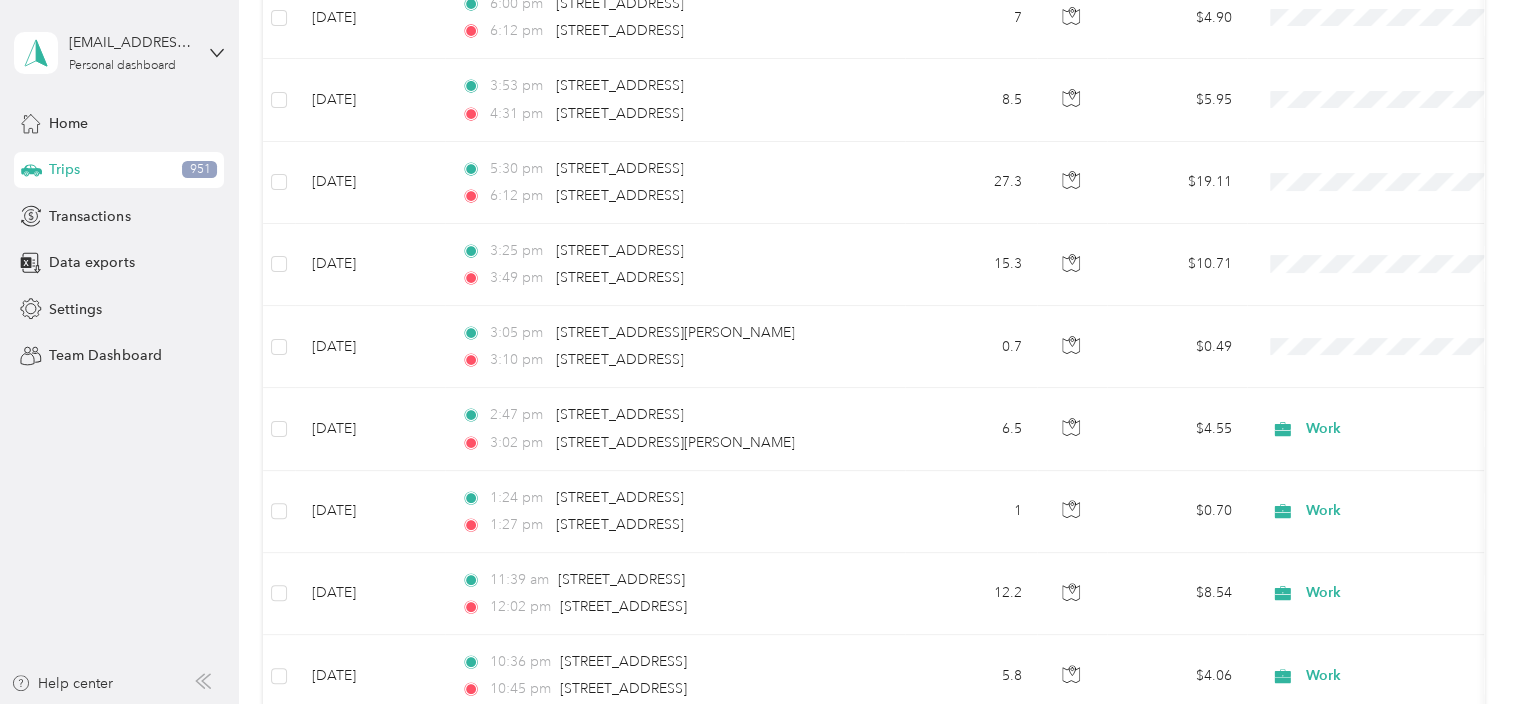 scroll, scrollTop: 3925, scrollLeft: 0, axis: vertical 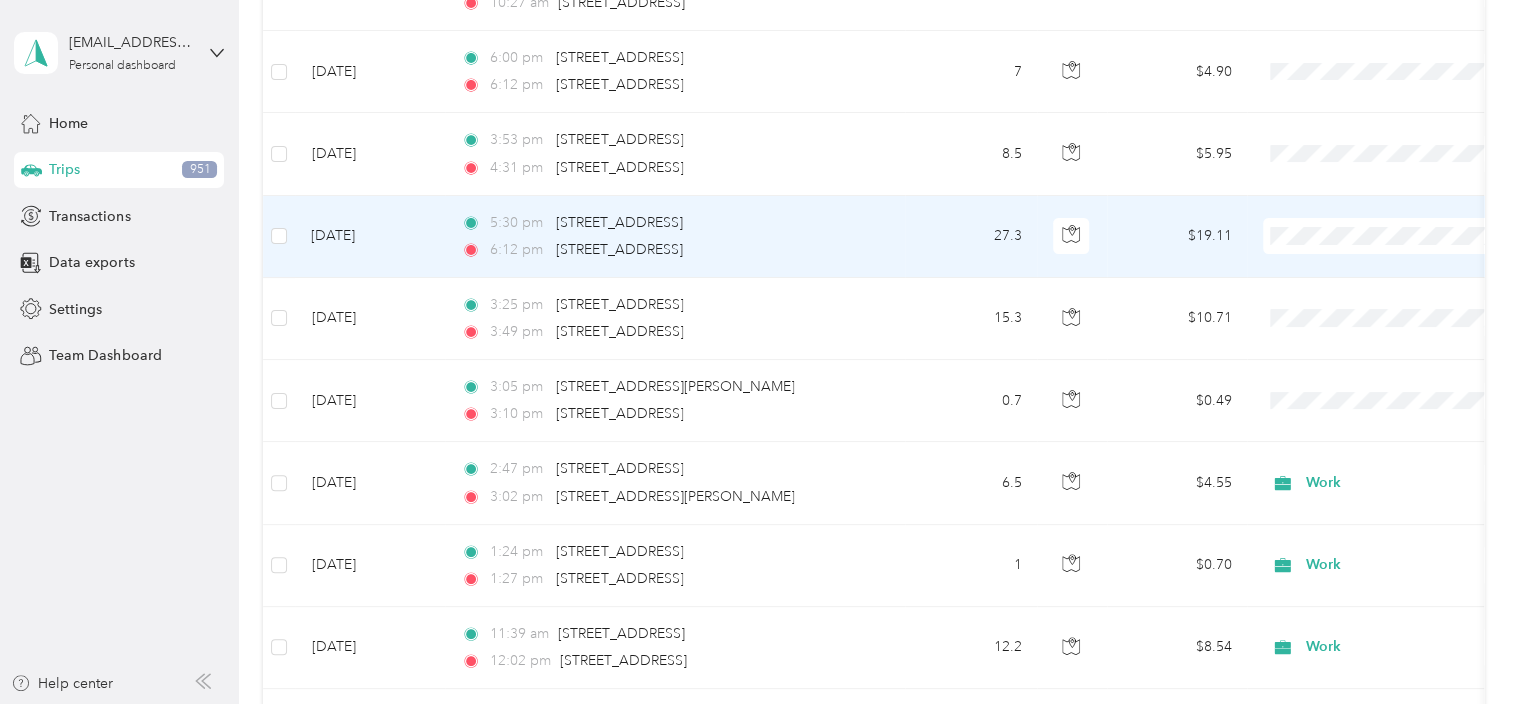 click on "Work" at bounding box center [1388, 252] 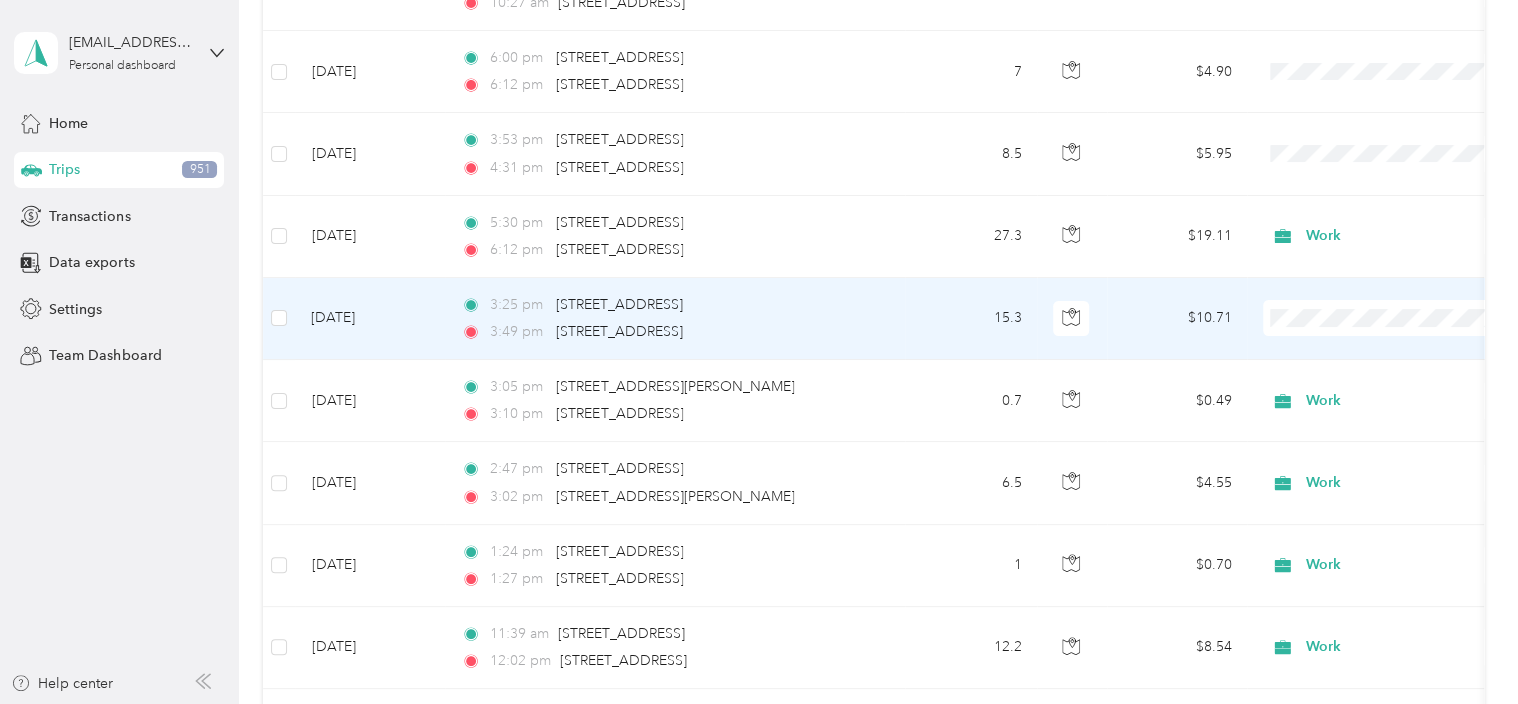 click on "Work" at bounding box center (1405, 344) 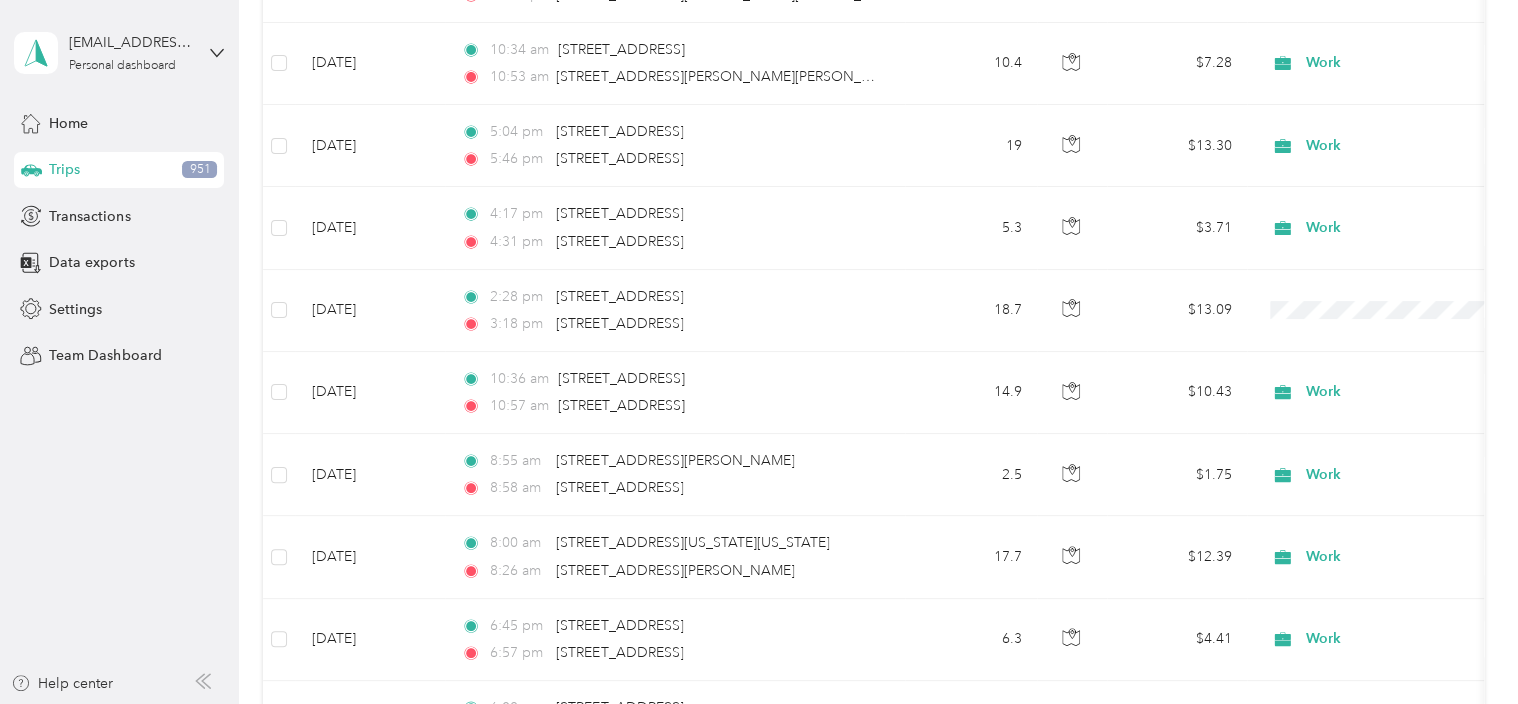 scroll, scrollTop: 5485, scrollLeft: 0, axis: vertical 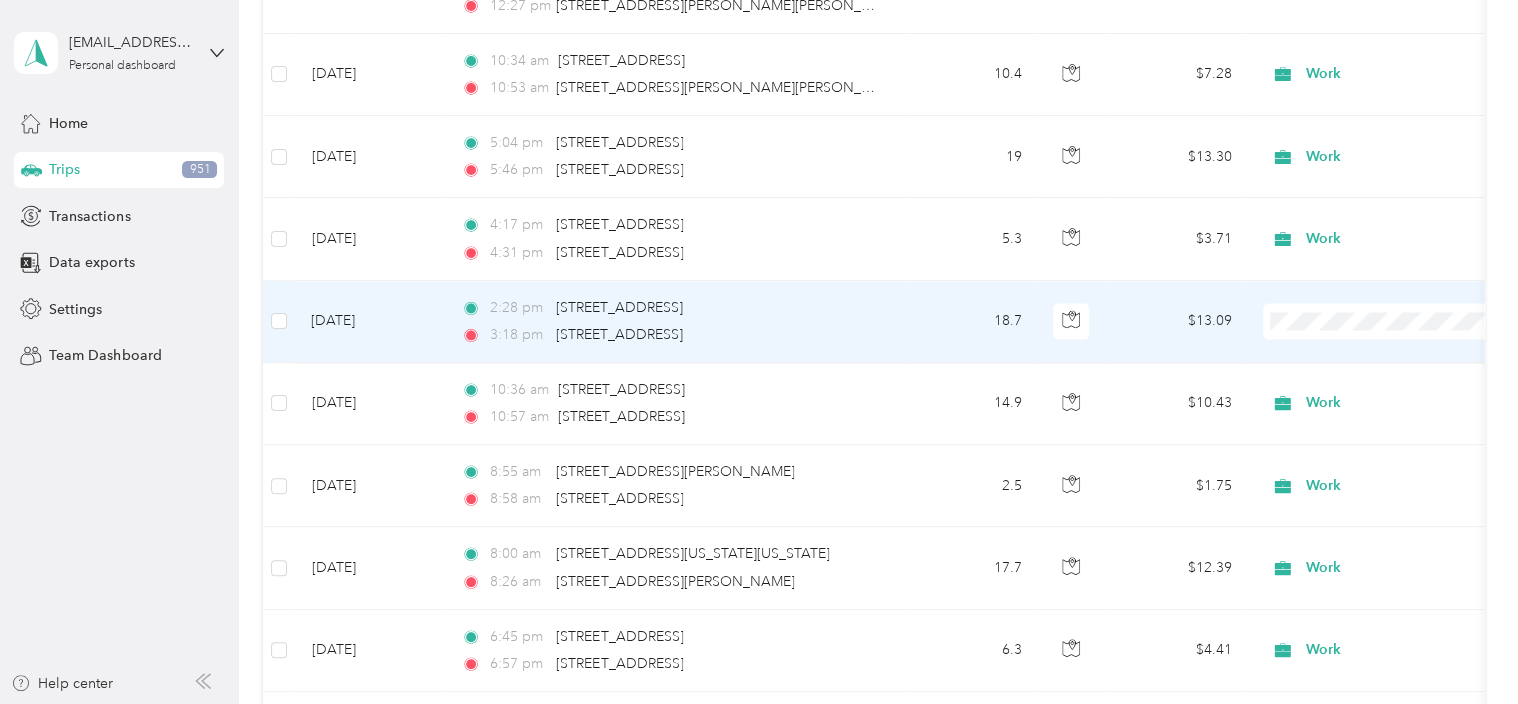 click on "Work" at bounding box center [1405, 344] 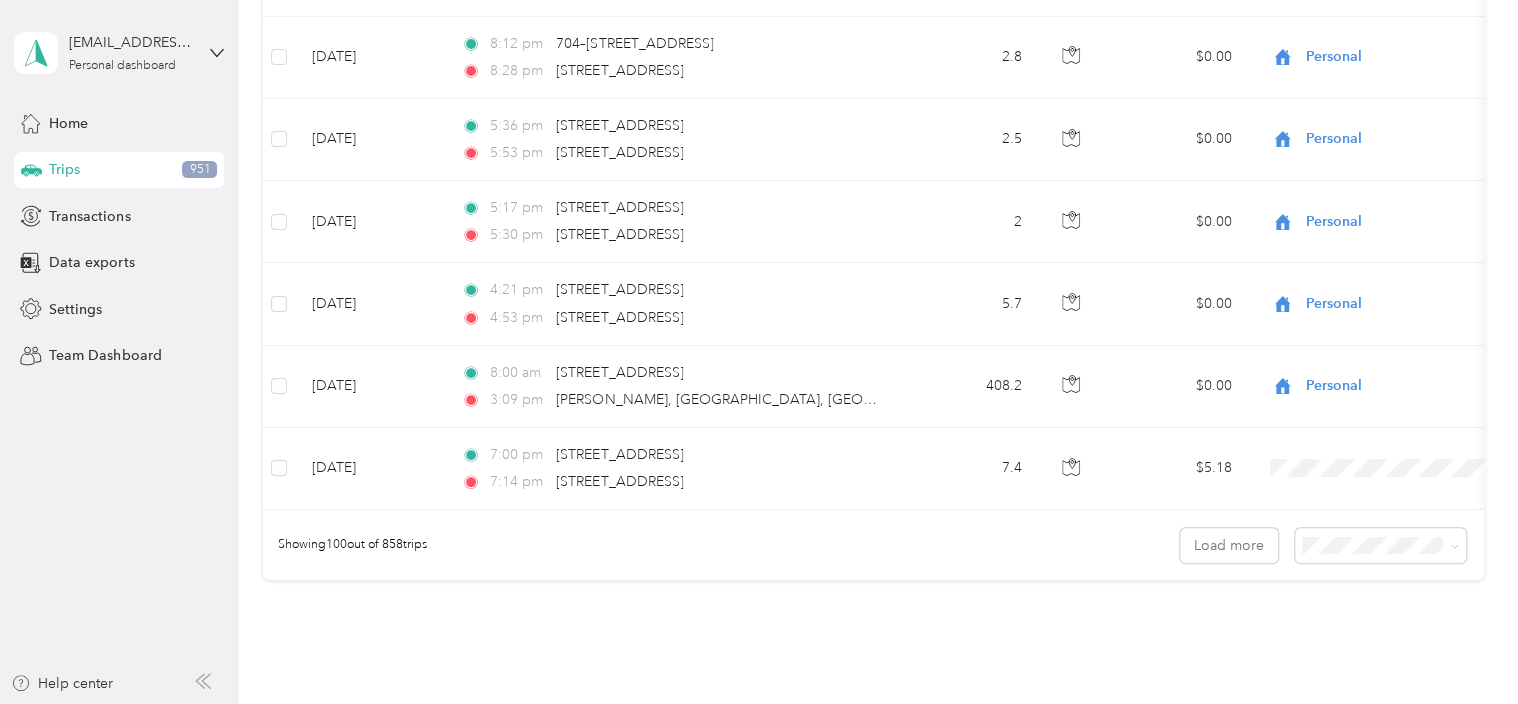 scroll, scrollTop: 8063, scrollLeft: 0, axis: vertical 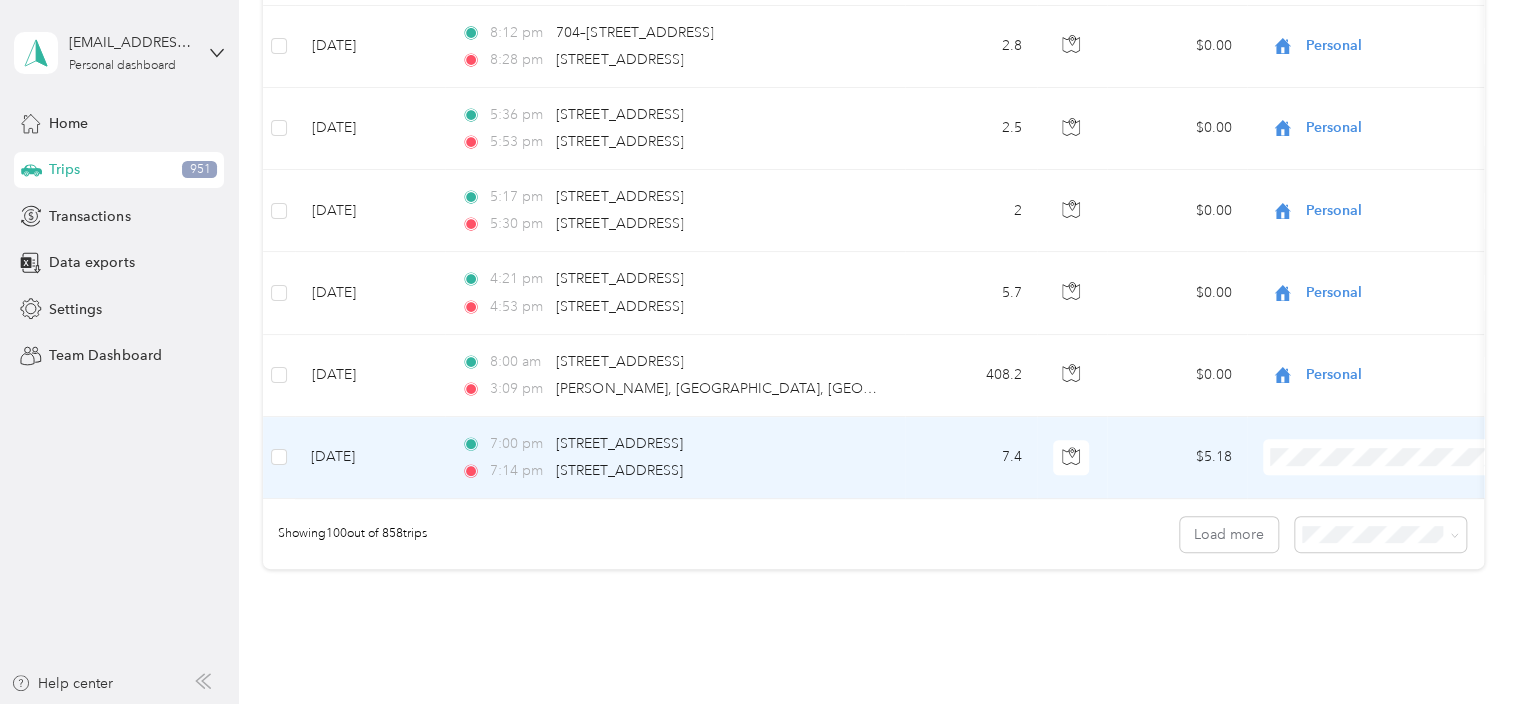 click on "Work" at bounding box center [1388, 463] 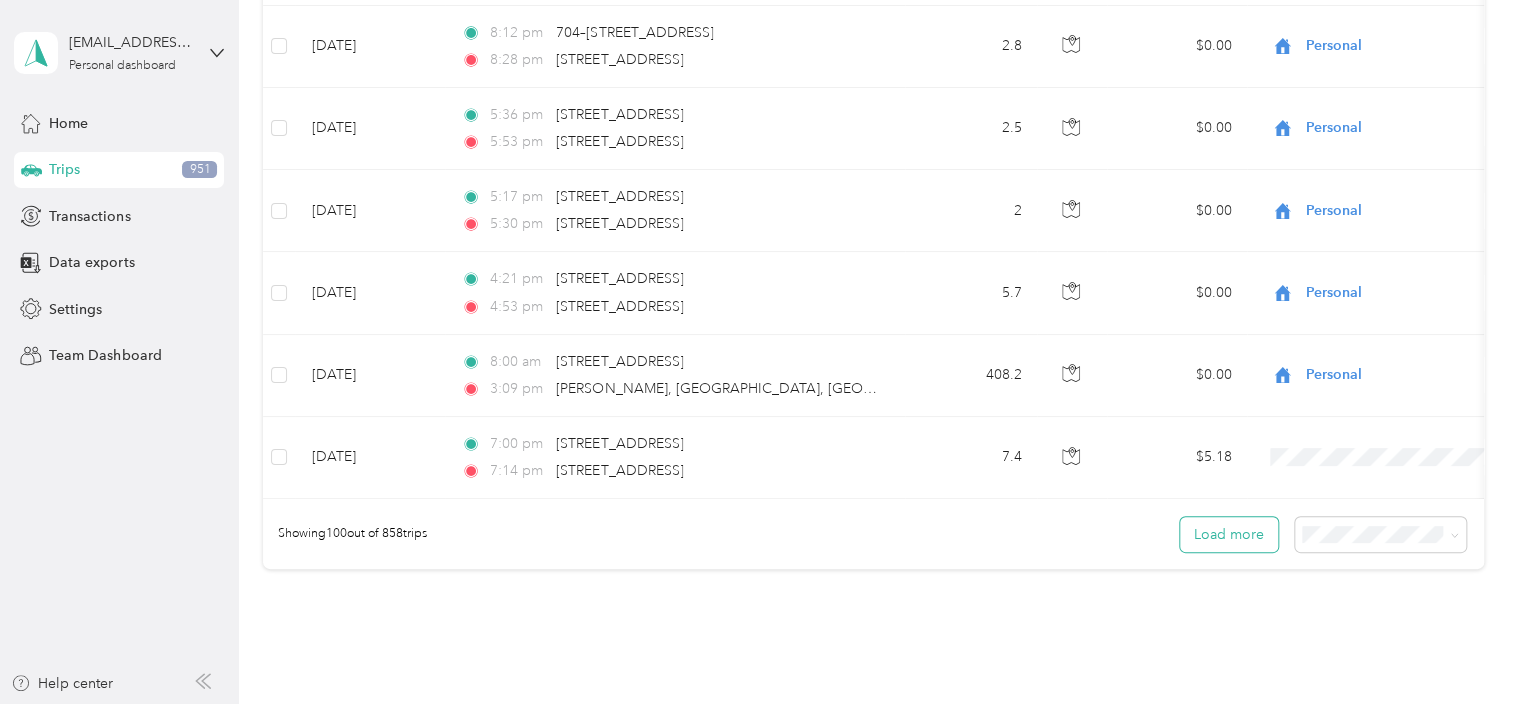click on "Load more" at bounding box center (1229, 534) 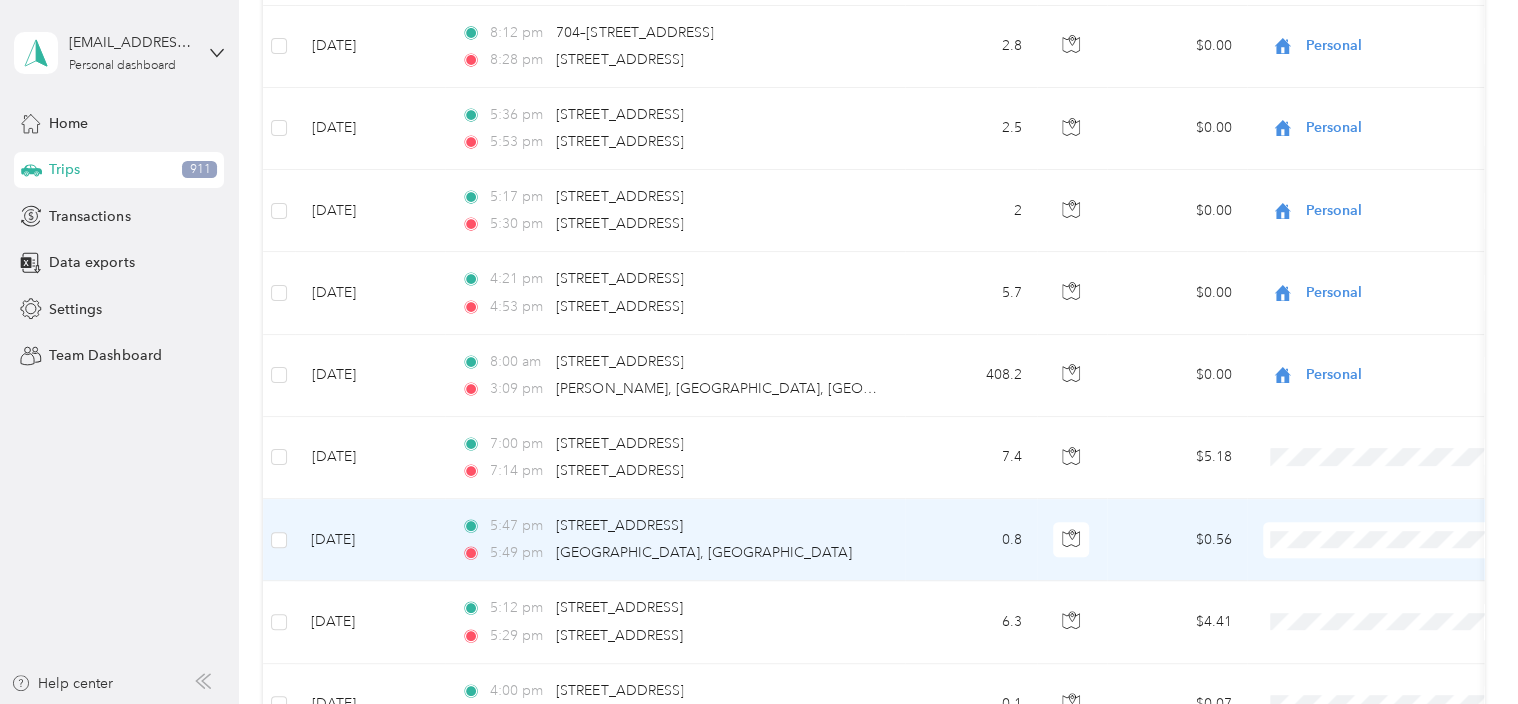click on "$0.56" at bounding box center (1177, 540) 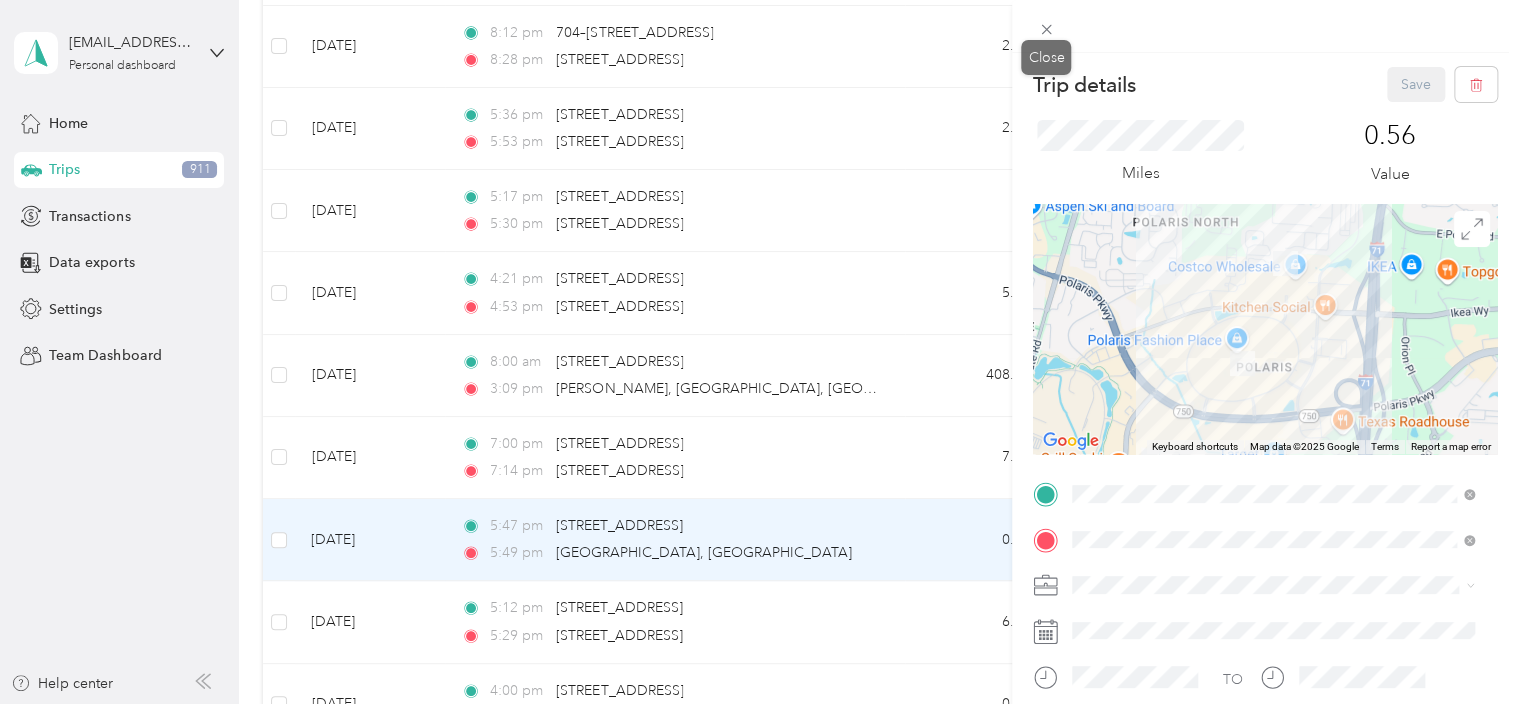 drag, startPoint x: 1040, startPoint y: 27, endPoint x: 1043, endPoint y: 48, distance: 21.213203 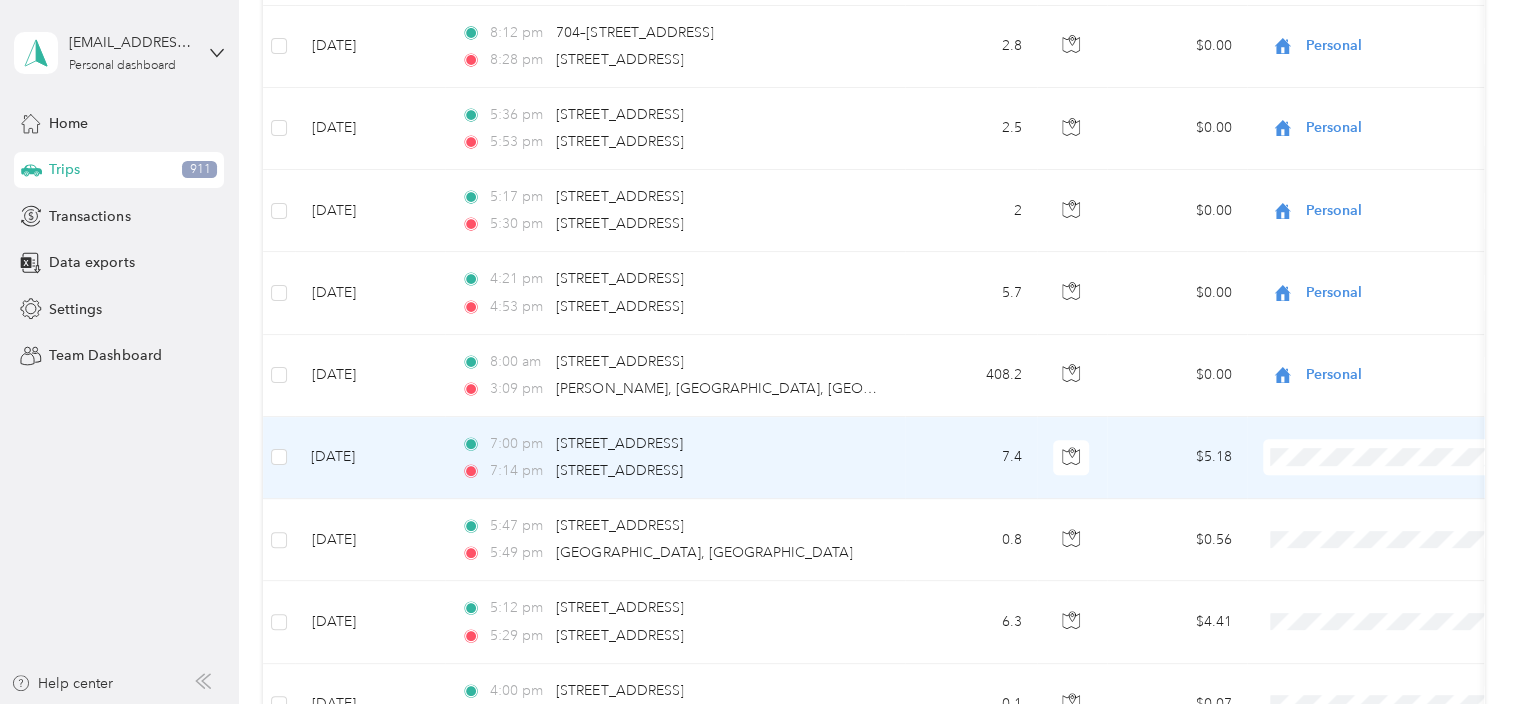 click on "Work" at bounding box center [1388, 474] 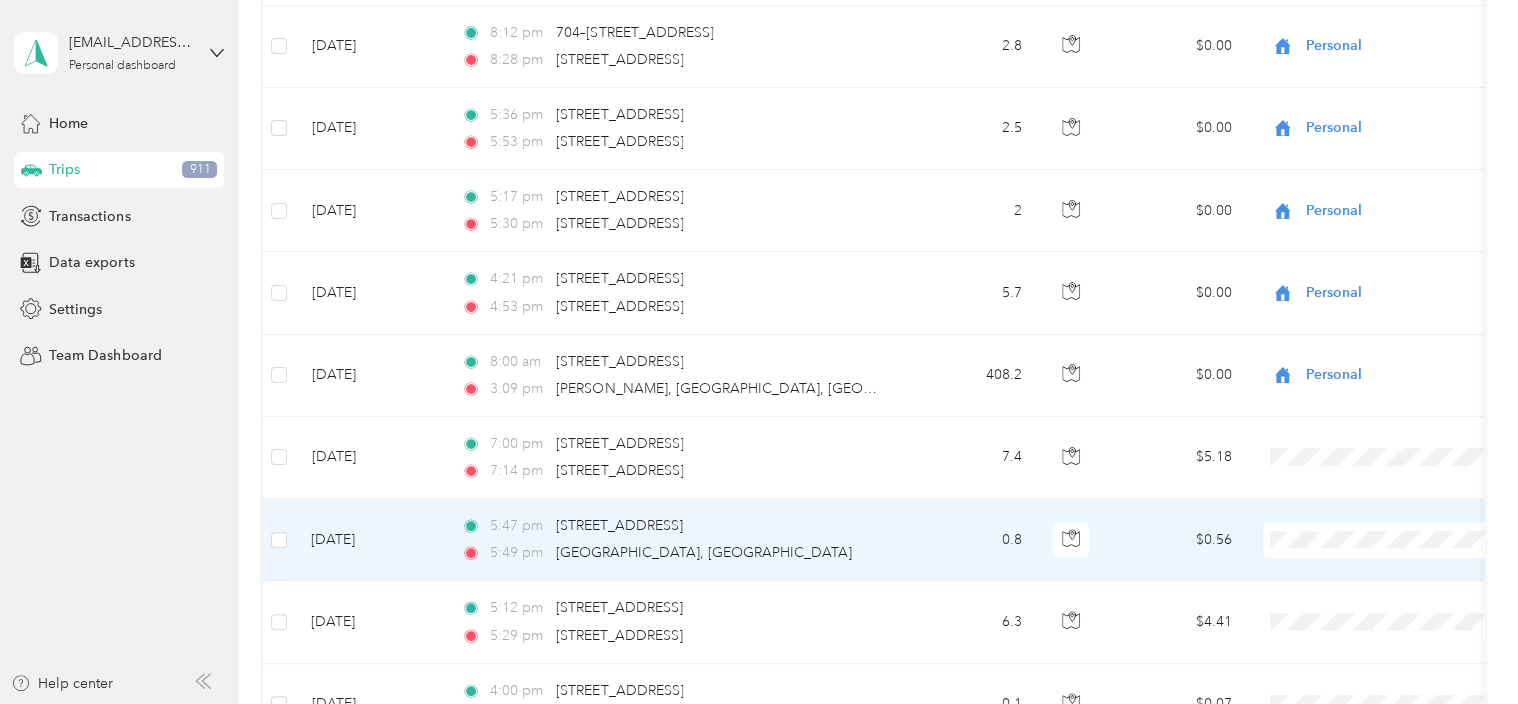 click on "Work" at bounding box center (1405, 263) 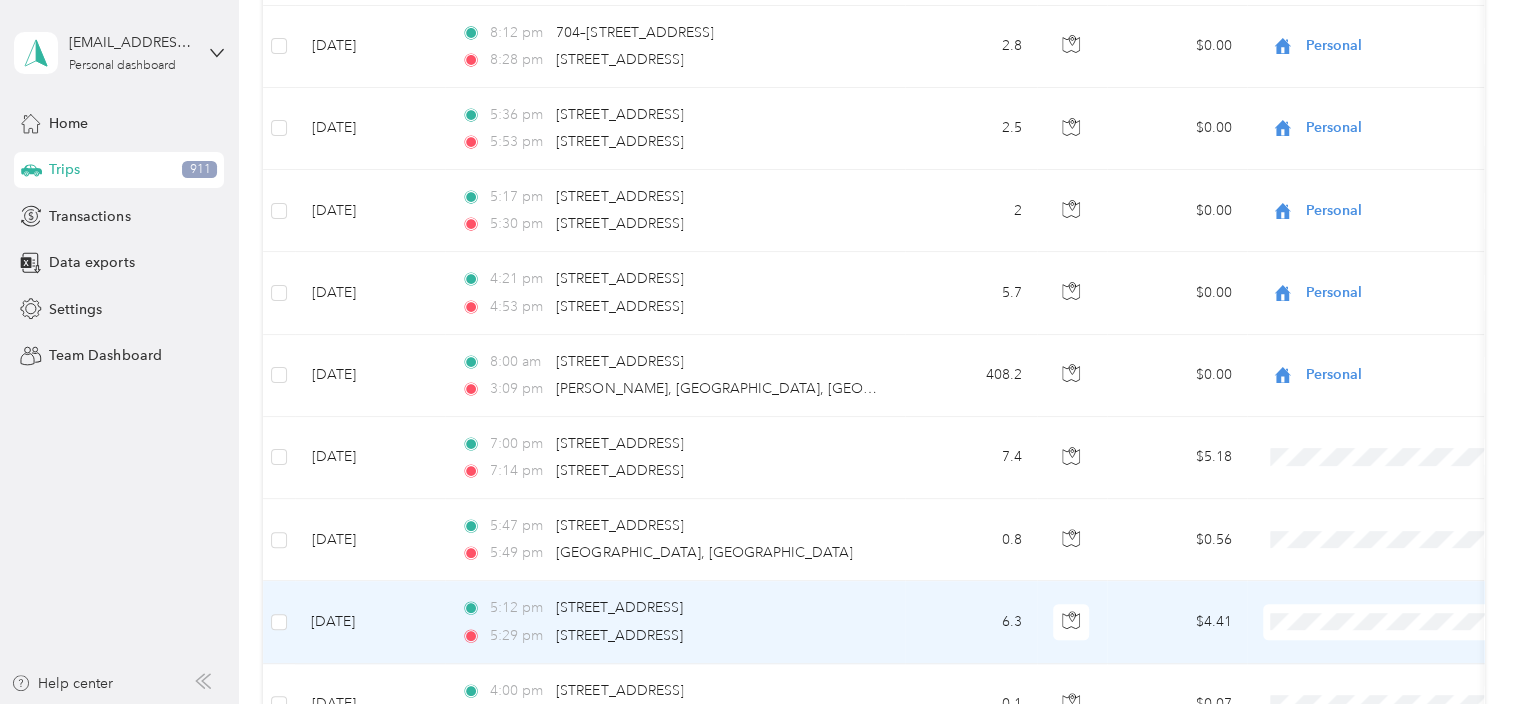 click on "Work" at bounding box center (1405, 348) 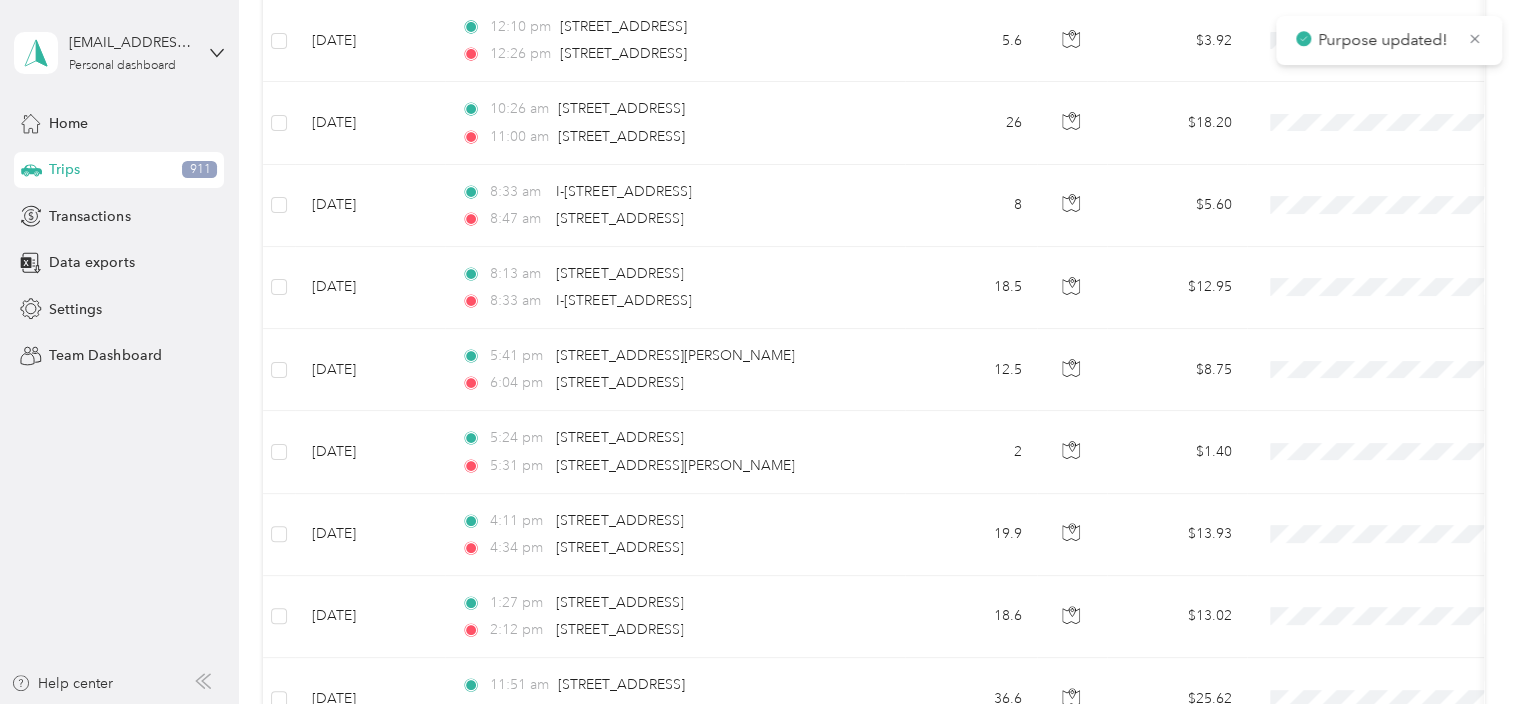 scroll, scrollTop: 10186, scrollLeft: 0, axis: vertical 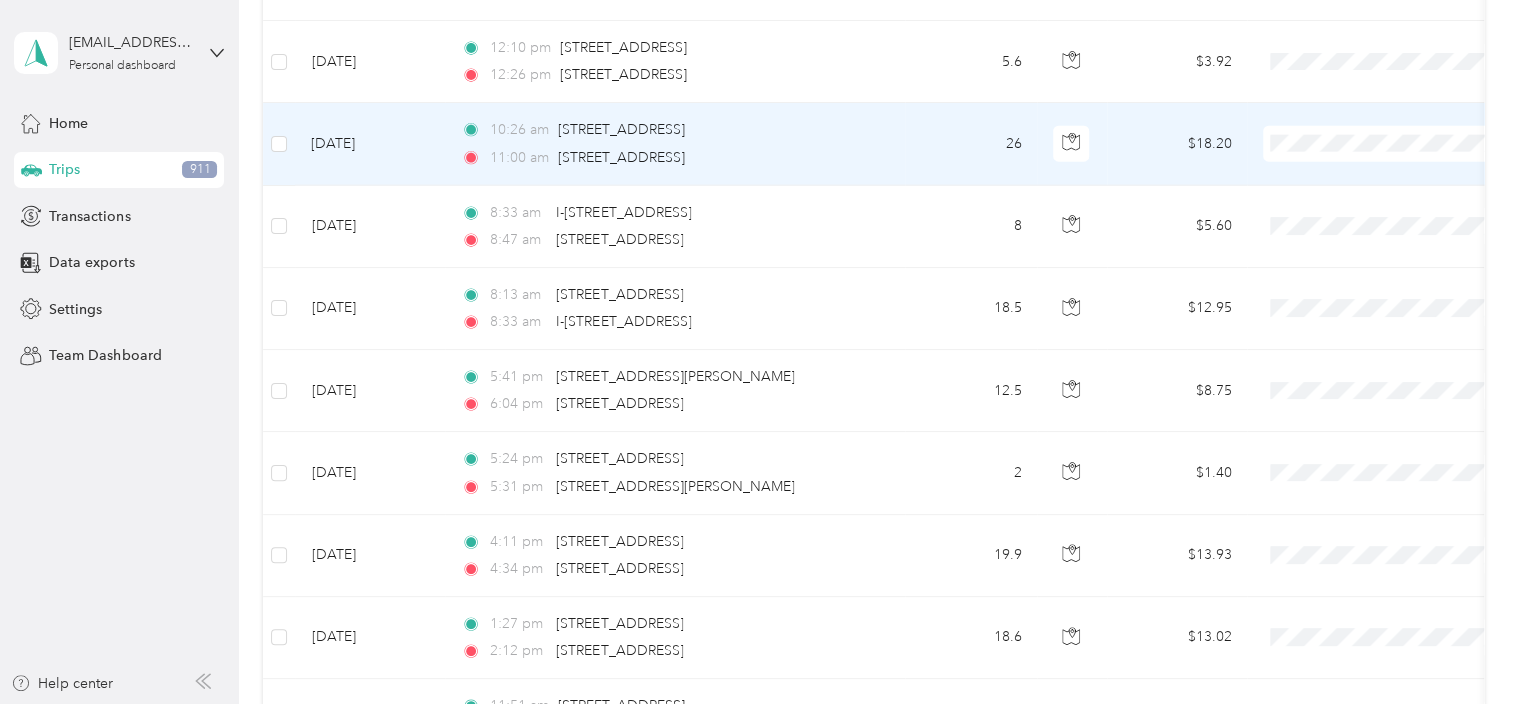 click on "Work" at bounding box center (1388, 145) 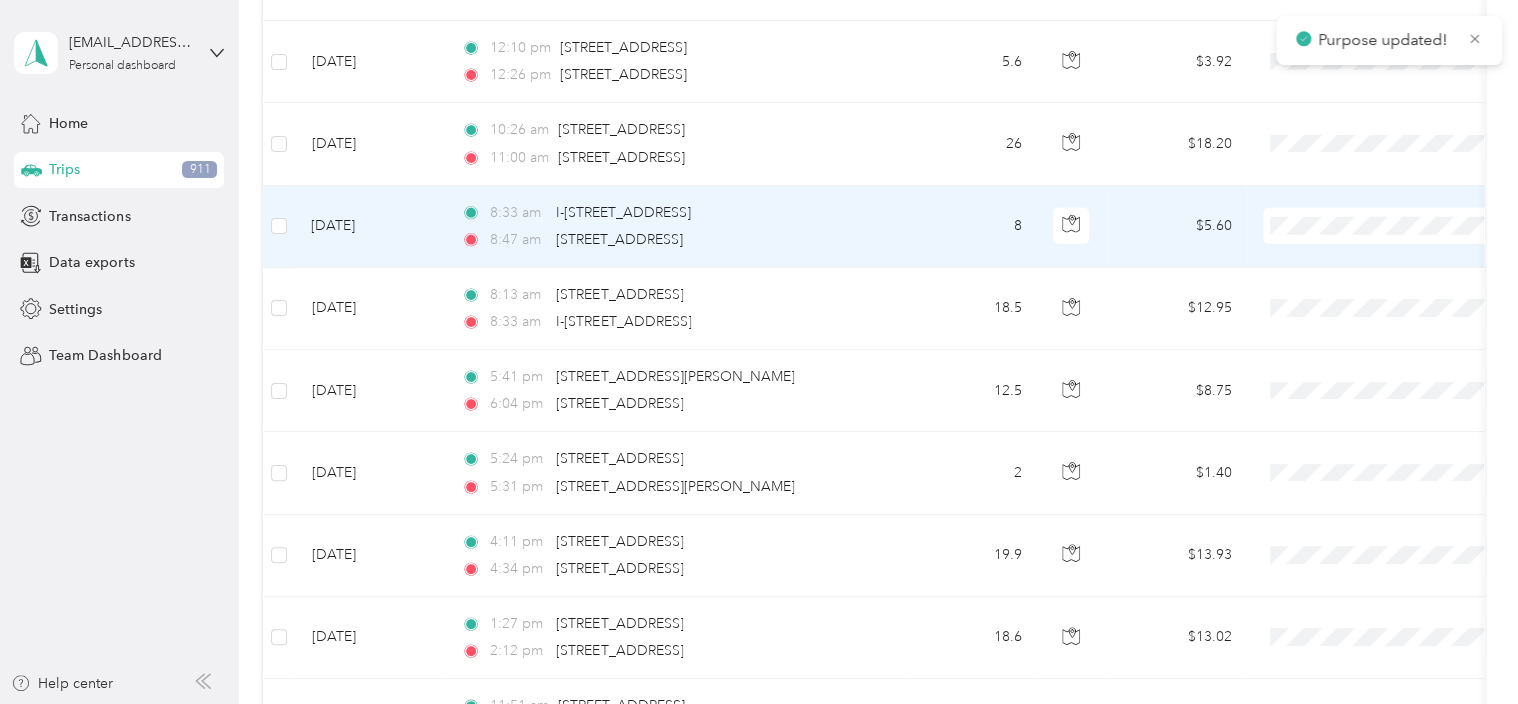 click on "Work" at bounding box center (1388, 237) 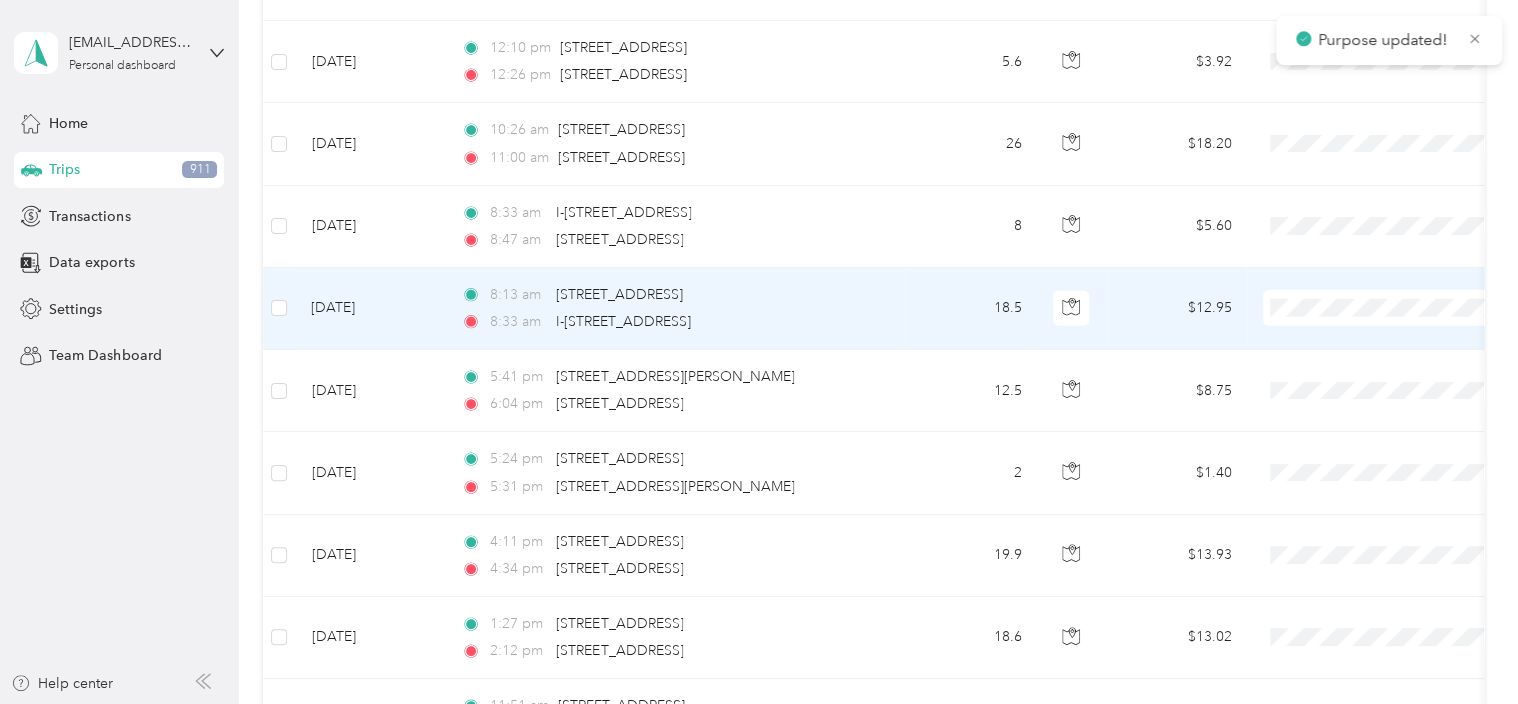 click on "Work" at bounding box center [1388, 319] 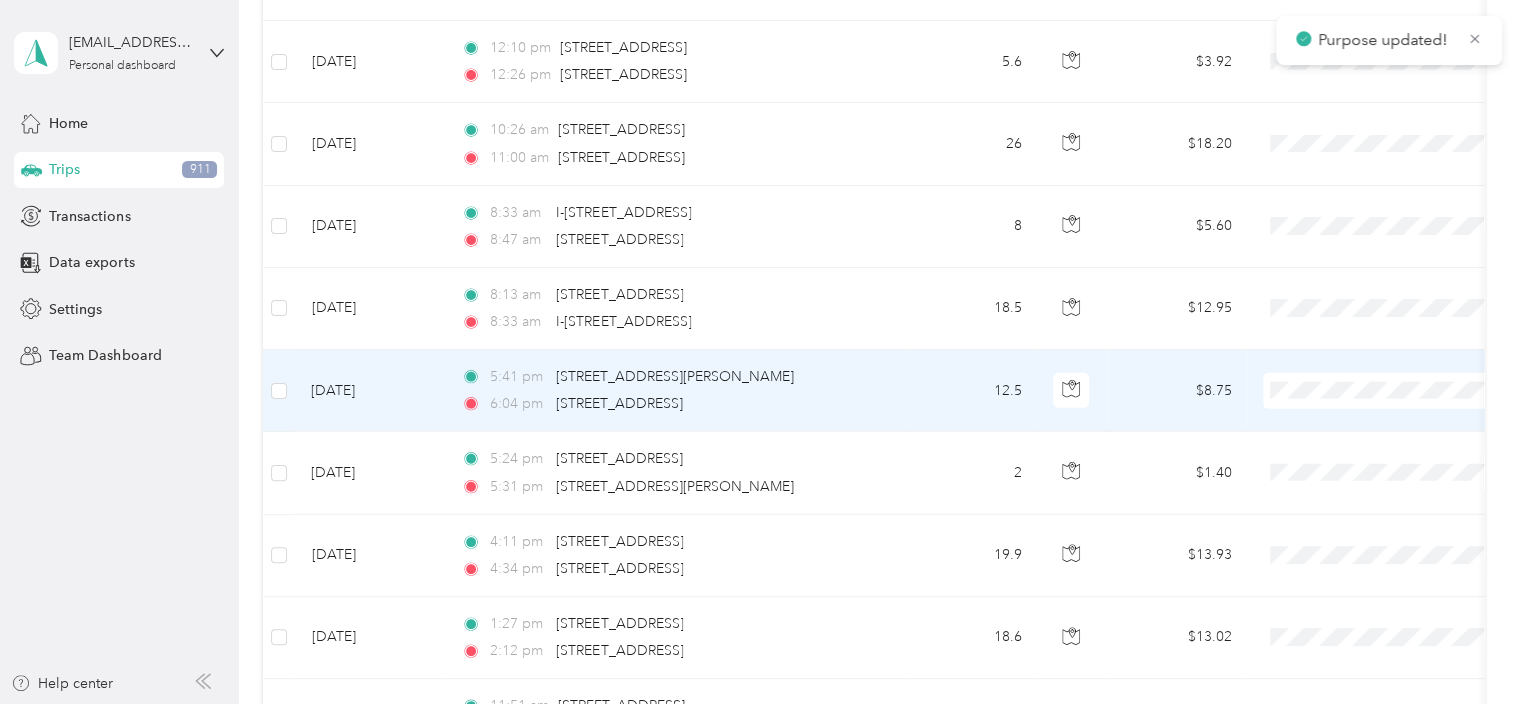 click on "Work" at bounding box center (1405, 396) 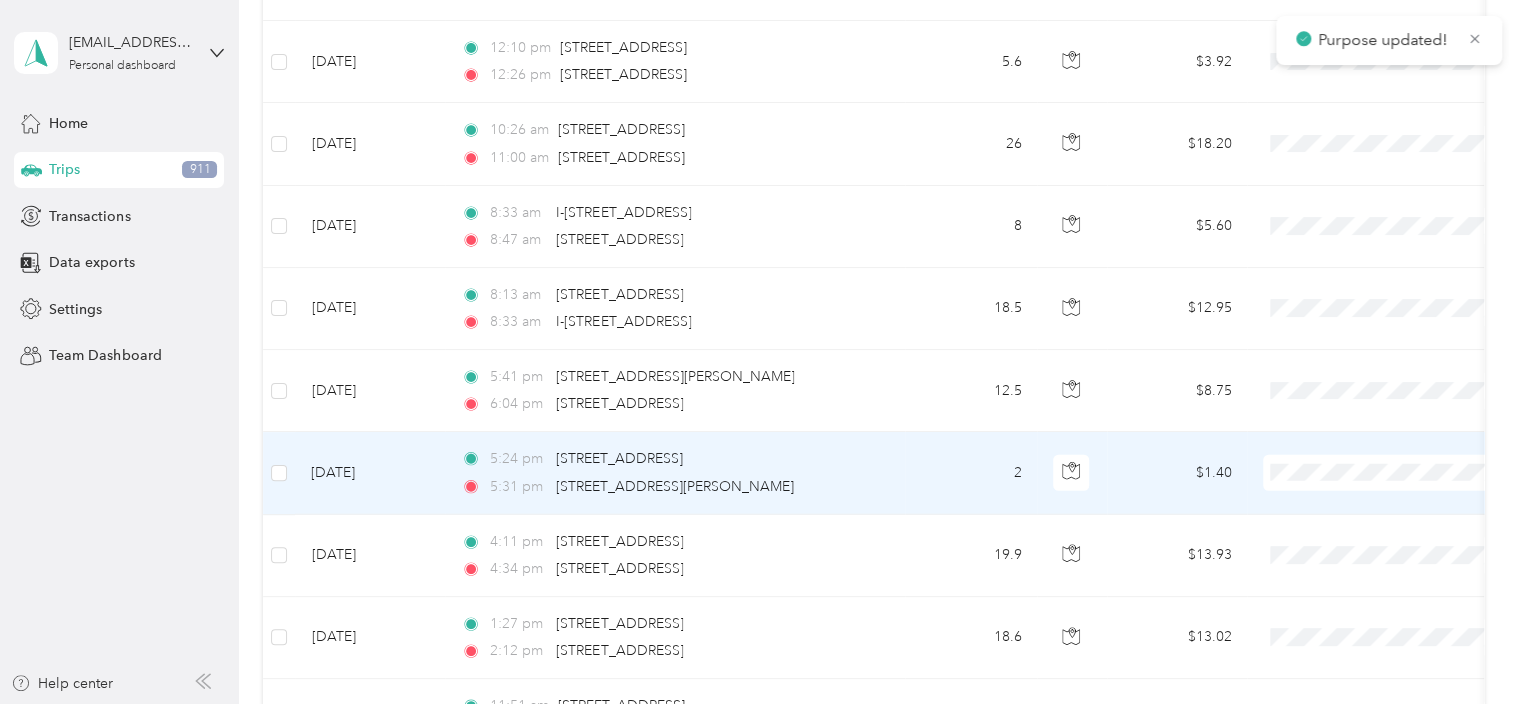 click on "Work Personal Other Charity Medical Moving Commute" at bounding box center [1388, 304] 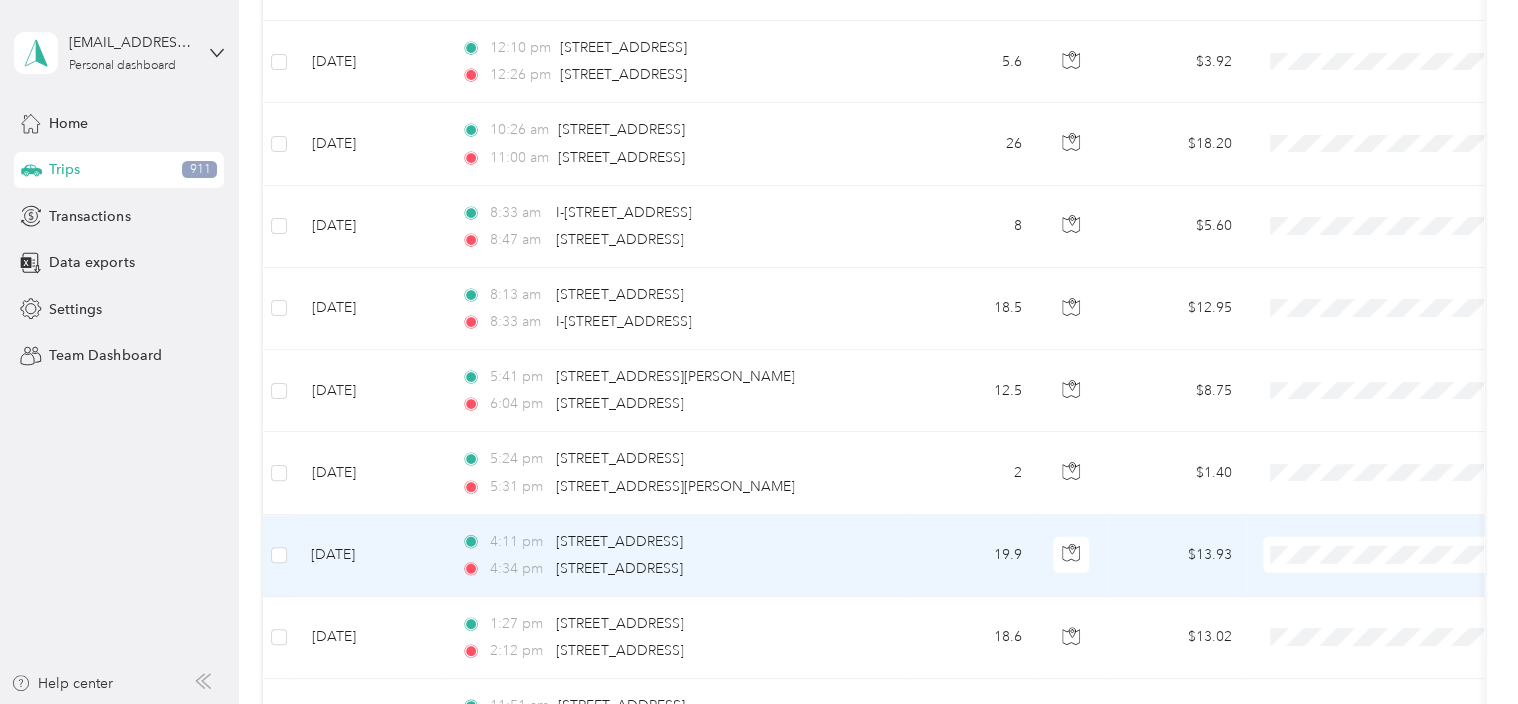 click at bounding box center (1387, 555) 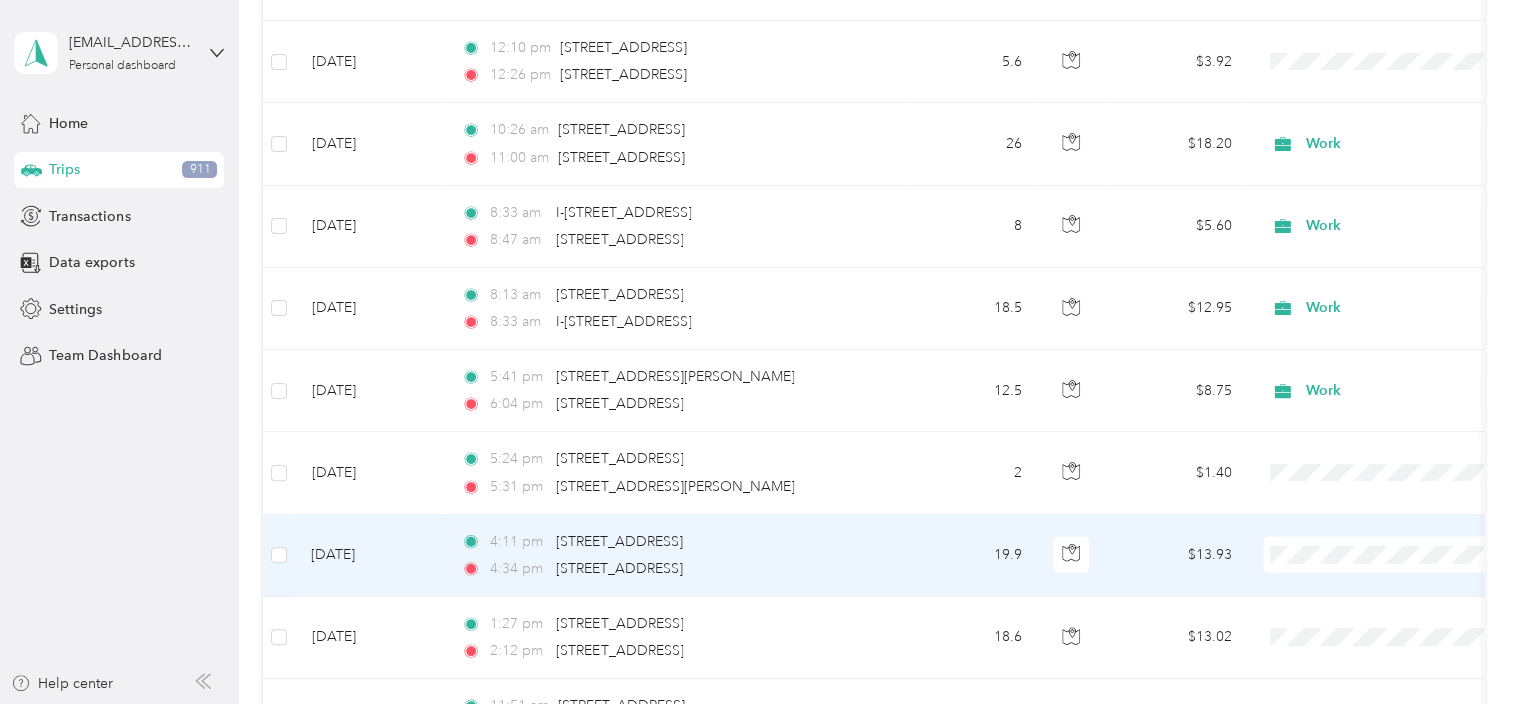click on "Work" at bounding box center (1388, 281) 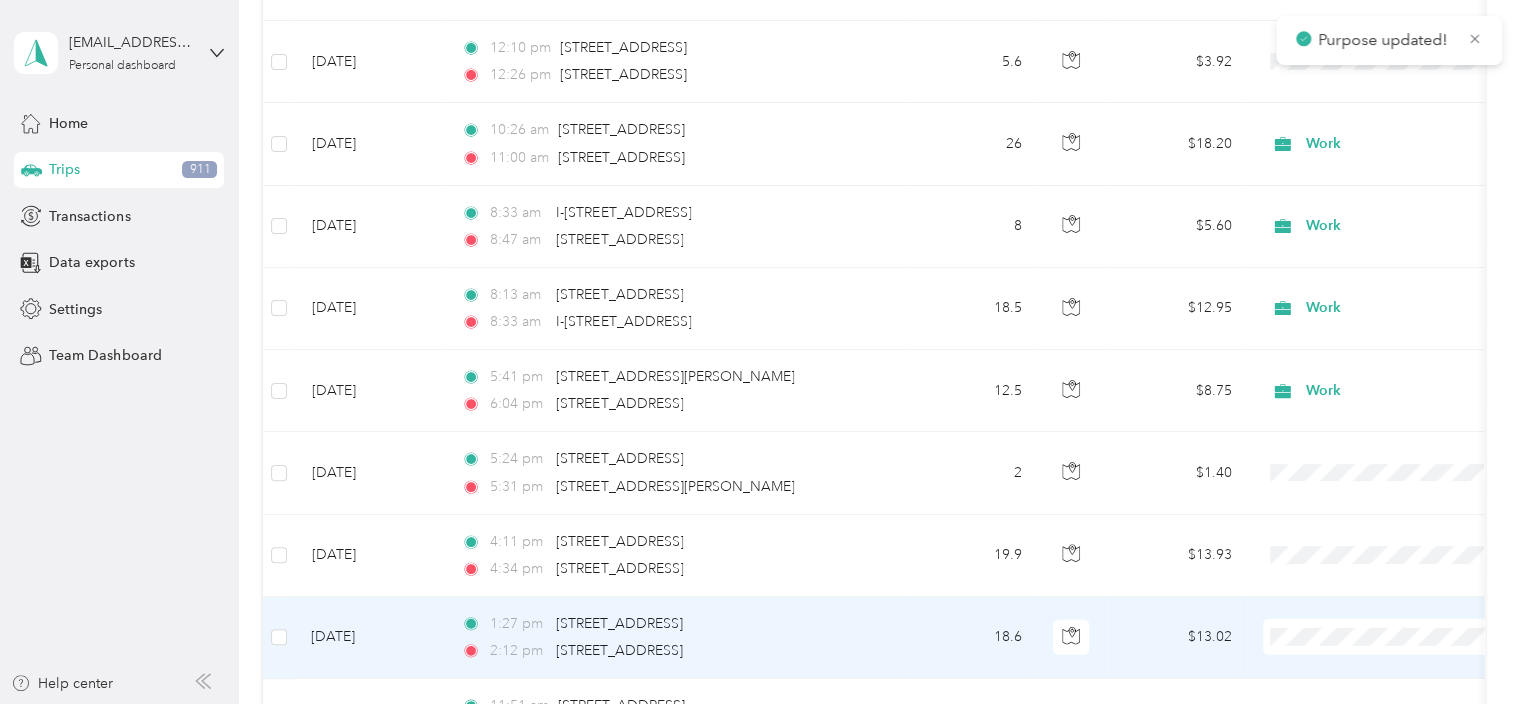 click at bounding box center (1387, 637) 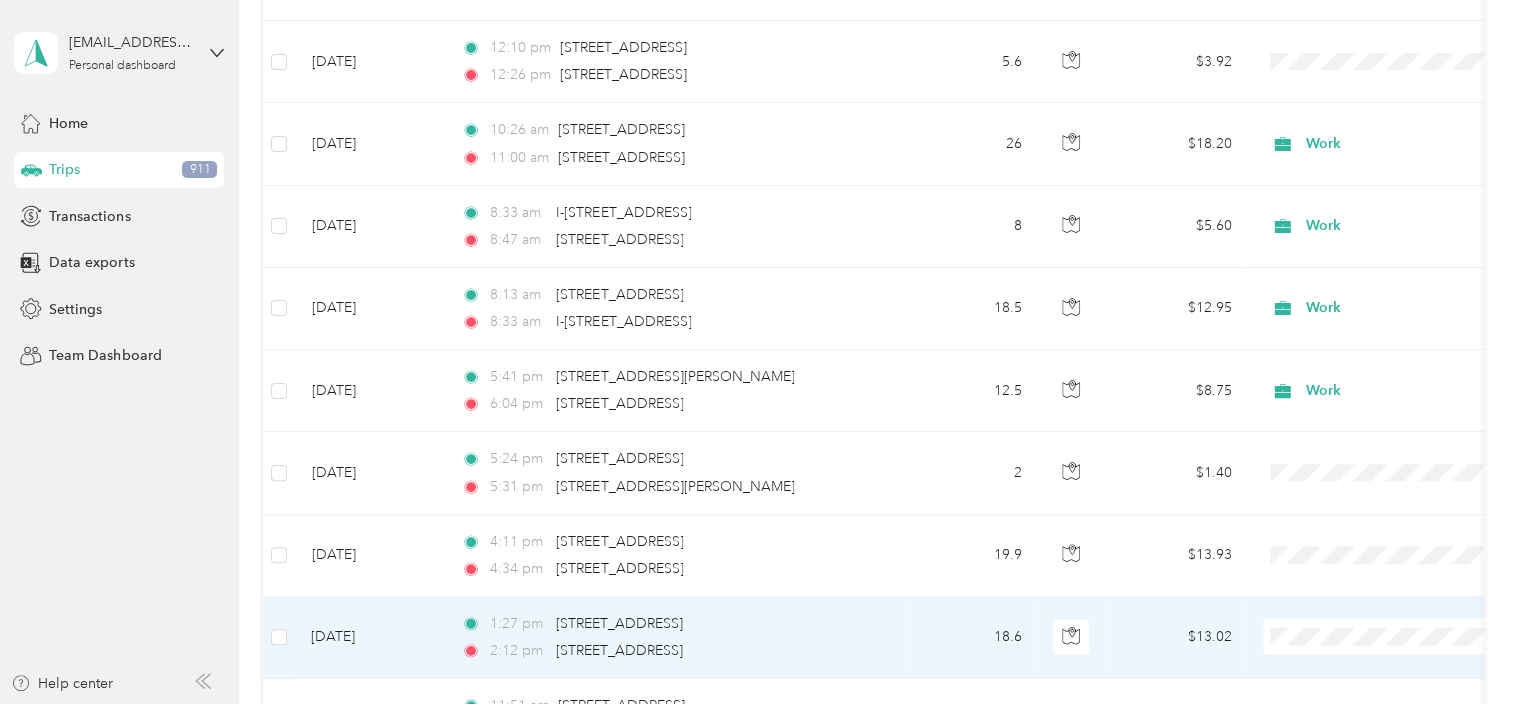 click on "Work Personal Other Charity Medical Moving Commute" at bounding box center (1388, 467) 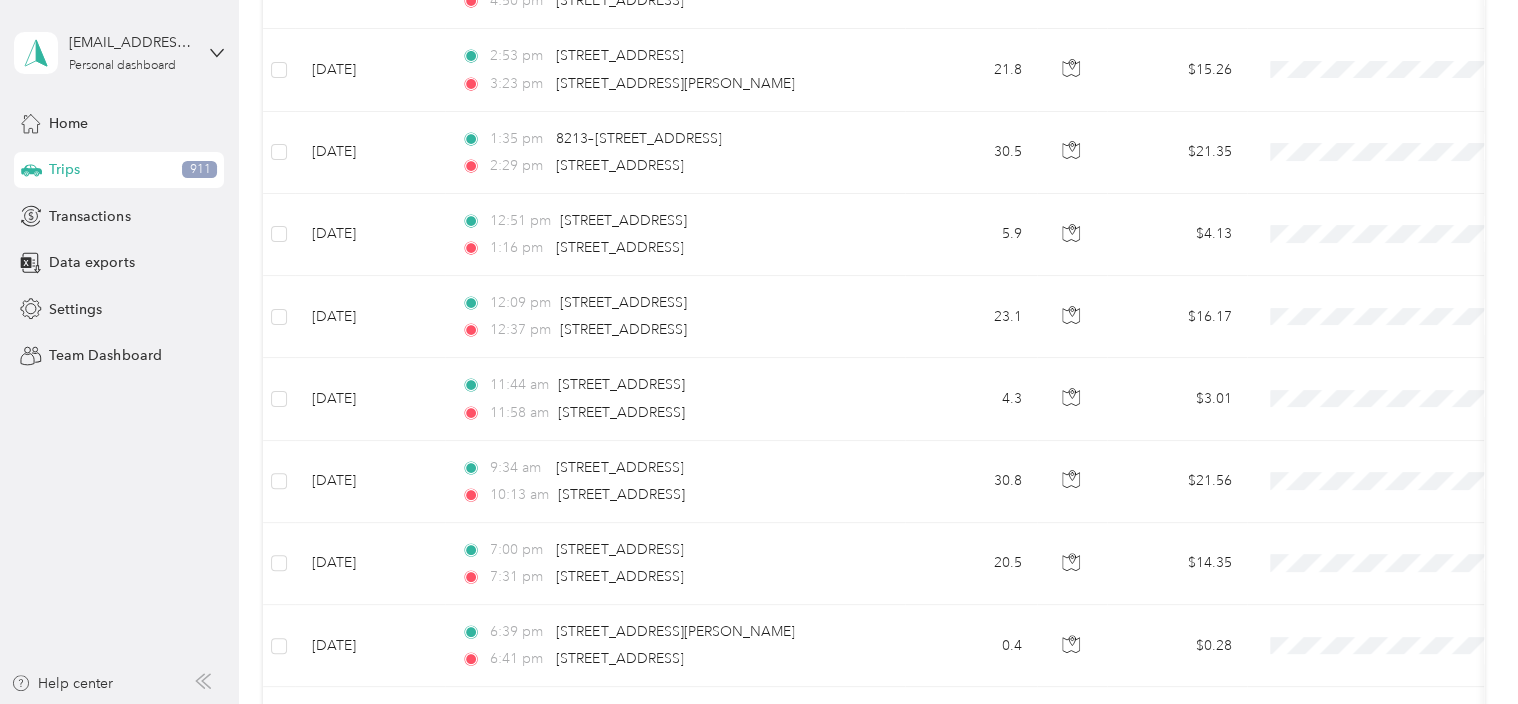 scroll, scrollTop: 12830, scrollLeft: 0, axis: vertical 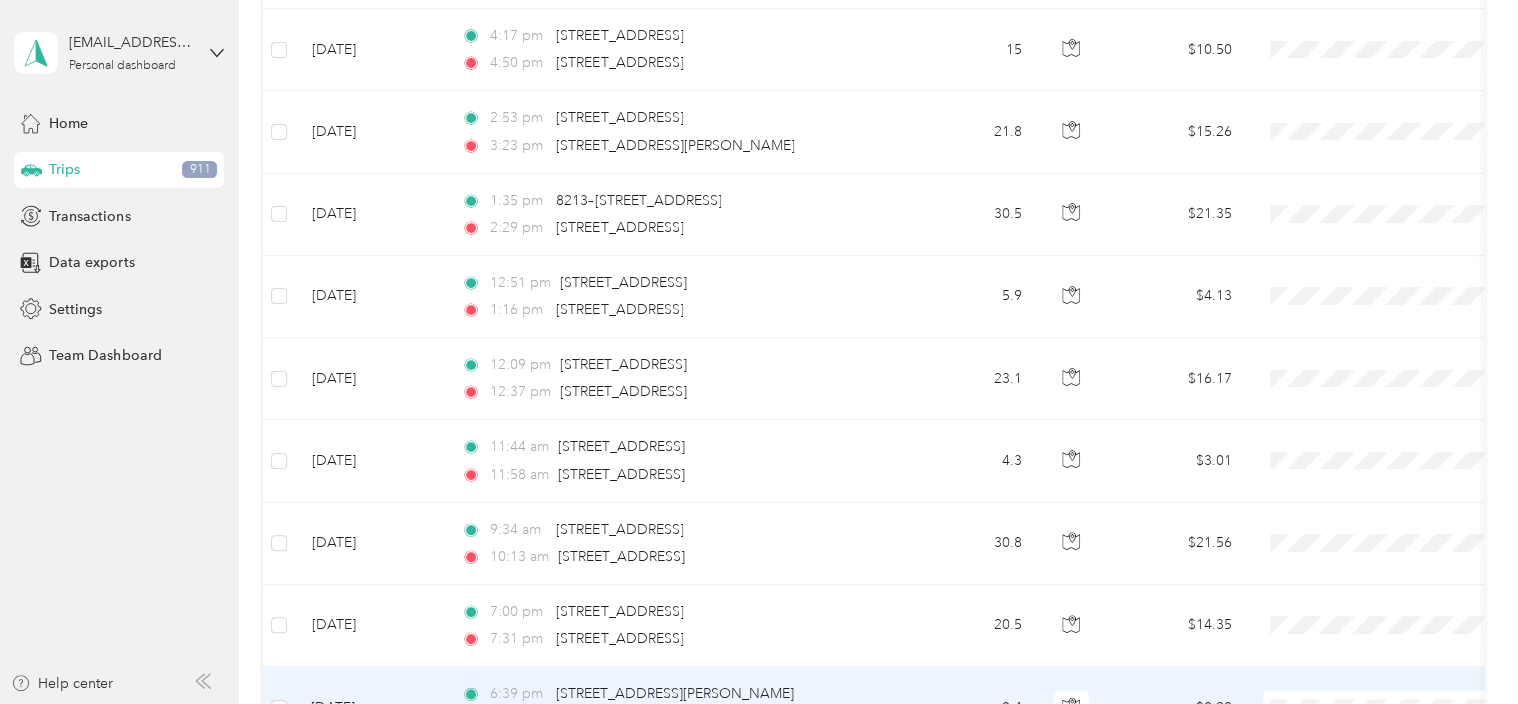 click on "Work" at bounding box center (1405, 424) 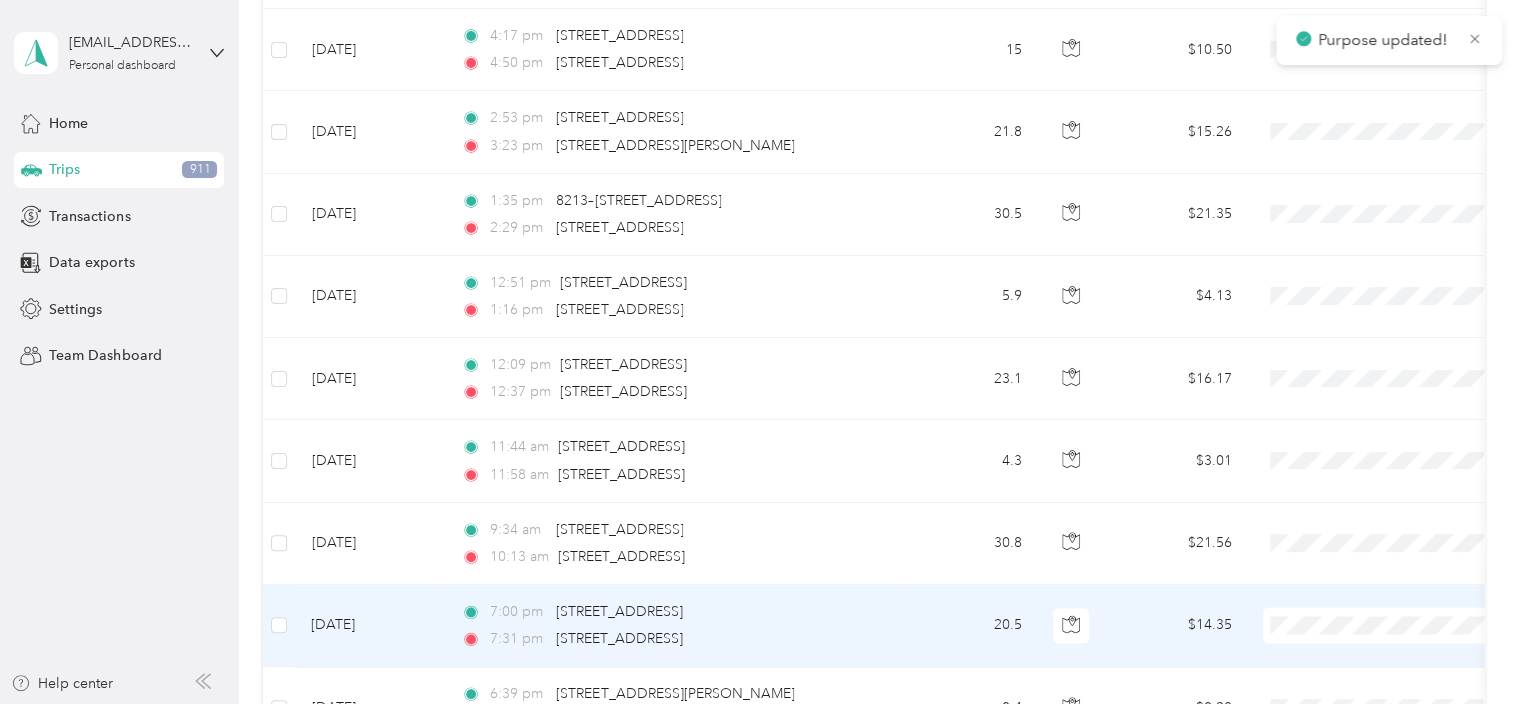 click on "Work" at bounding box center [1388, 340] 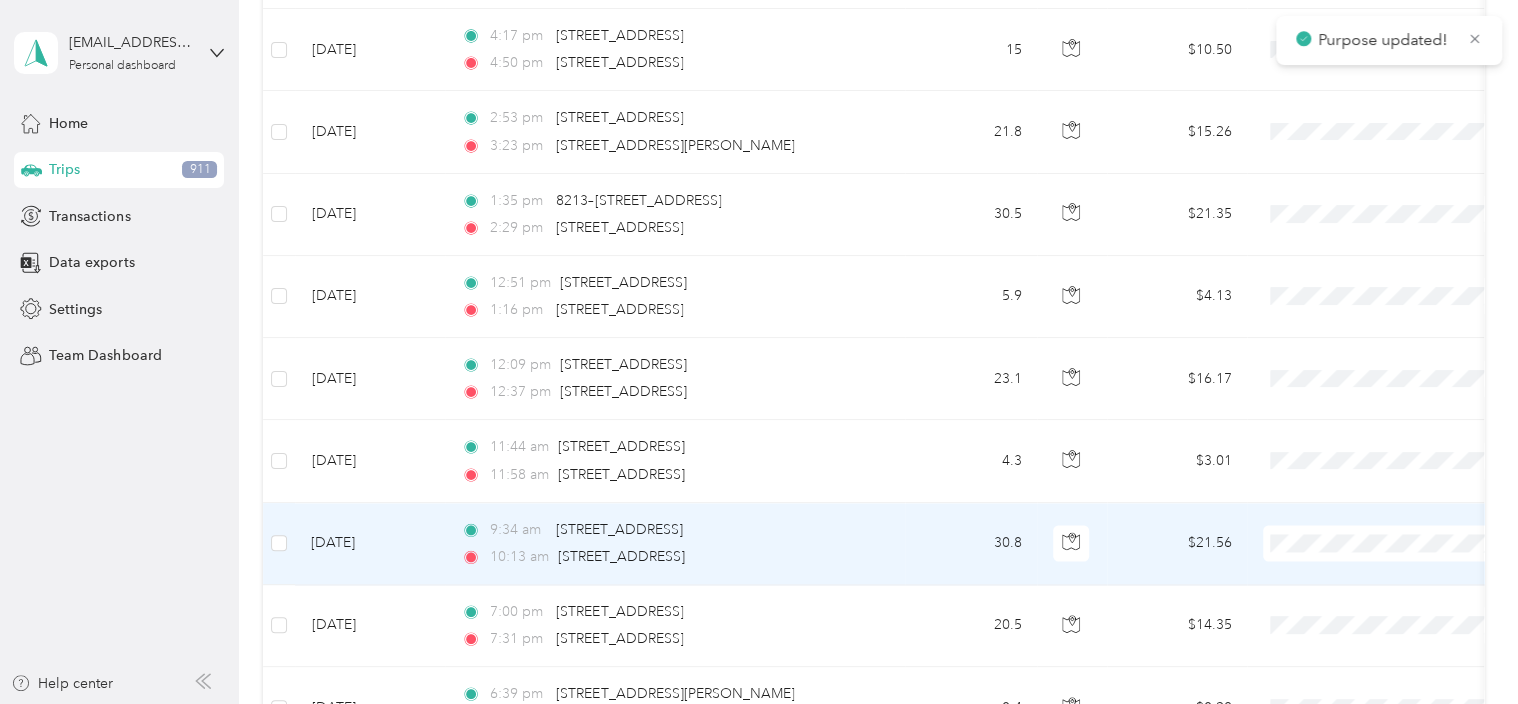 click on "Work" at bounding box center (1388, 254) 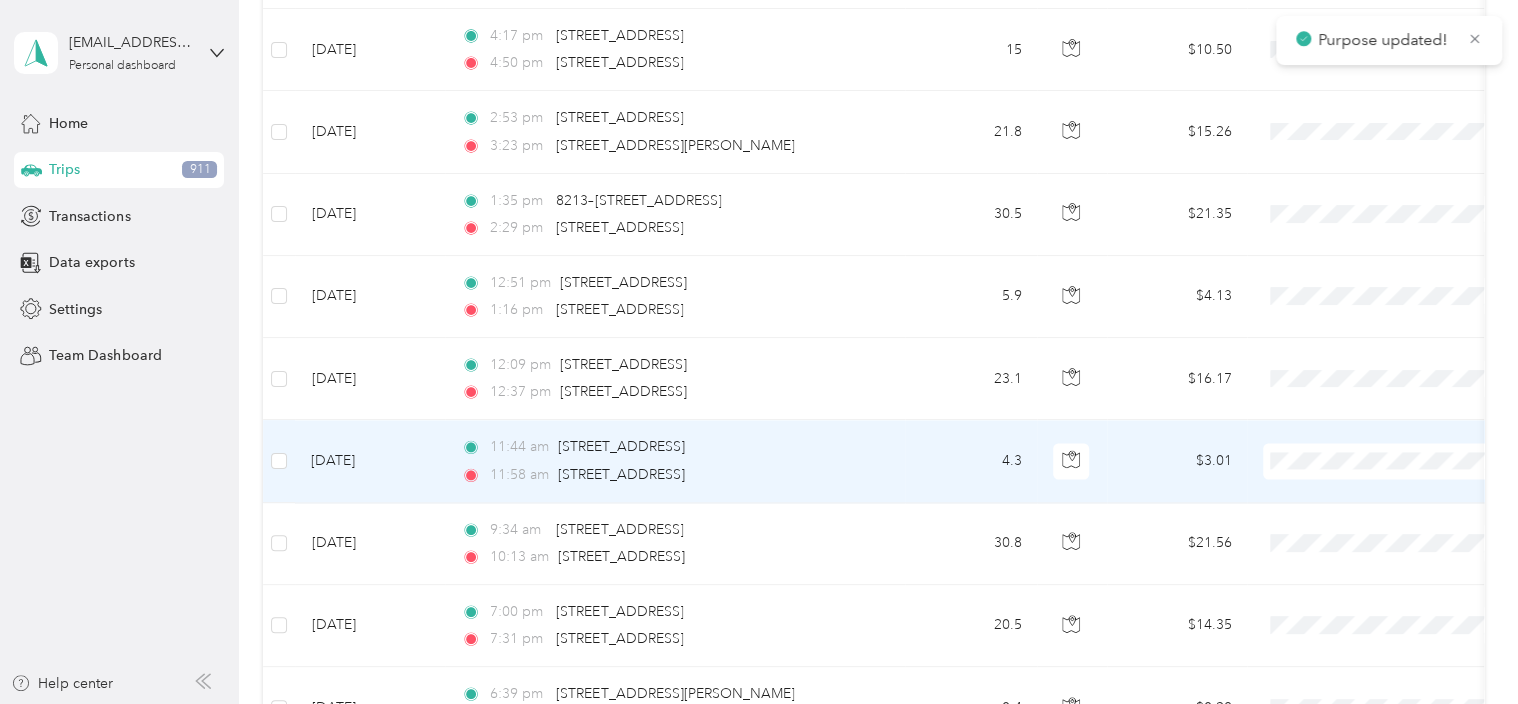 click on "Work" at bounding box center [1405, 465] 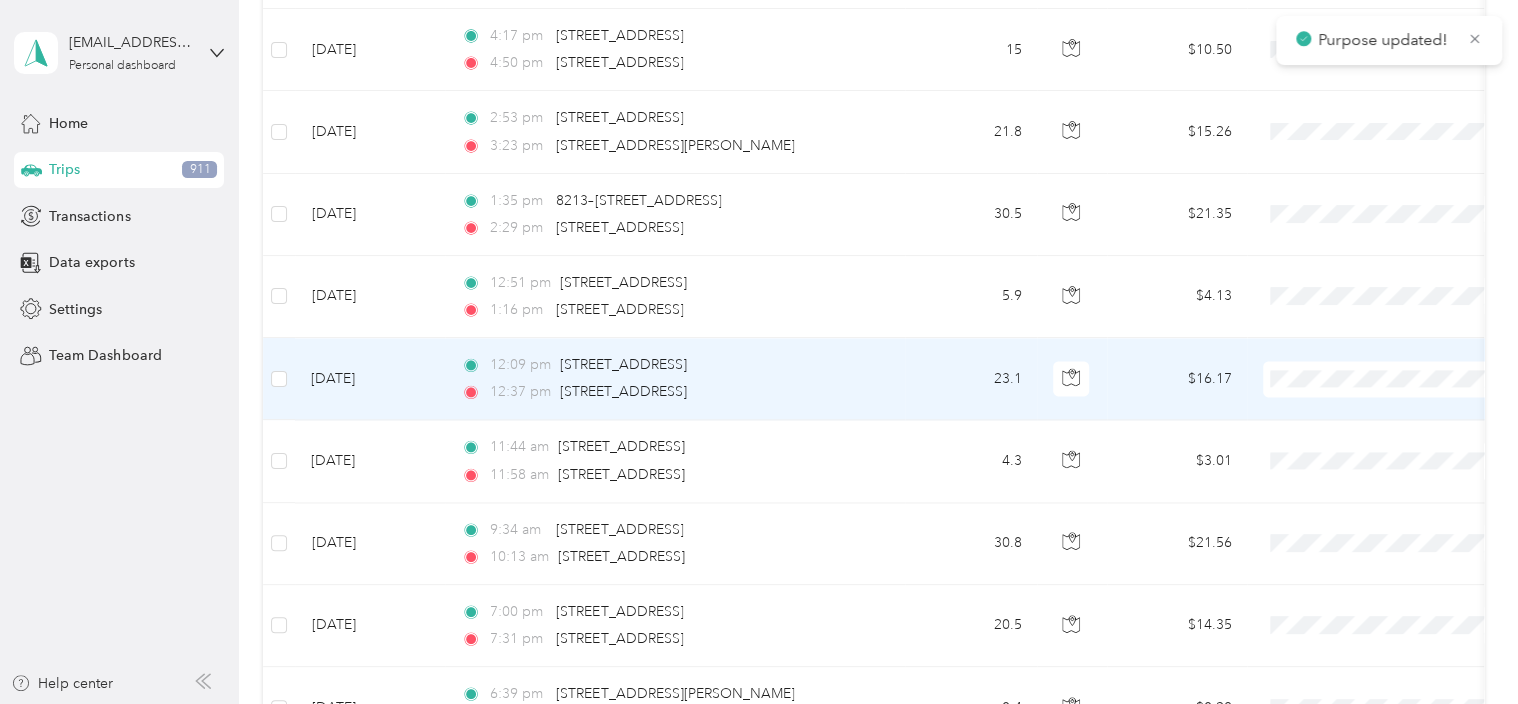click on "Work Personal Other Charity Medical Moving Commute" at bounding box center (1388, 487) 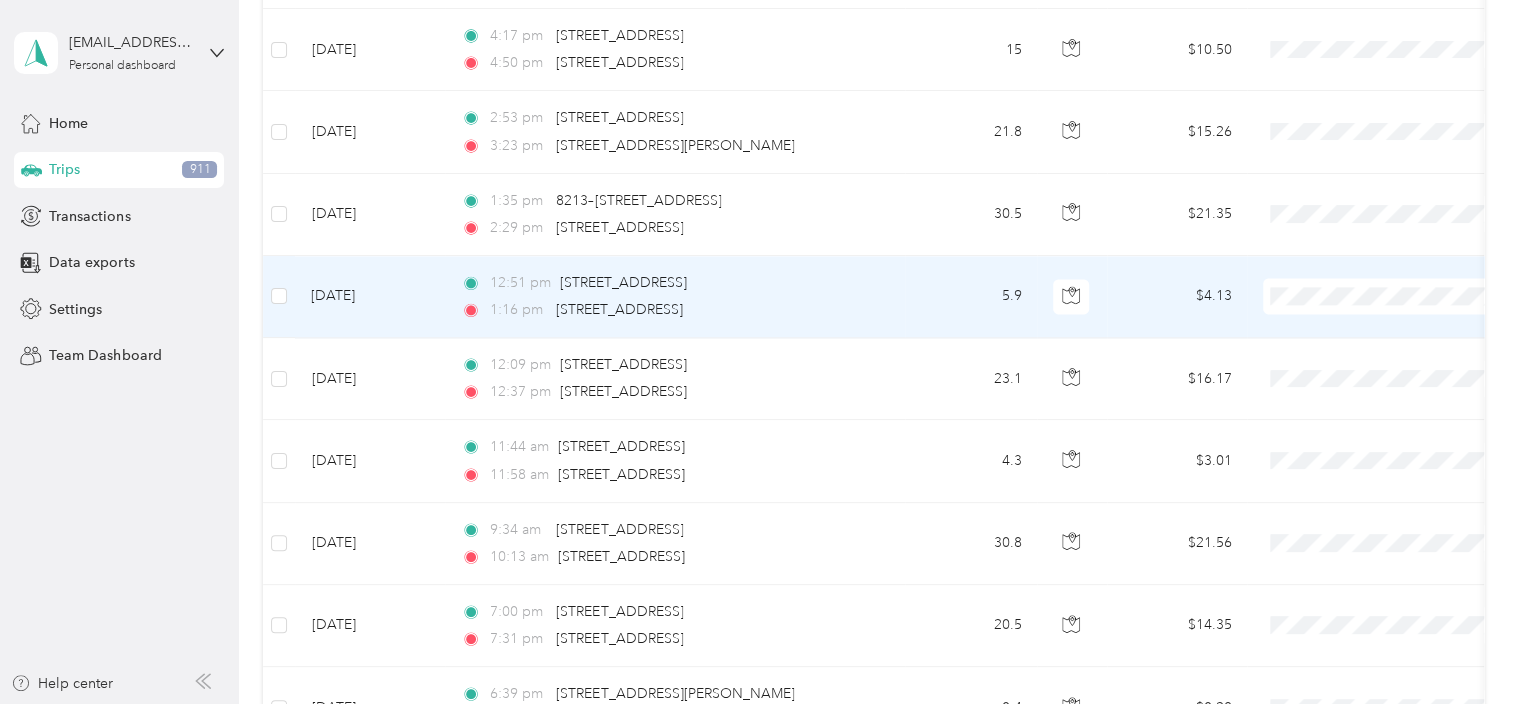click on "Work Personal Other Charity Medical Moving Commute" at bounding box center [1388, 401] 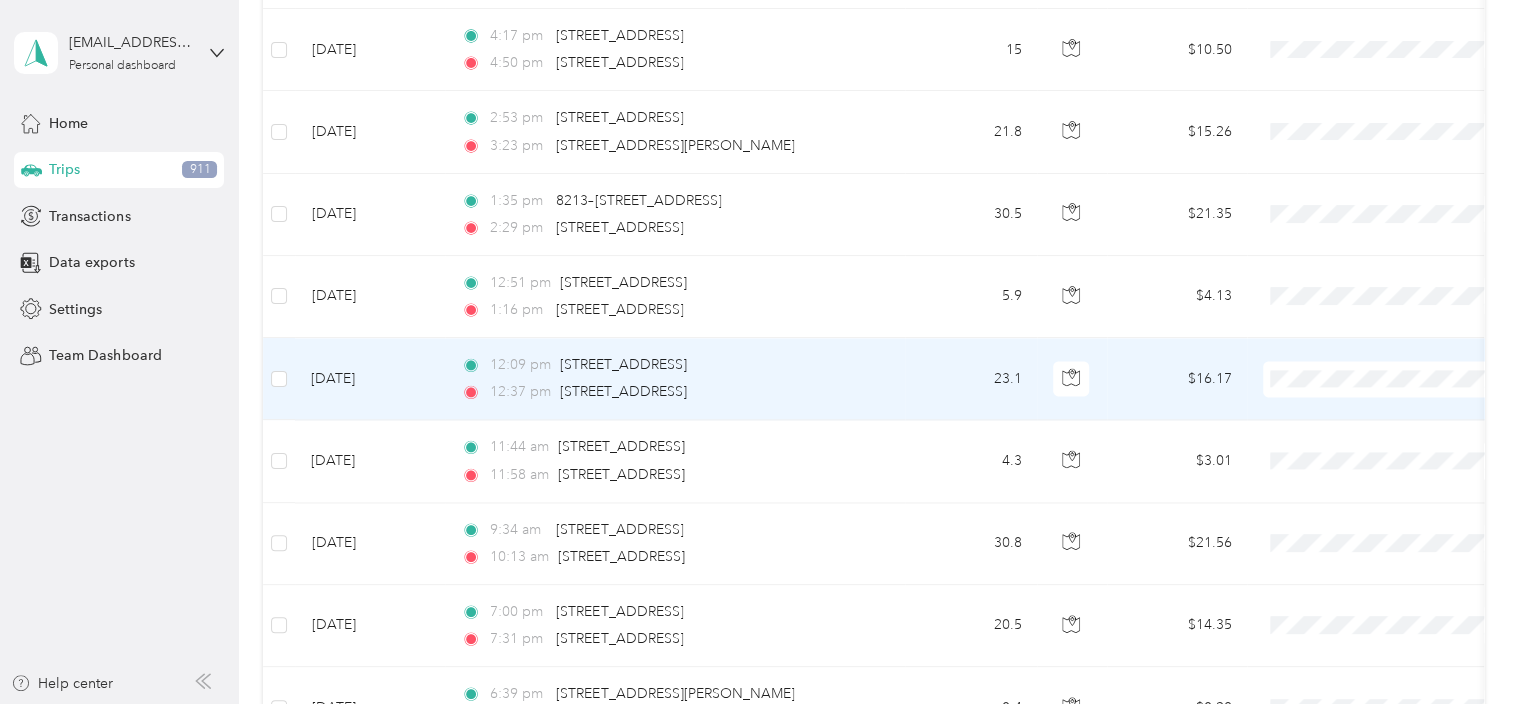 click at bounding box center [1387, 379] 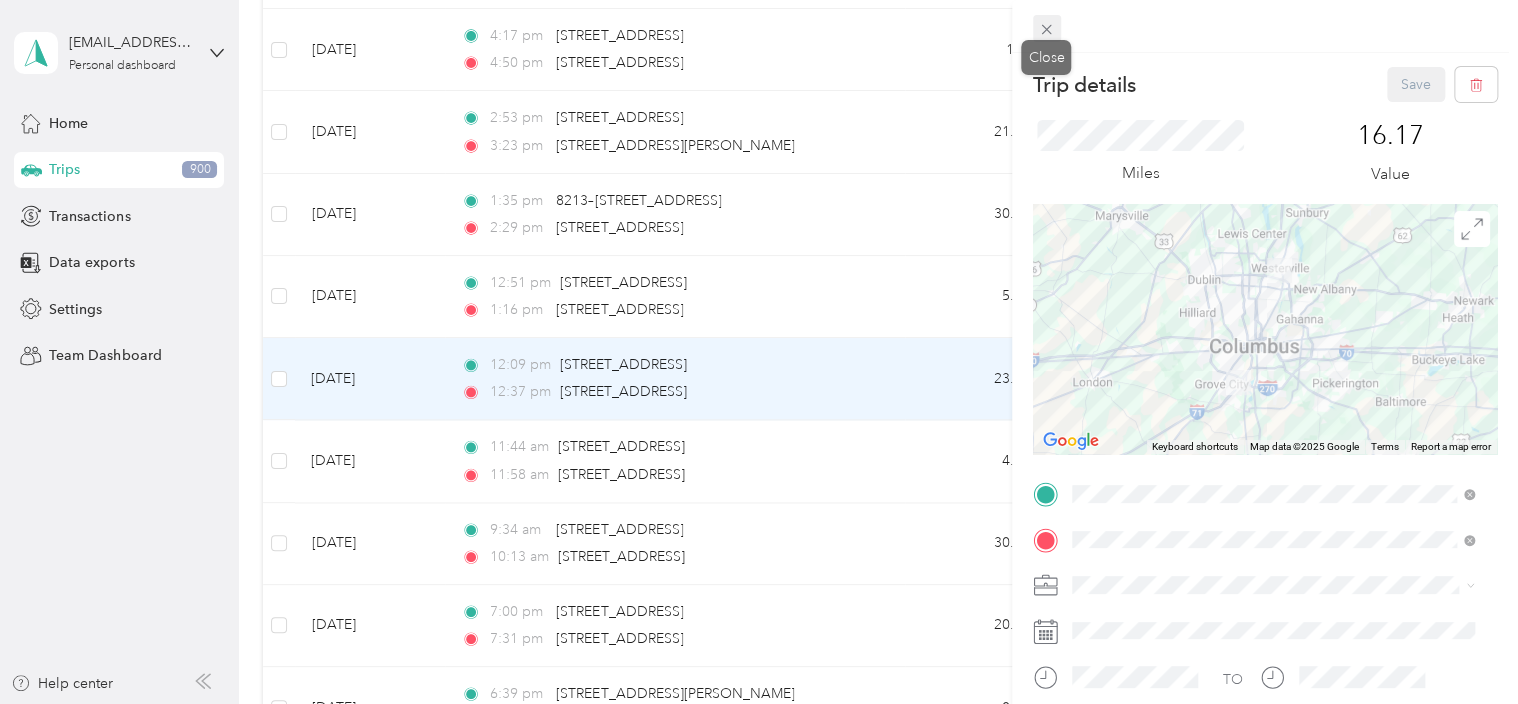 click 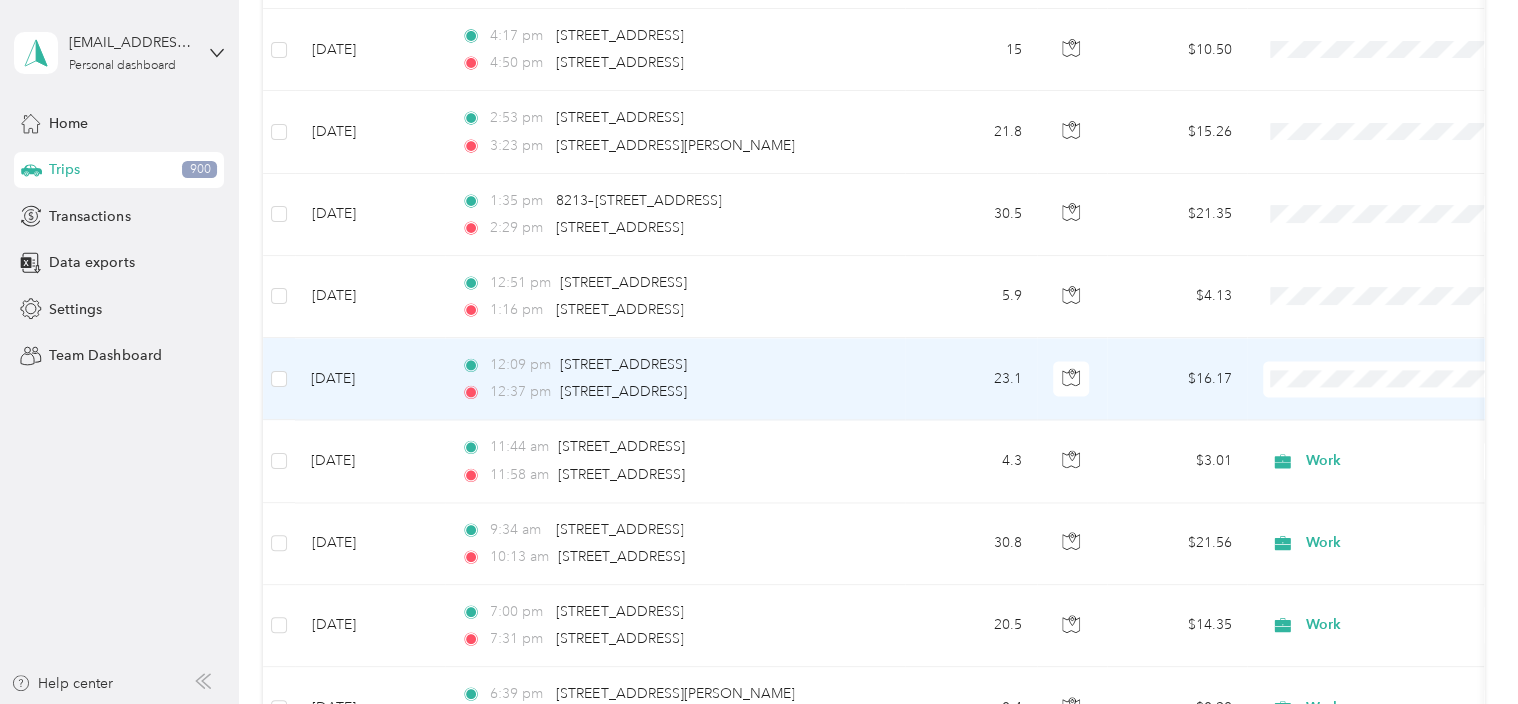 click at bounding box center (1387, 379) 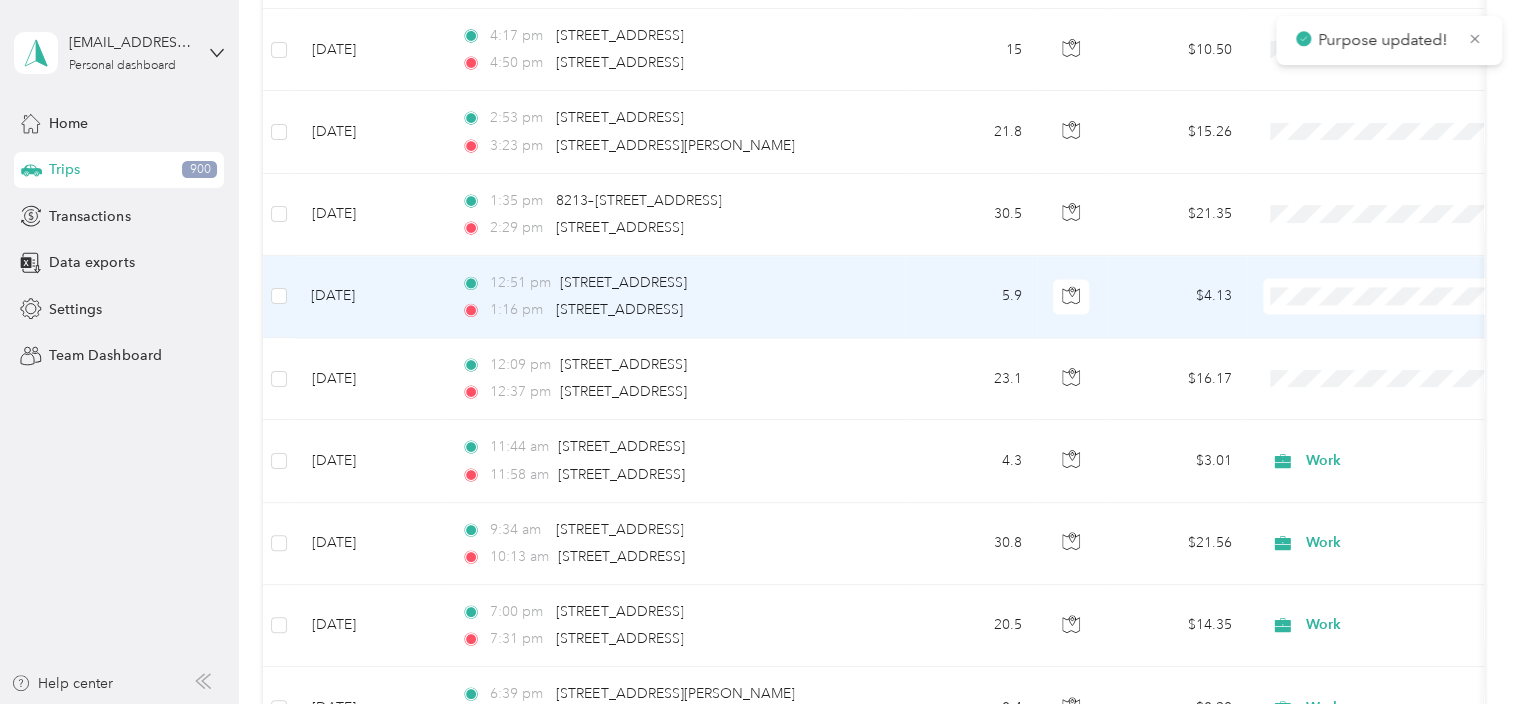 click on "Work" at bounding box center [1388, 301] 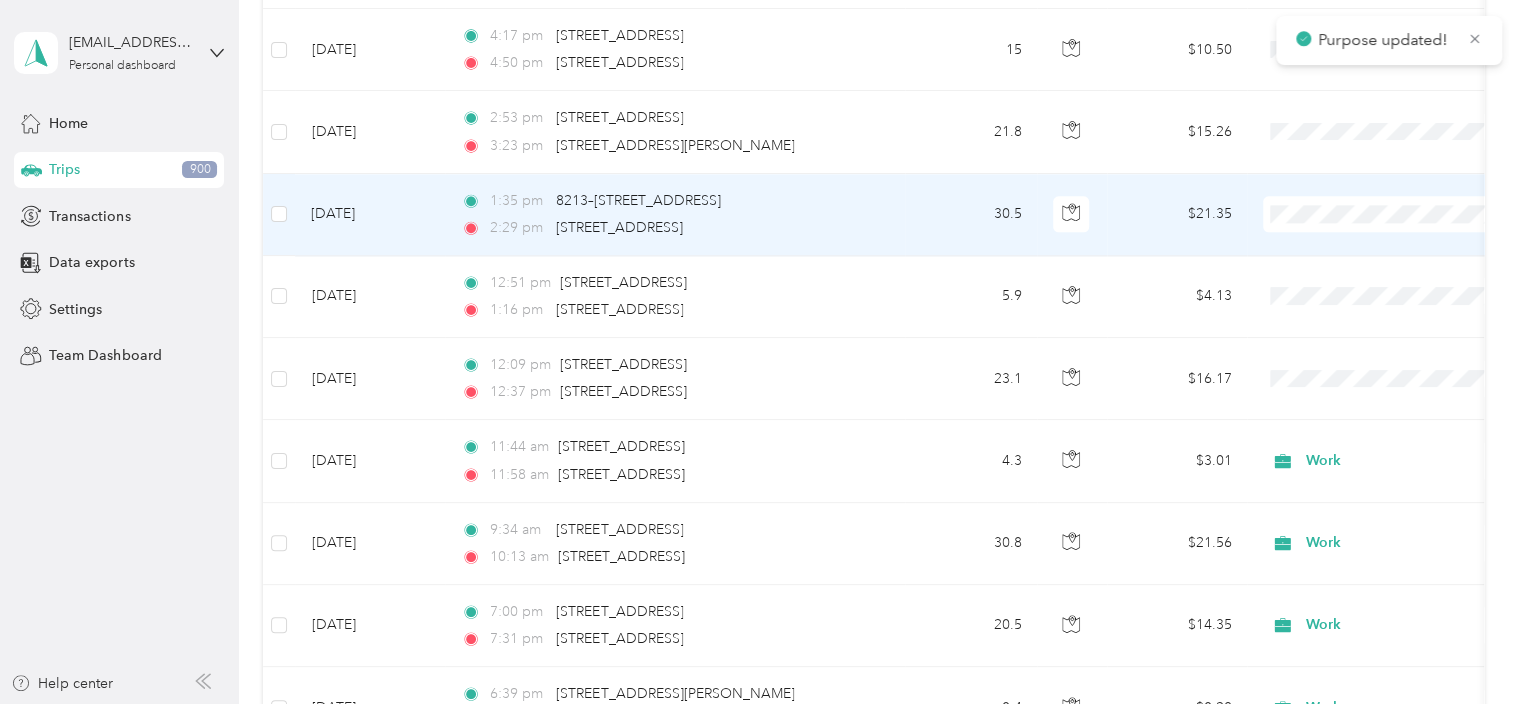 click on "Work" at bounding box center [1405, 219] 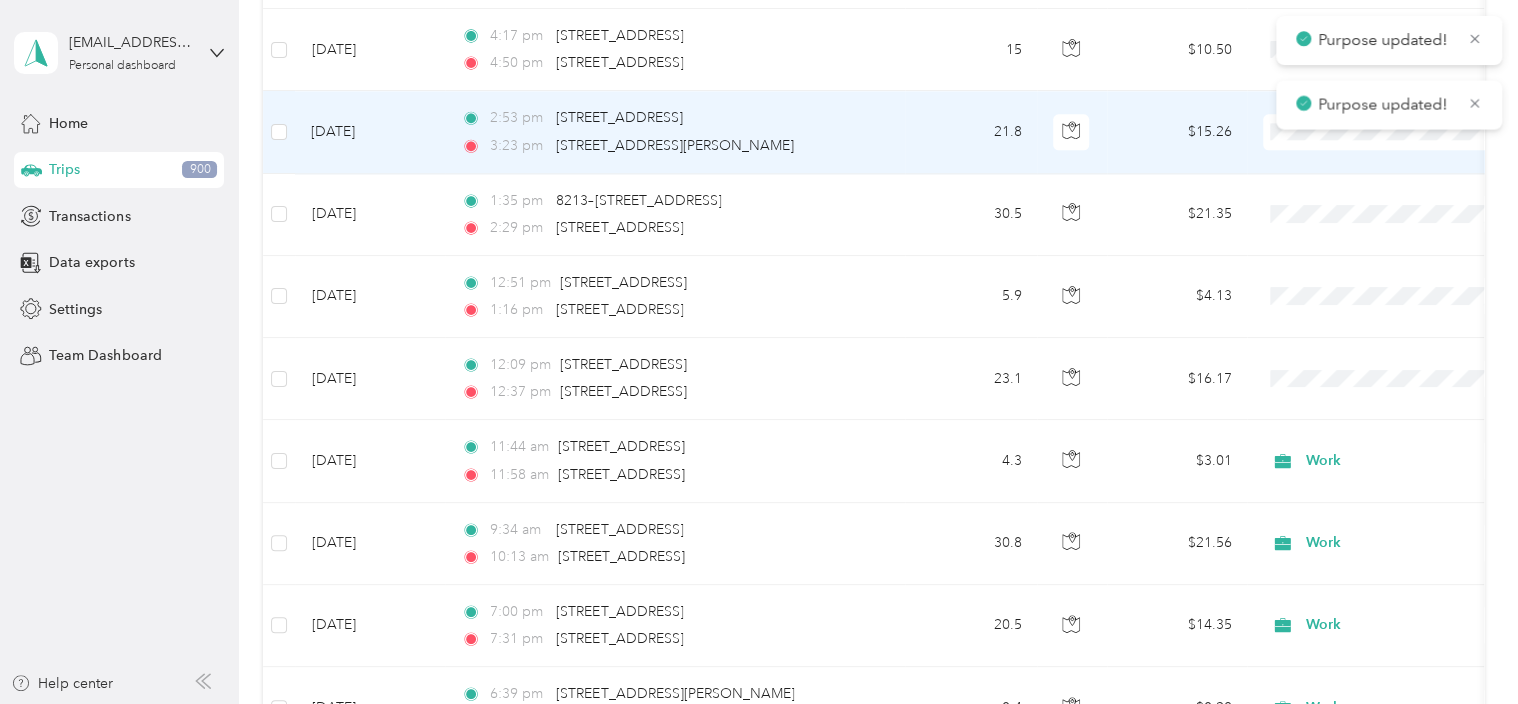 click 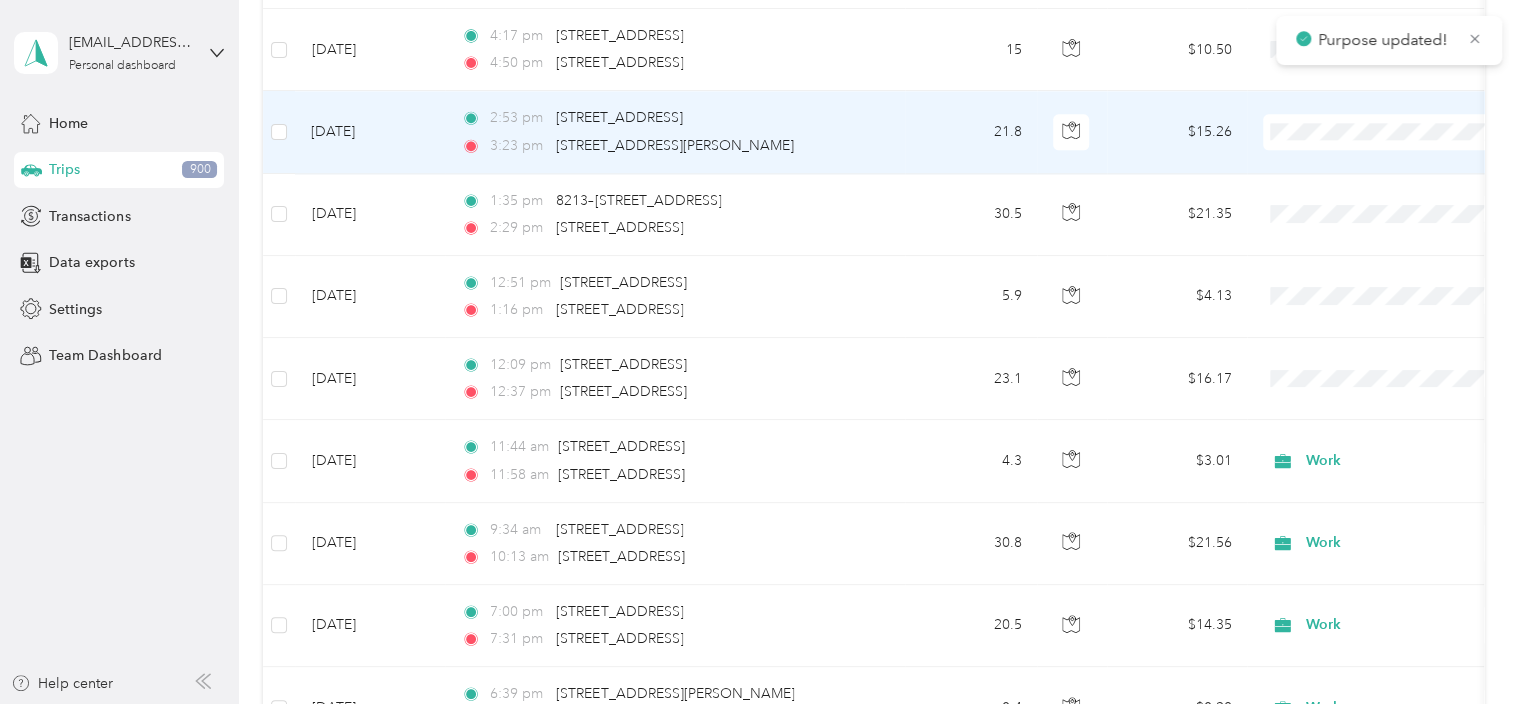 click on "Work" at bounding box center [1388, 128] 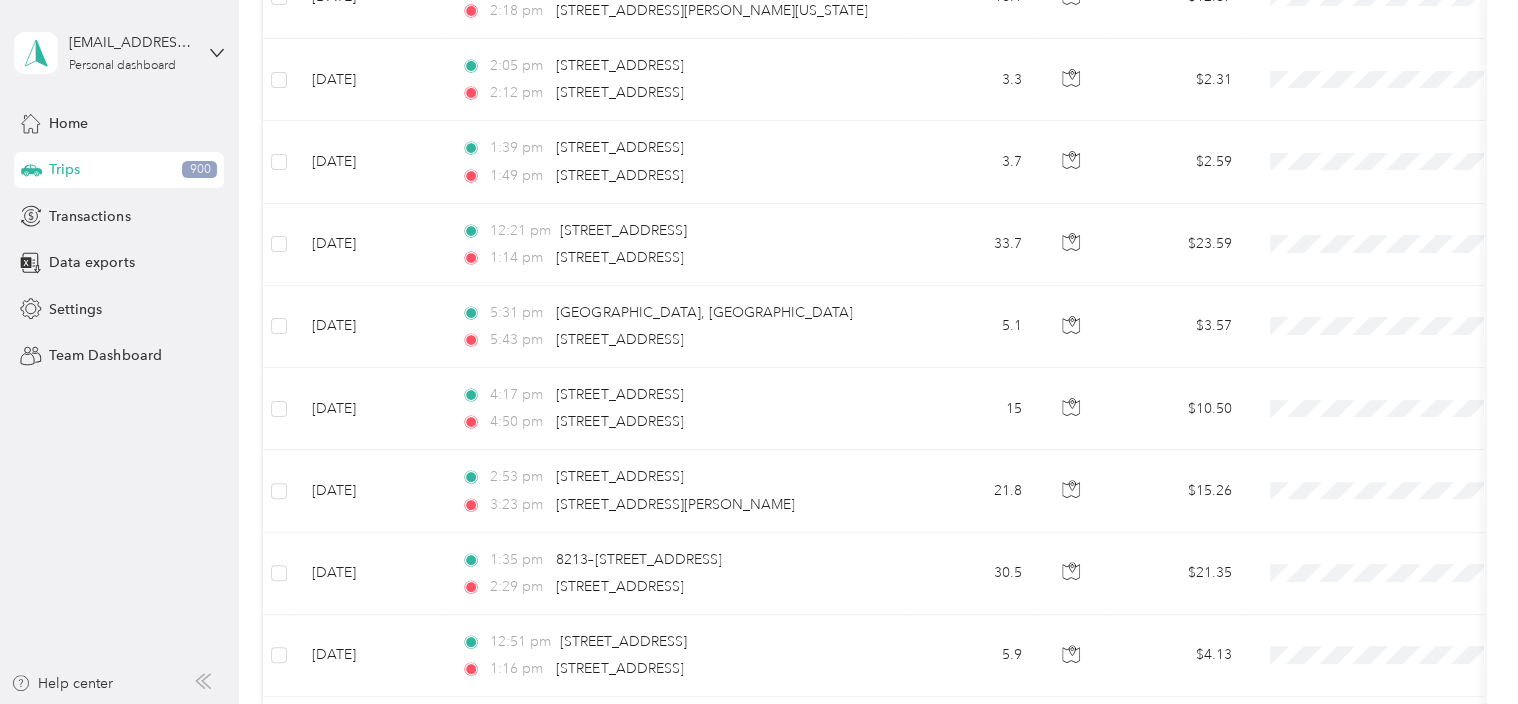 scroll, scrollTop: 12470, scrollLeft: 0, axis: vertical 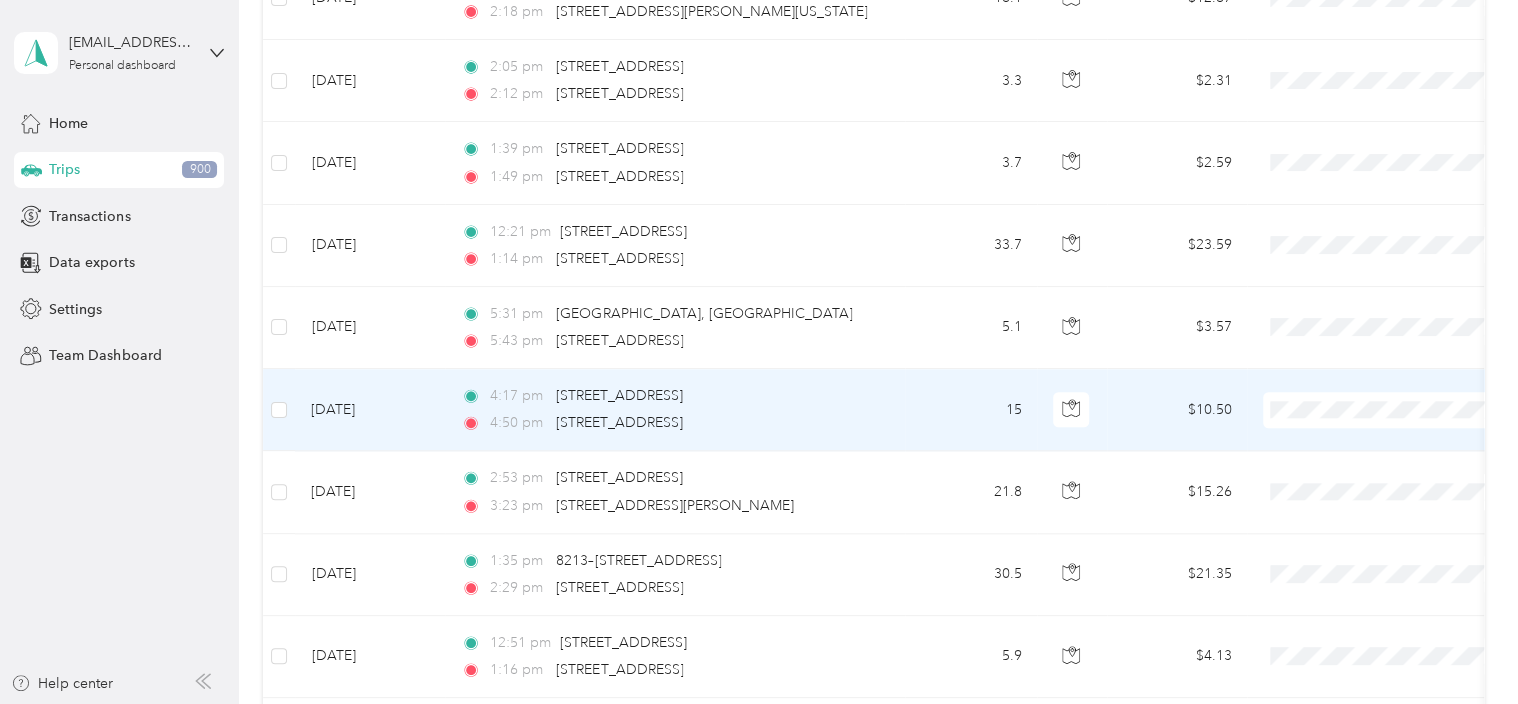 click on "Work" at bounding box center [1405, 410] 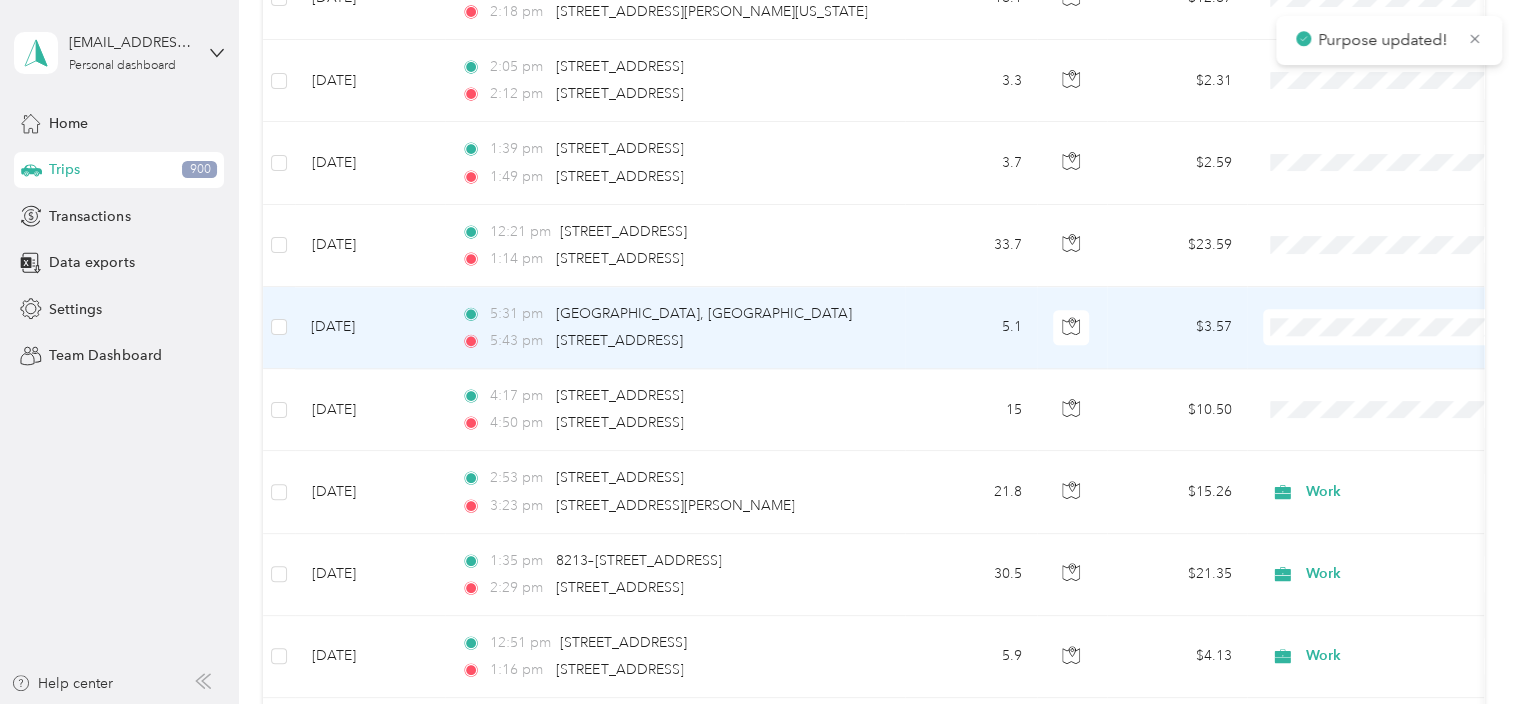 click on "Work" at bounding box center (1405, 333) 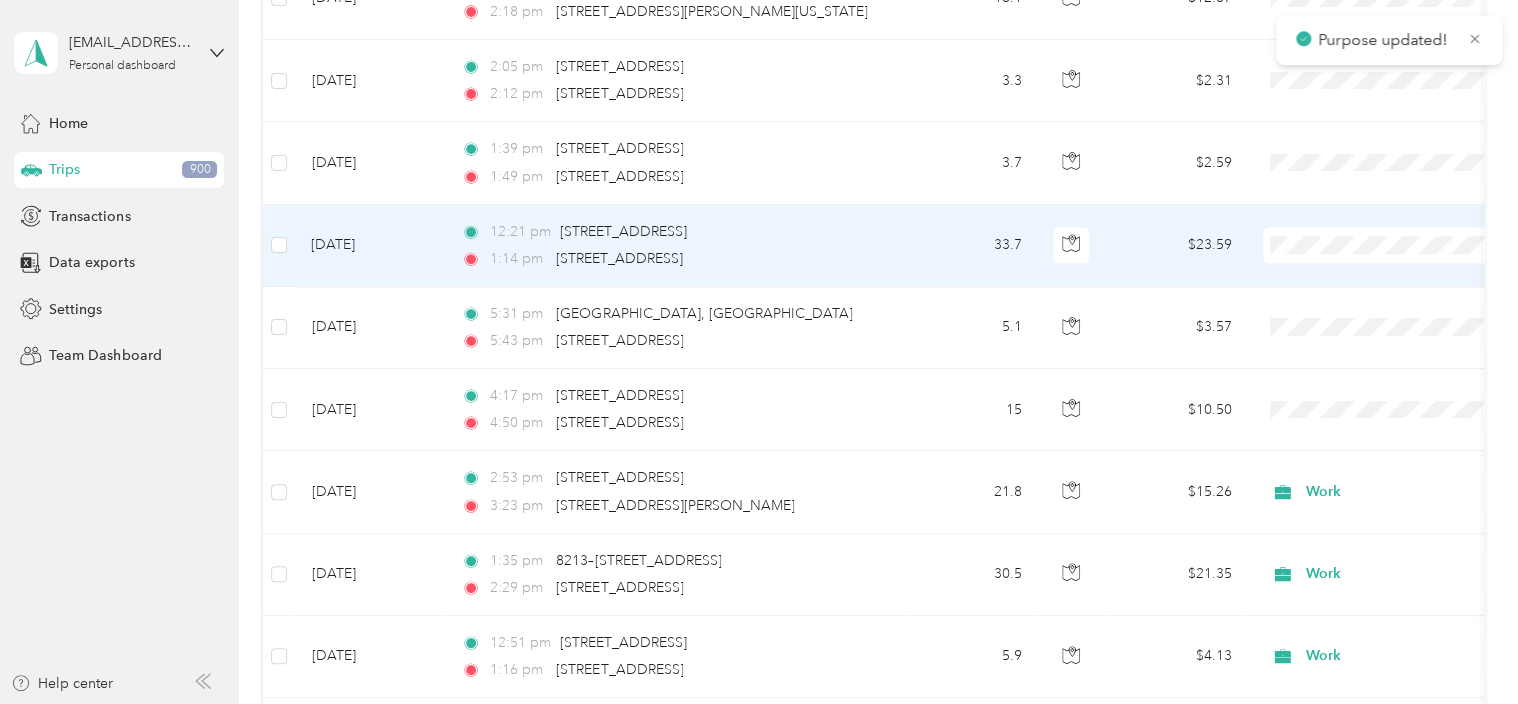 click on "Work" at bounding box center [1405, 246] 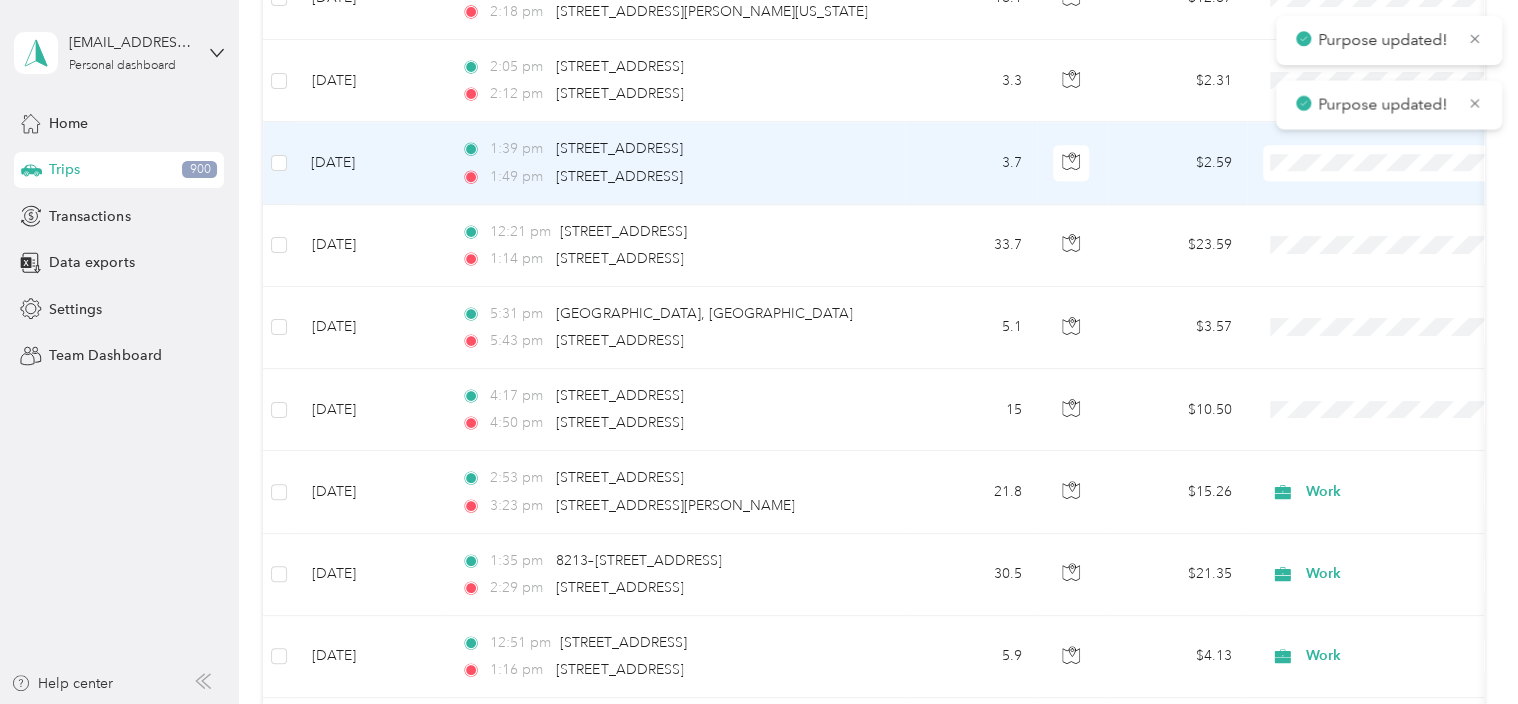 click at bounding box center [1387, 163] 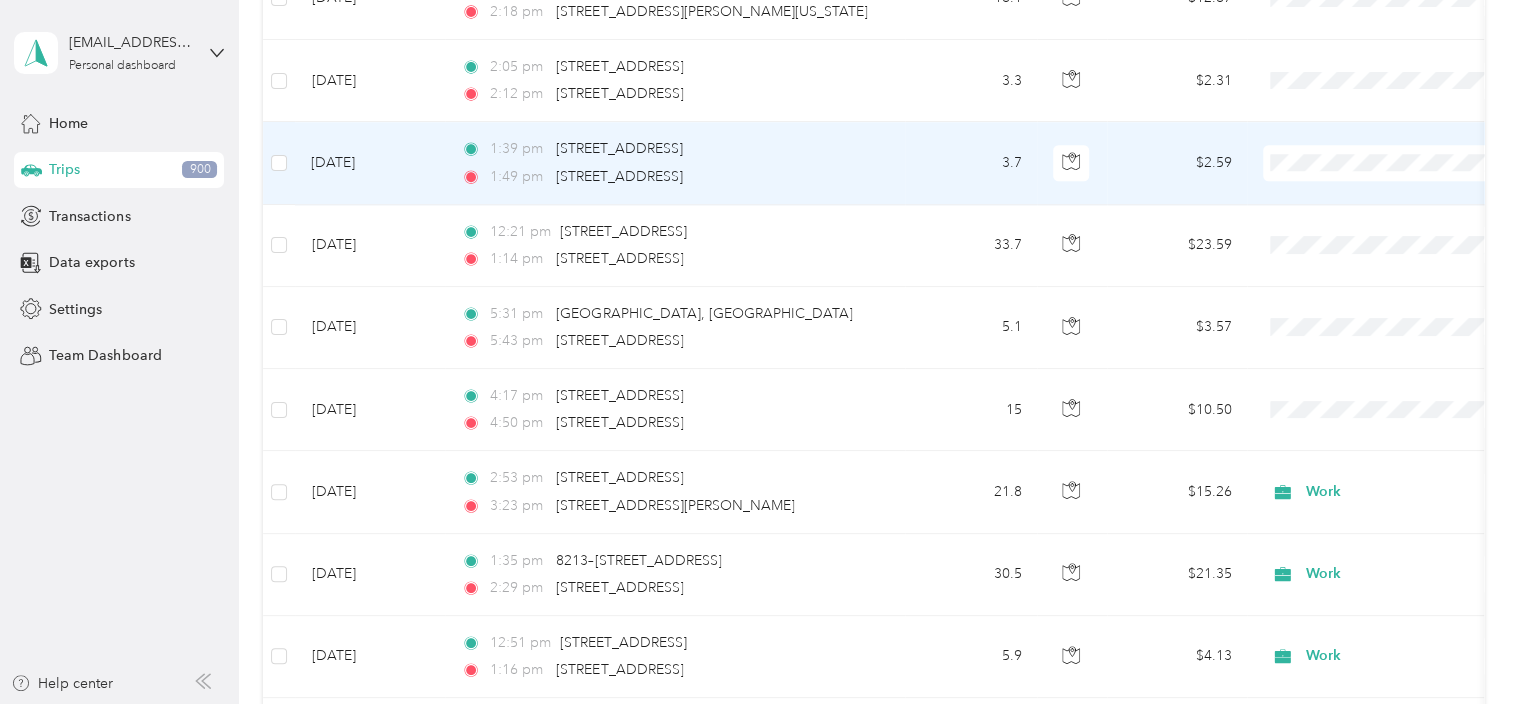 click on "Work Personal Other Charity Medical Moving Commute" at bounding box center [1388, 274] 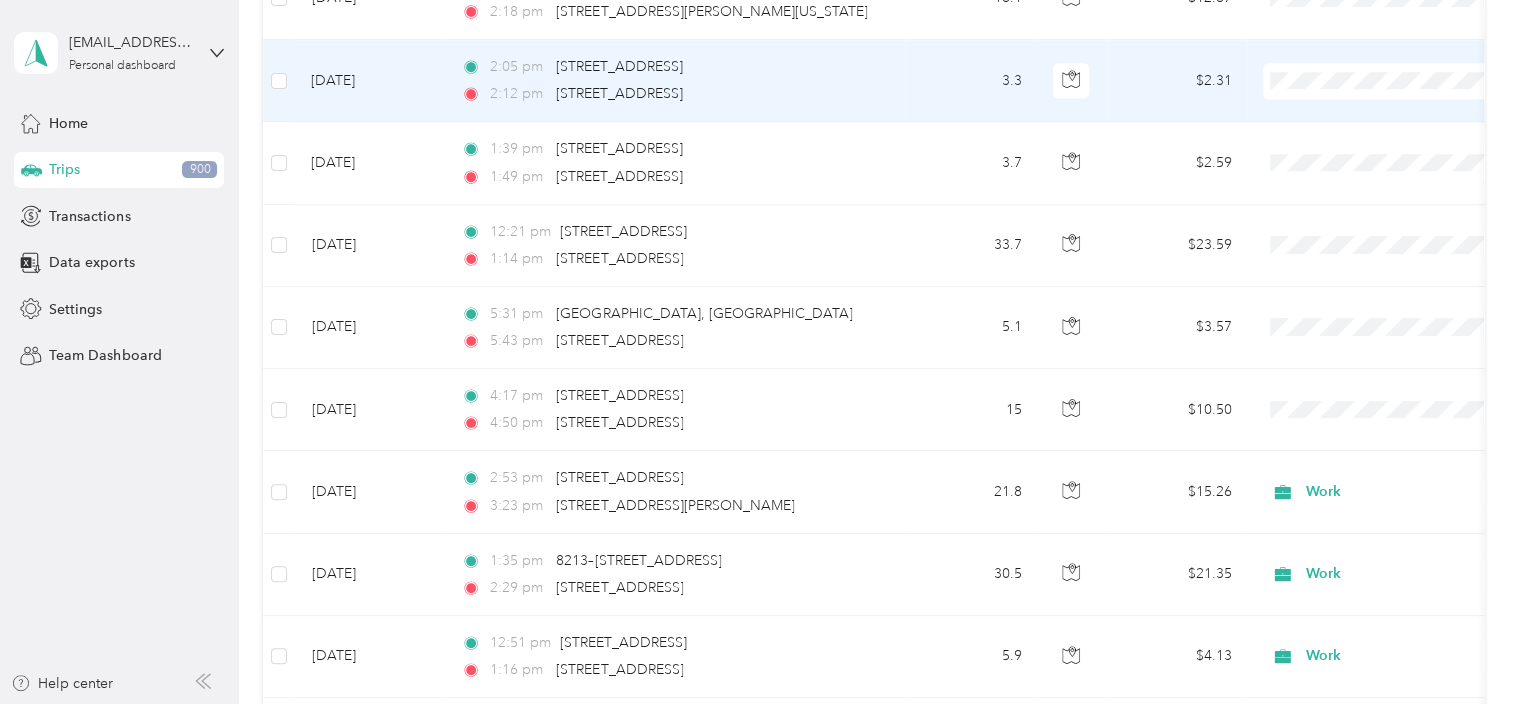 click on "Work" at bounding box center [1388, 76] 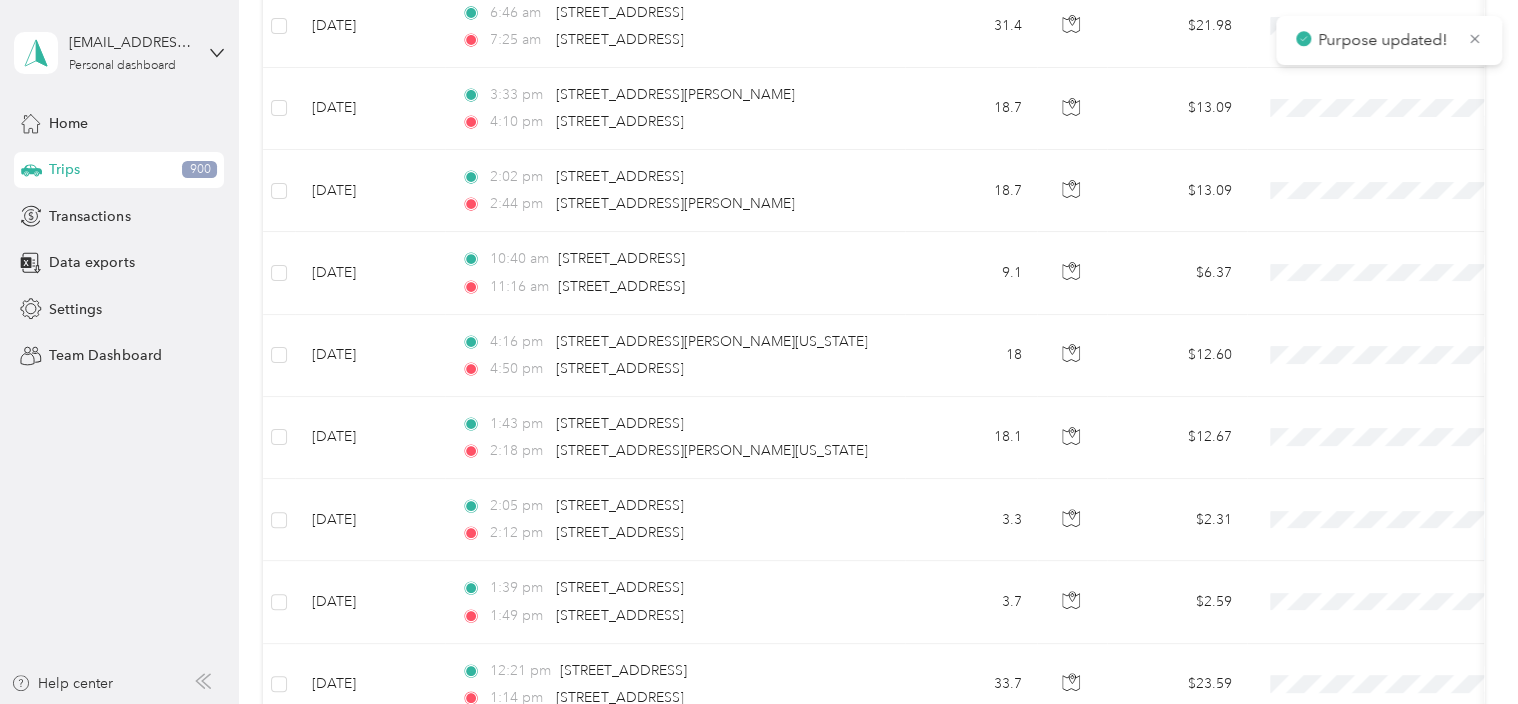 scroll, scrollTop: 12030, scrollLeft: 0, axis: vertical 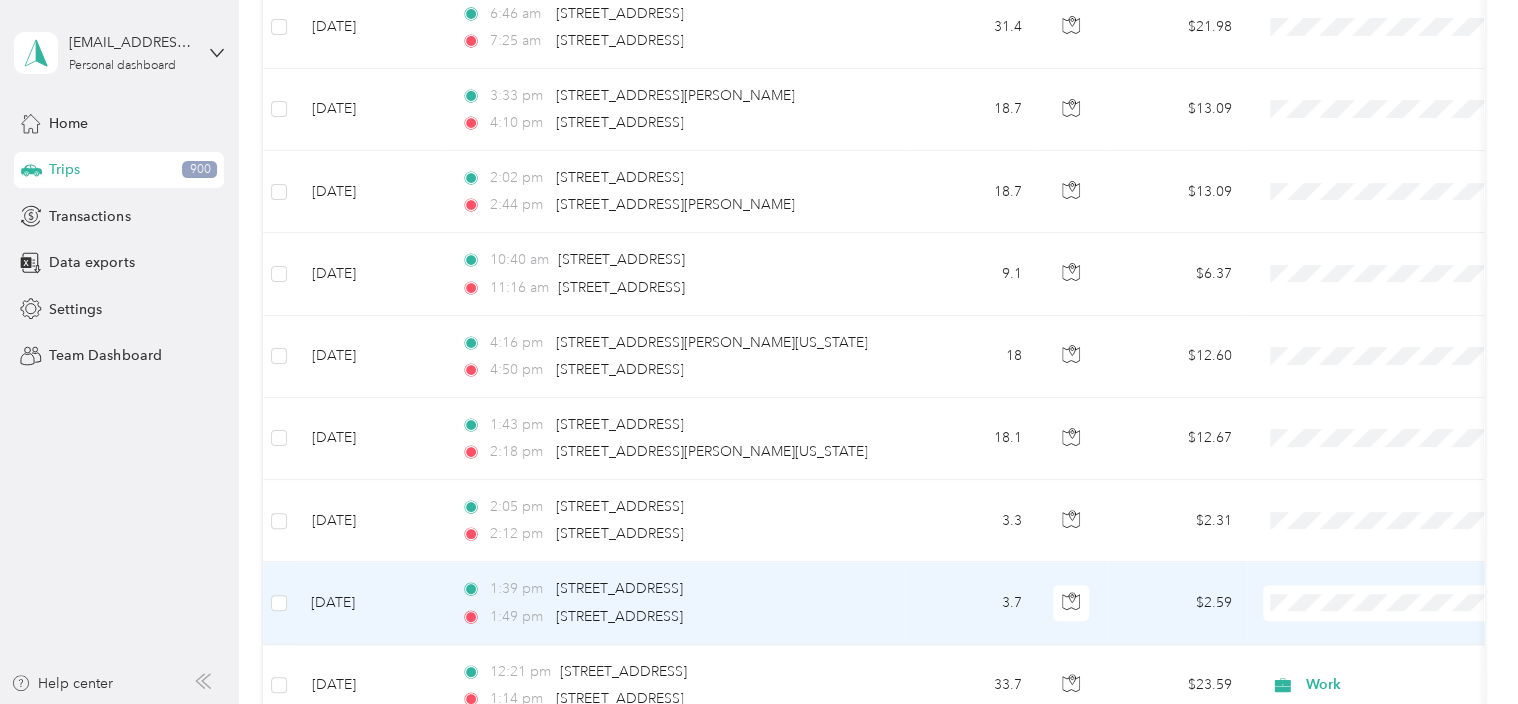 click at bounding box center [1387, 603] 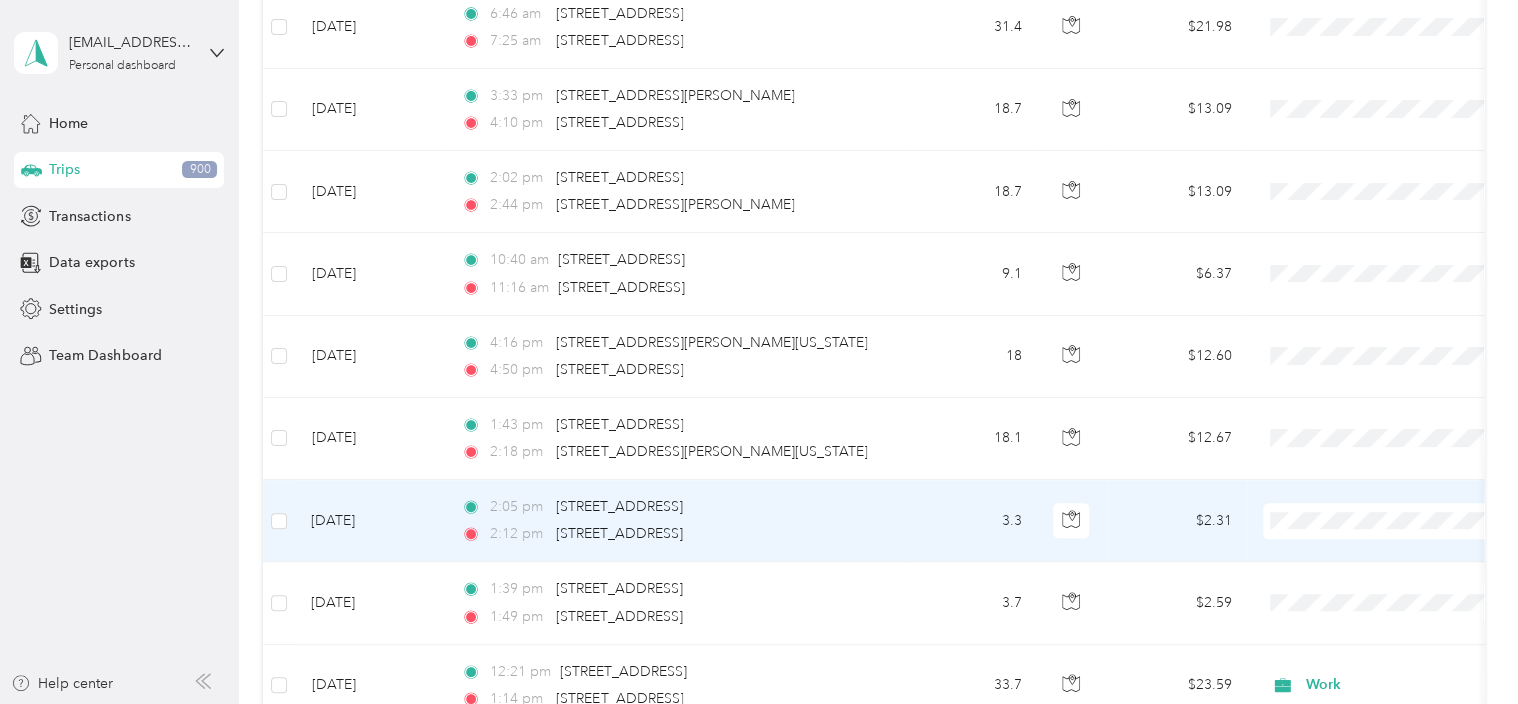 click on "Work" at bounding box center (1388, 242) 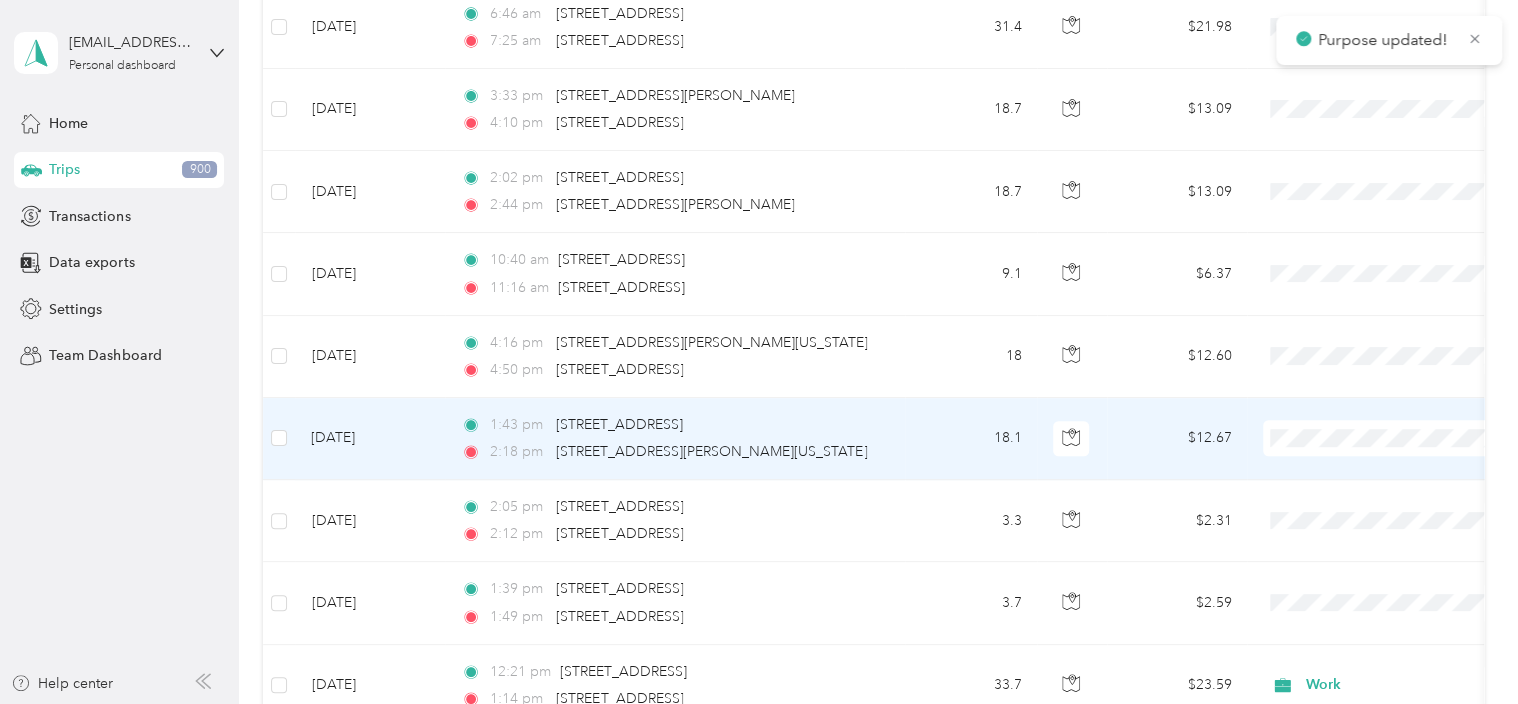 click on "Work Personal Other Charity Medical Moving Commute" at bounding box center [1388, 539] 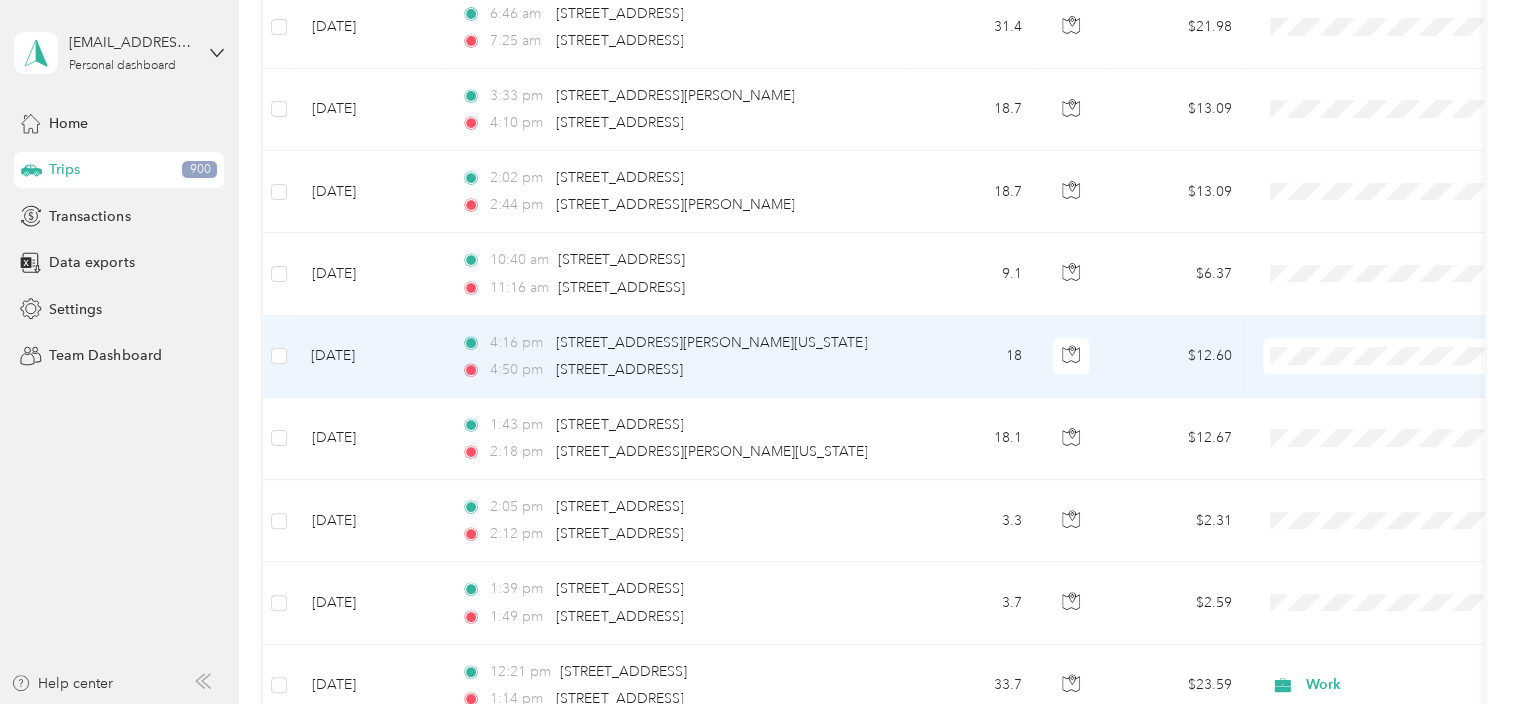click on "Work Personal Other Charity Medical Moving Commute" at bounding box center [1388, 464] 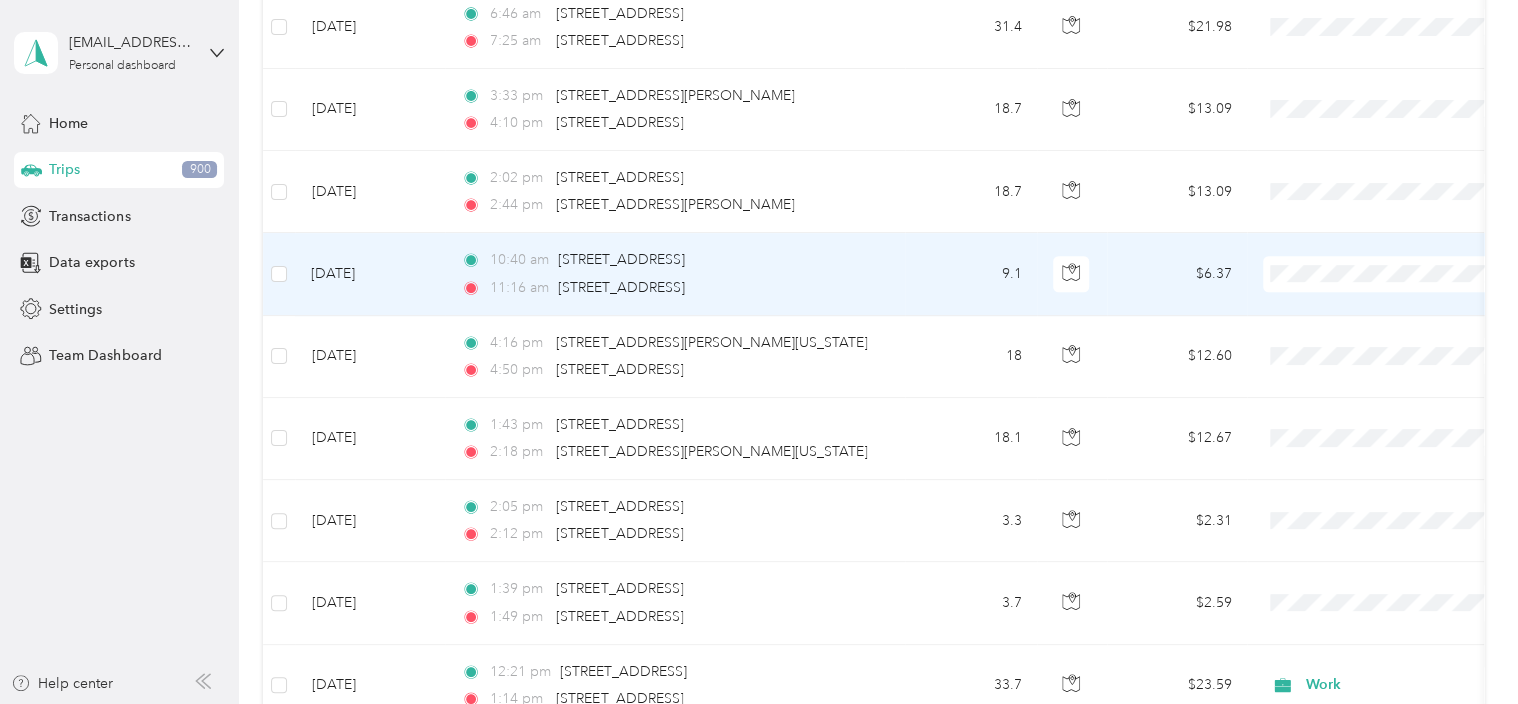 click at bounding box center [1387, 274] 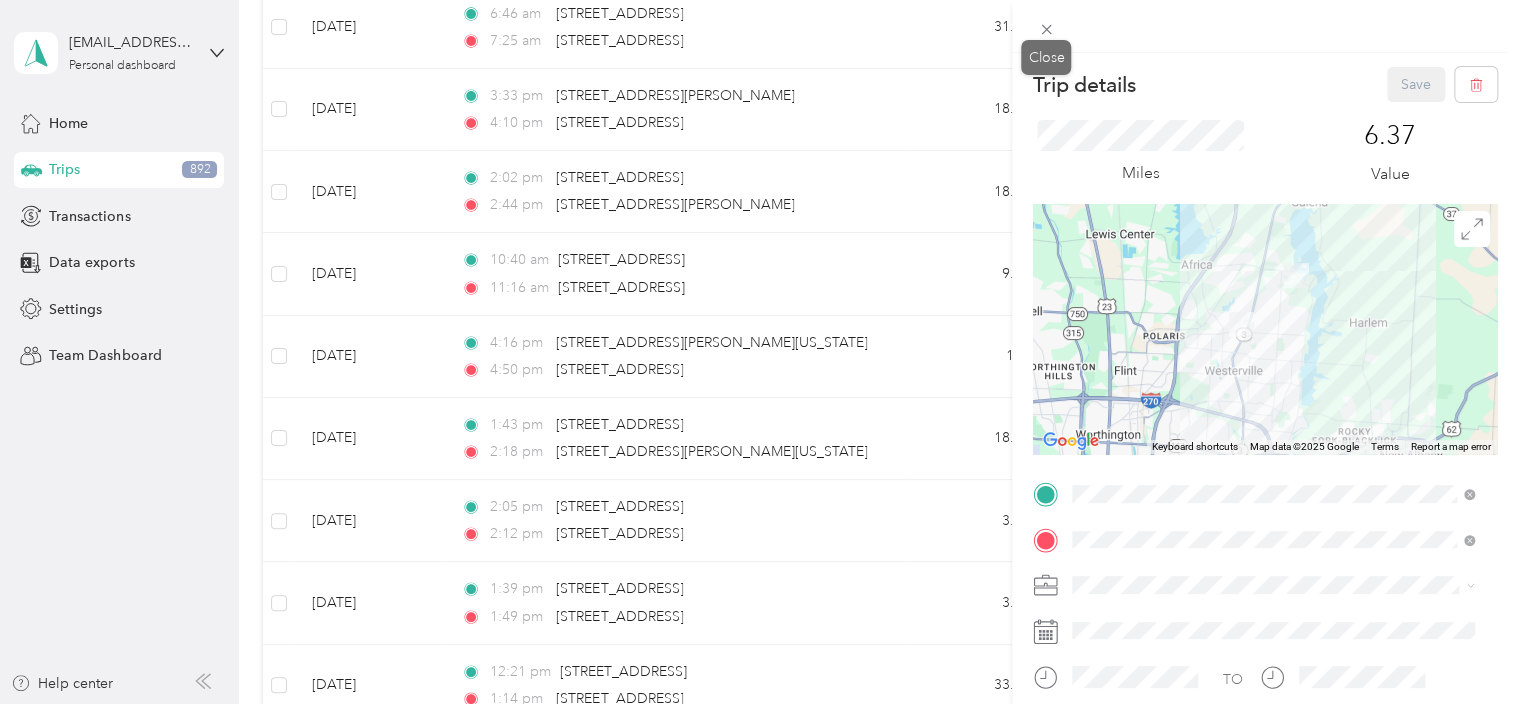 click on "Close" at bounding box center [1046, 57] 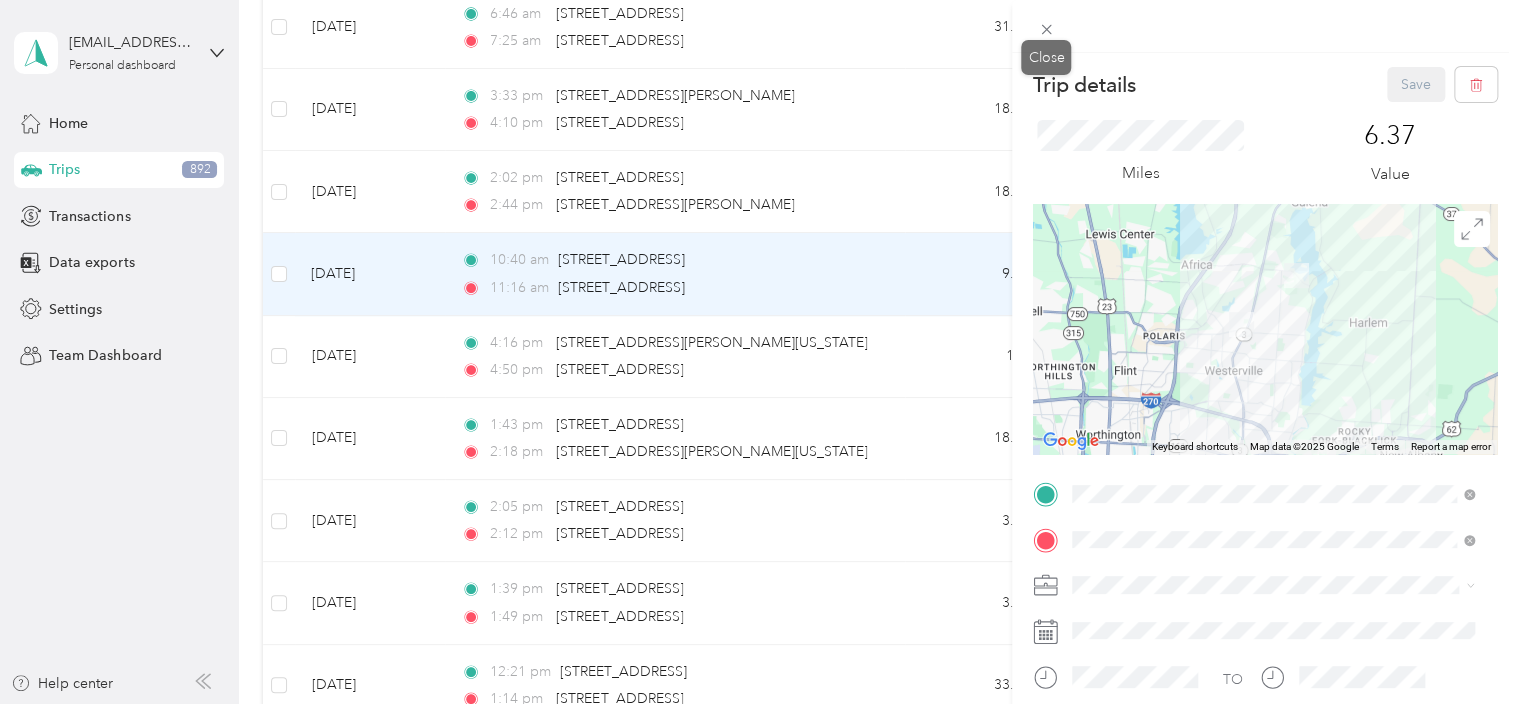 click on "Close" at bounding box center [1046, 57] 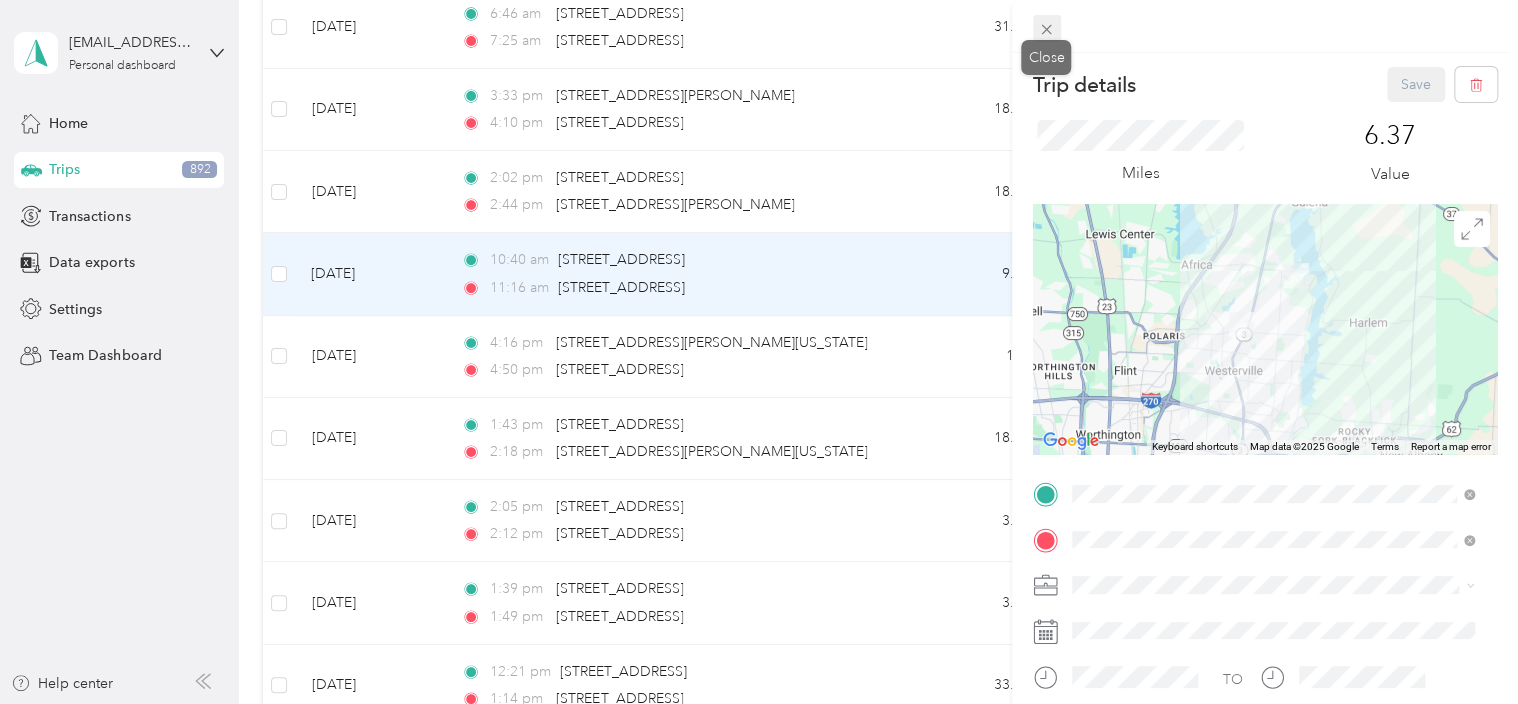 click 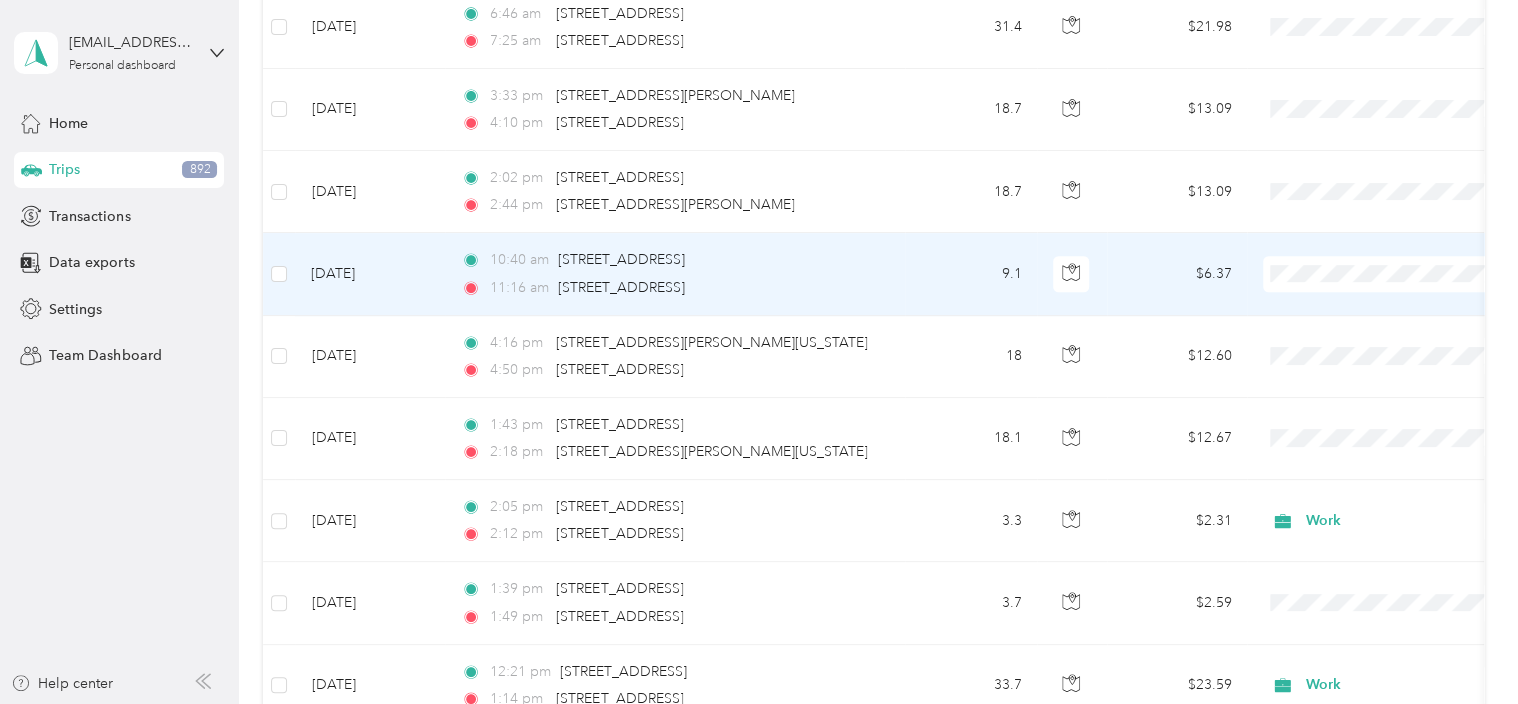 click on "Work" at bounding box center [1388, 280] 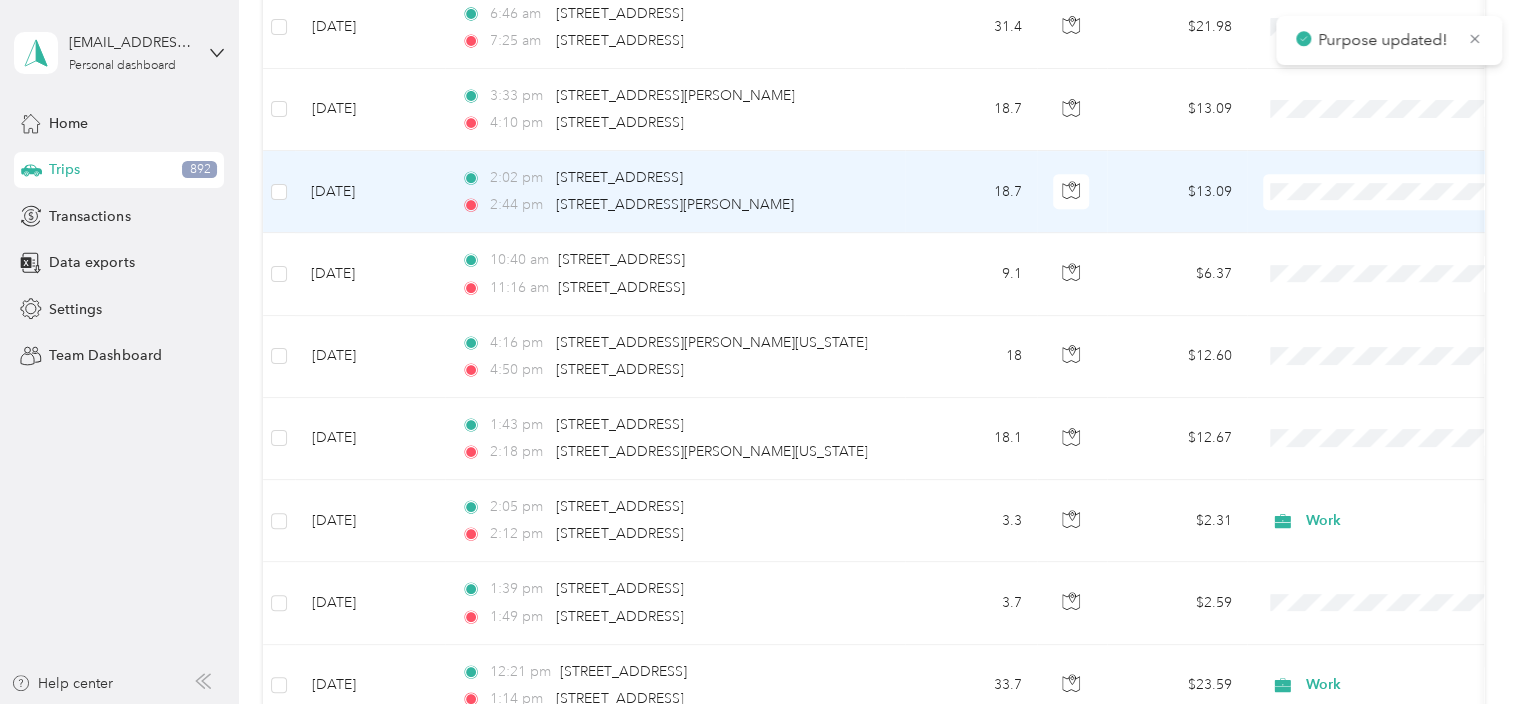click on "Work" at bounding box center [1405, 188] 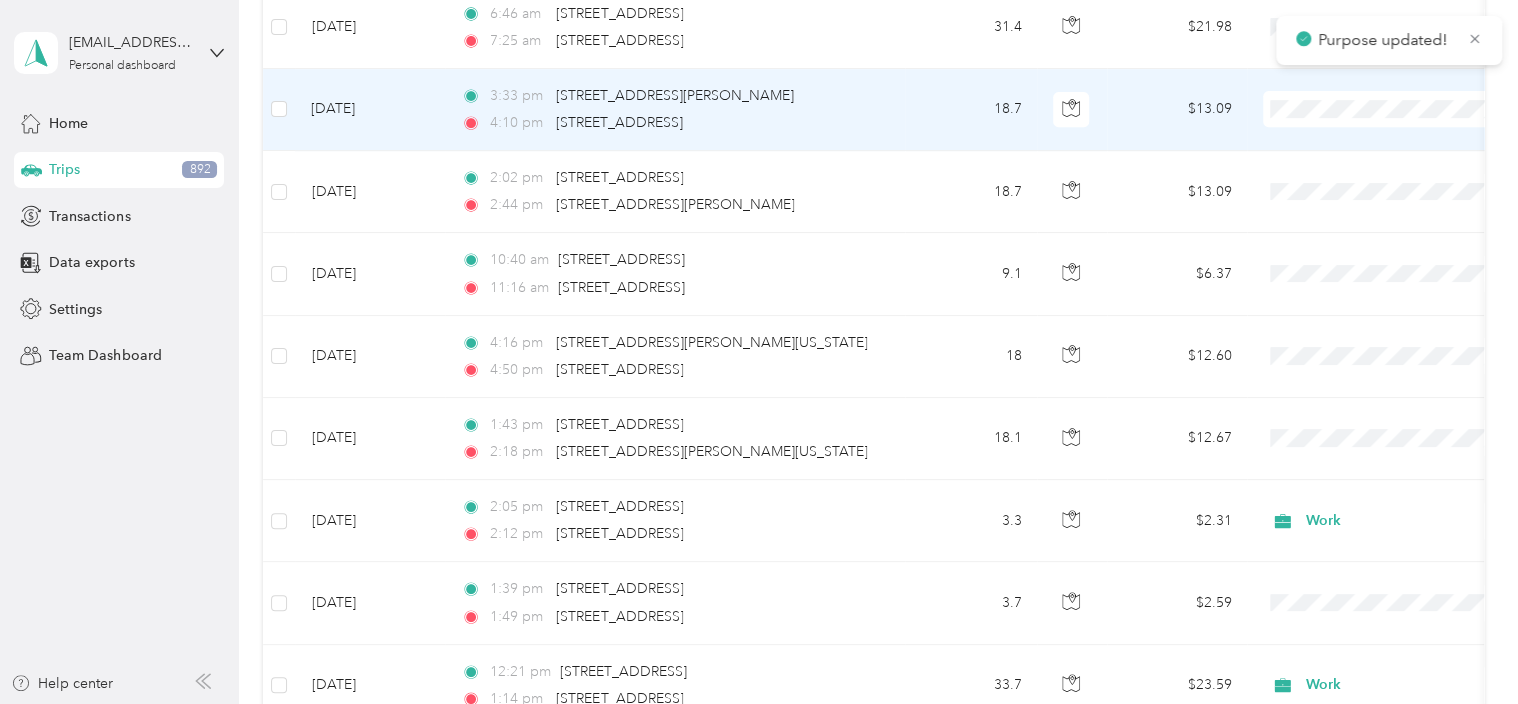 click on "Work" at bounding box center (1388, 113) 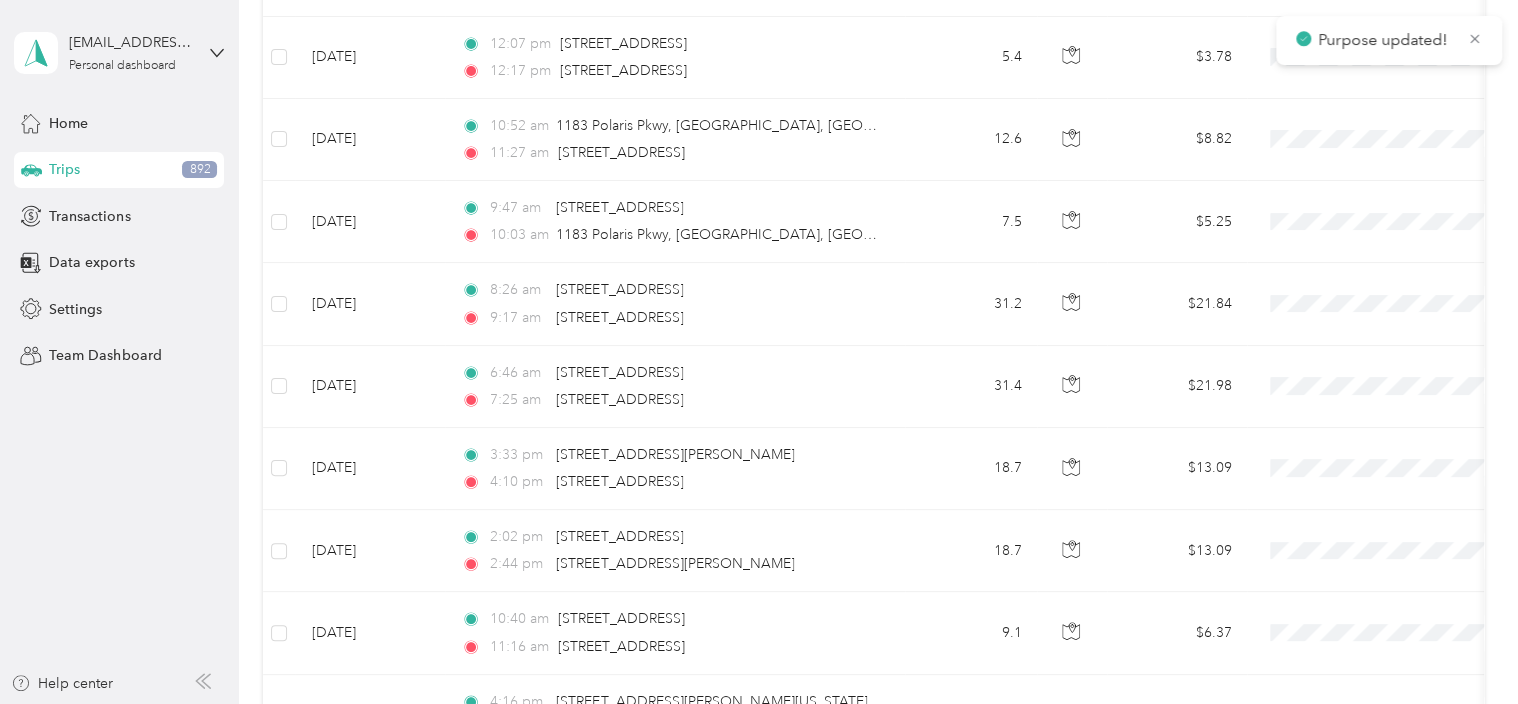 scroll, scrollTop: 11630, scrollLeft: 0, axis: vertical 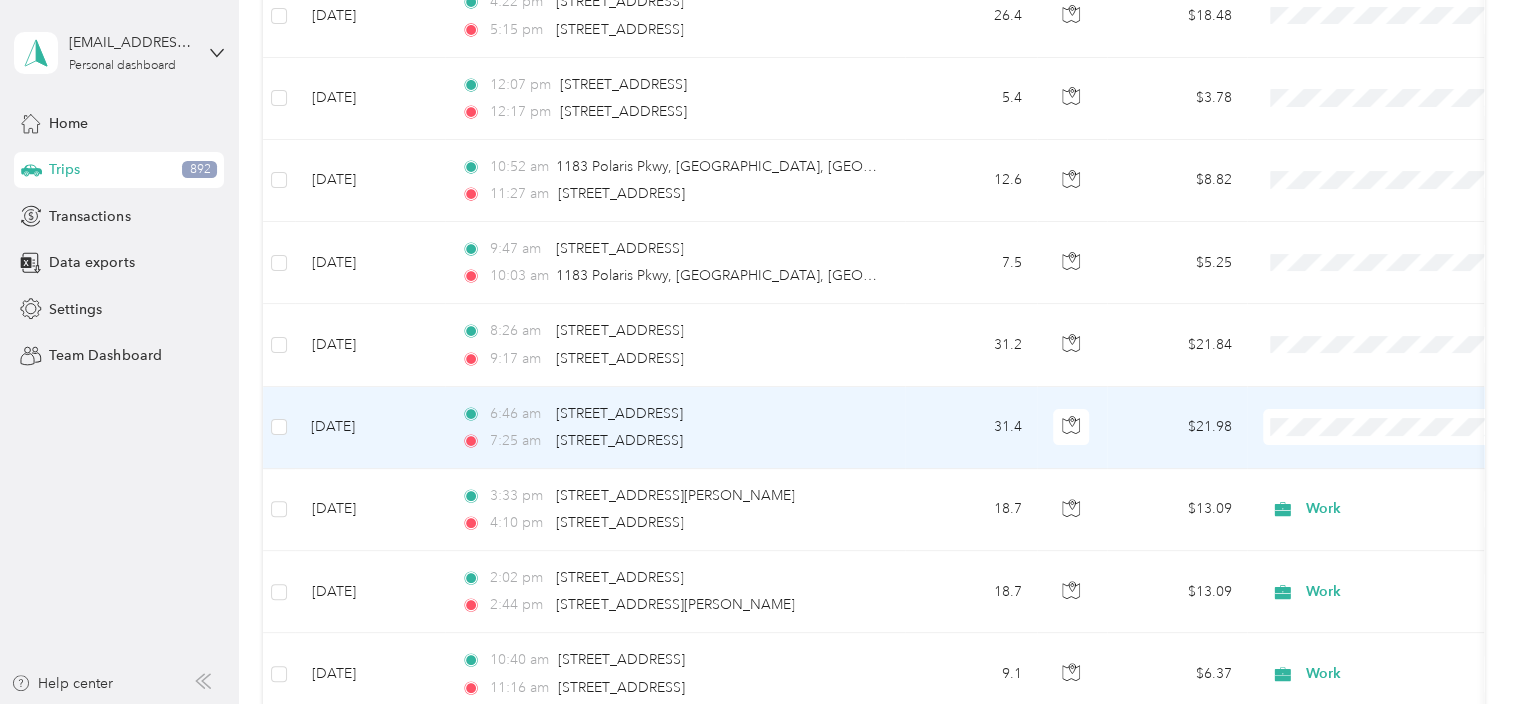 click on "Work" at bounding box center [1388, 431] 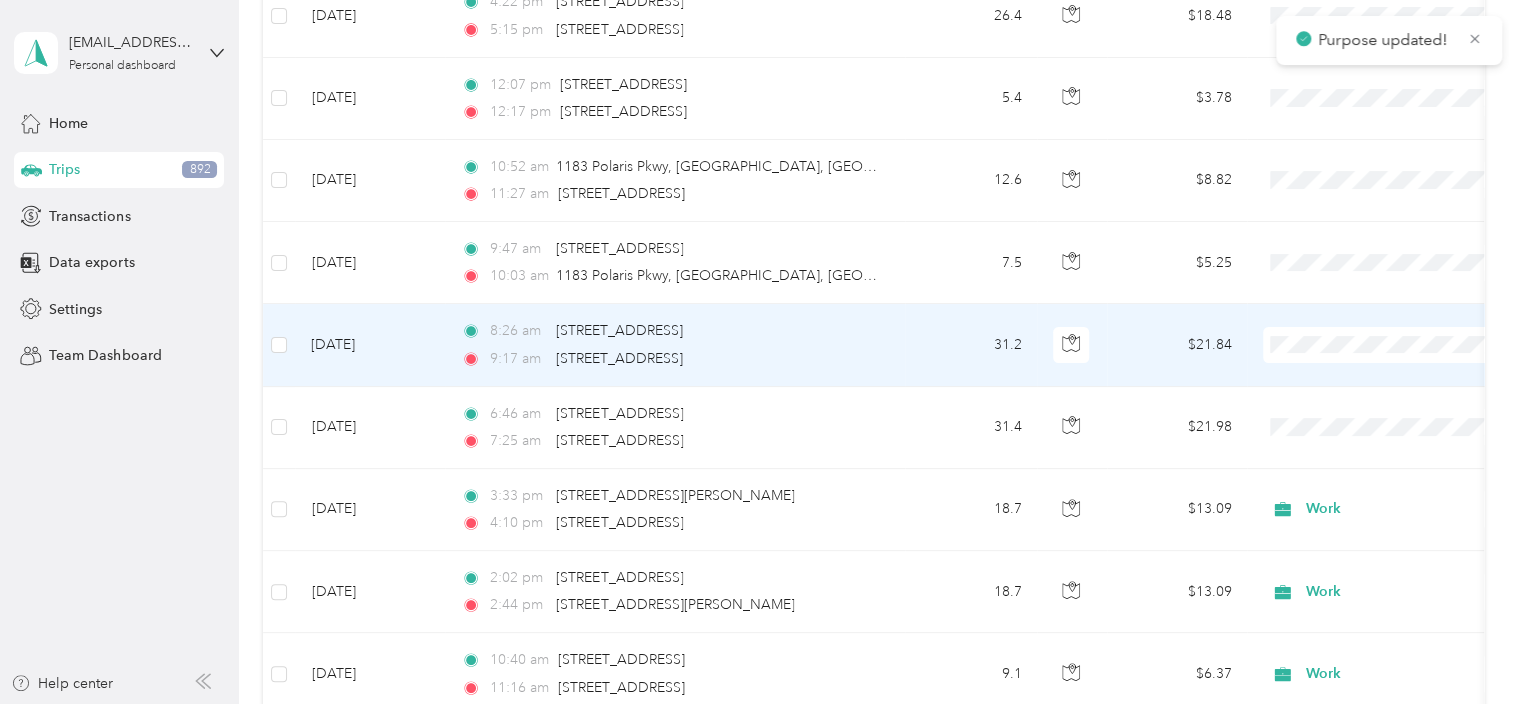 click on "Work" at bounding box center [1388, 353] 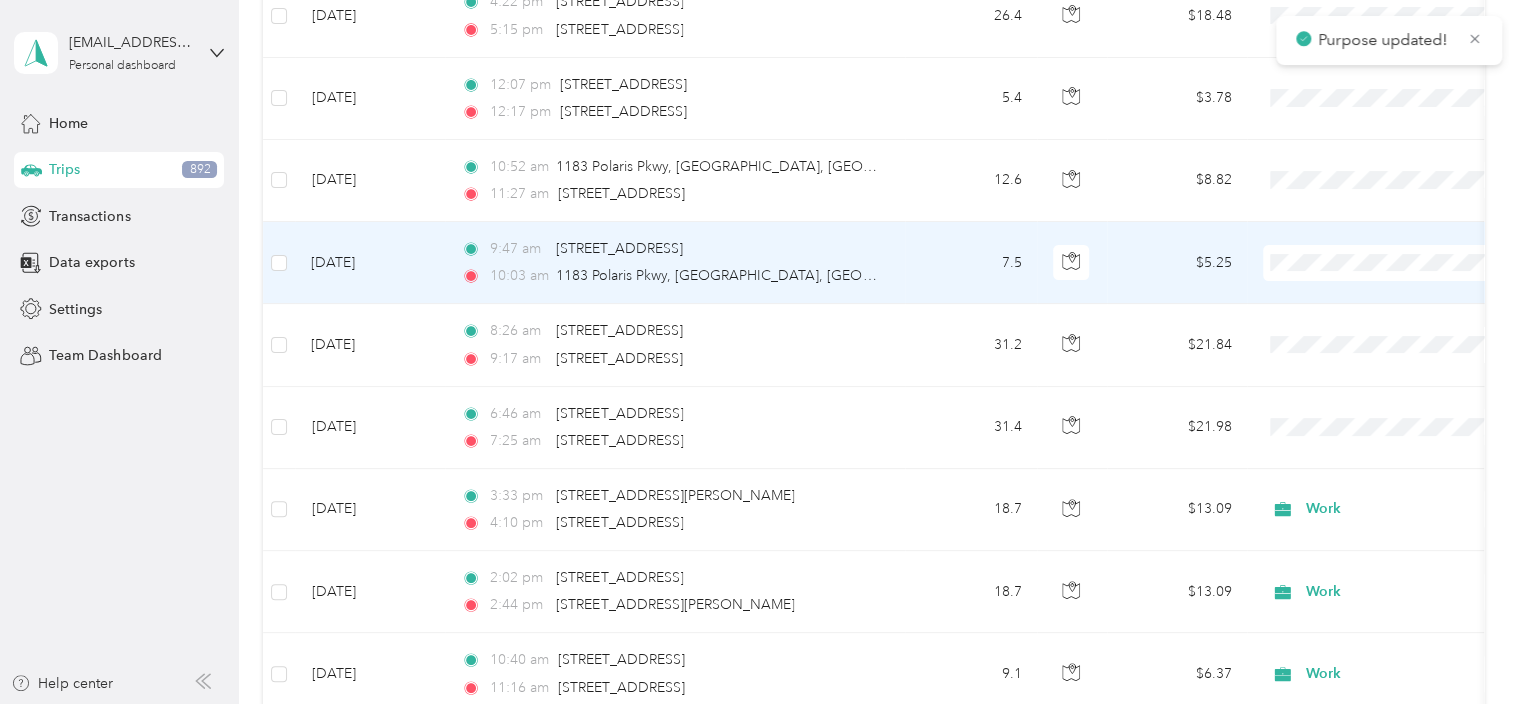 click on "Work" at bounding box center (1388, 269) 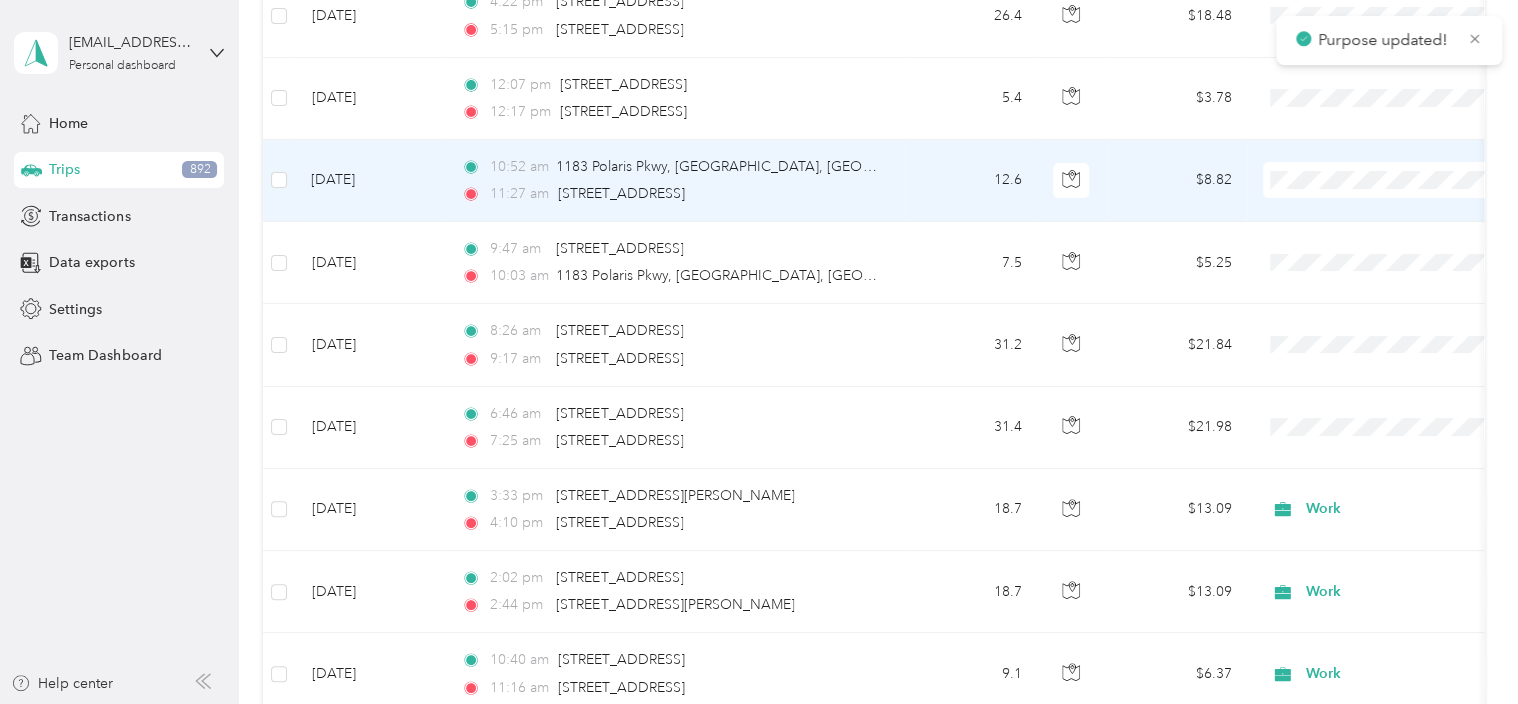 click on "Work" at bounding box center (1388, 177) 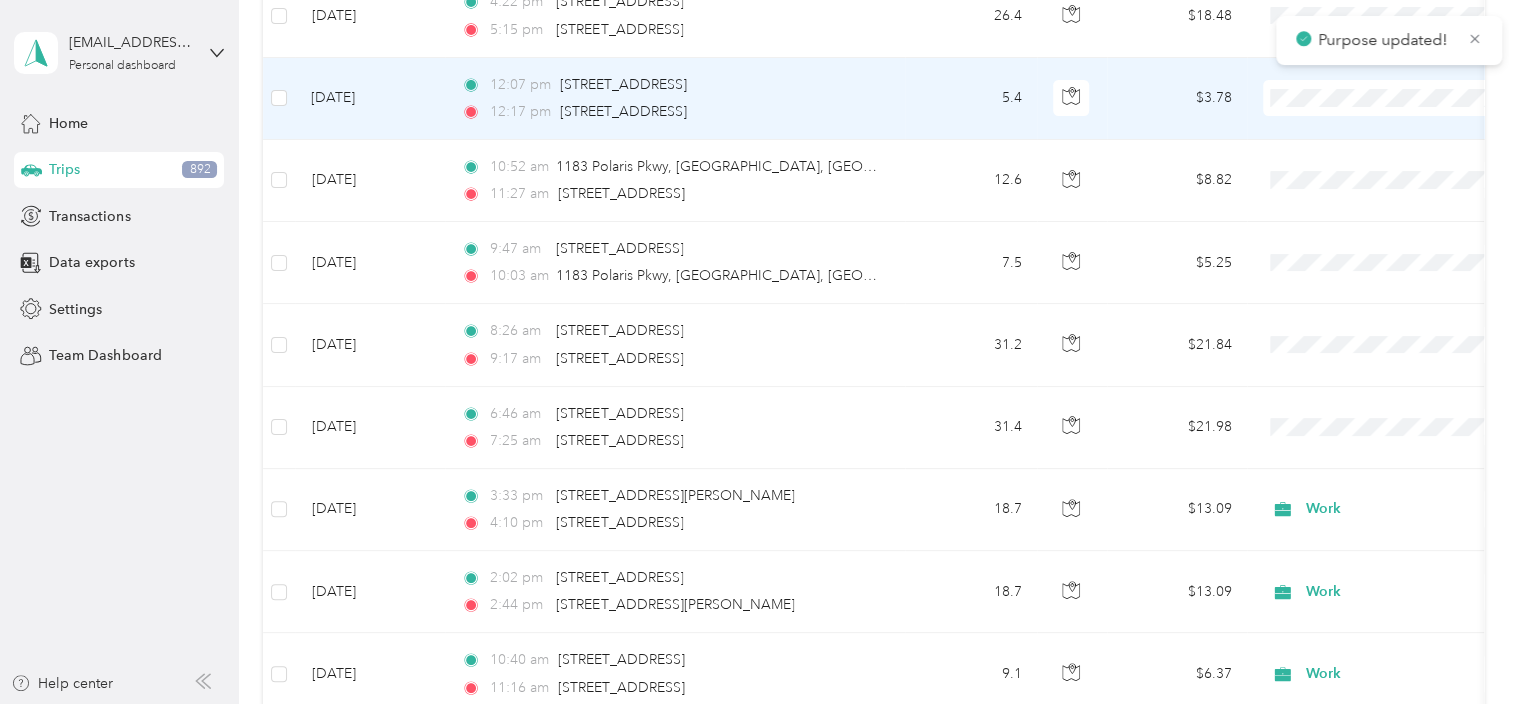 click on "Work" at bounding box center (1388, 103) 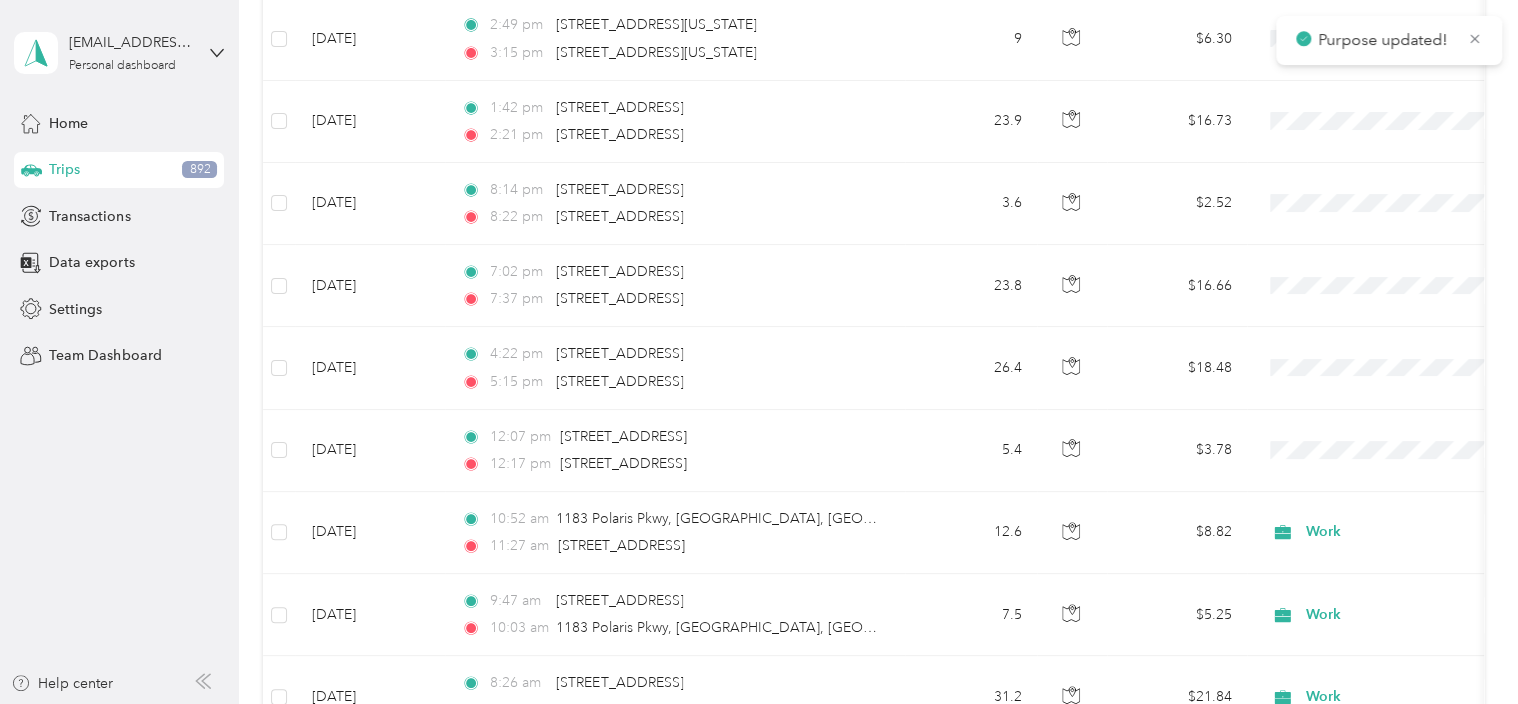 scroll, scrollTop: 11230, scrollLeft: 0, axis: vertical 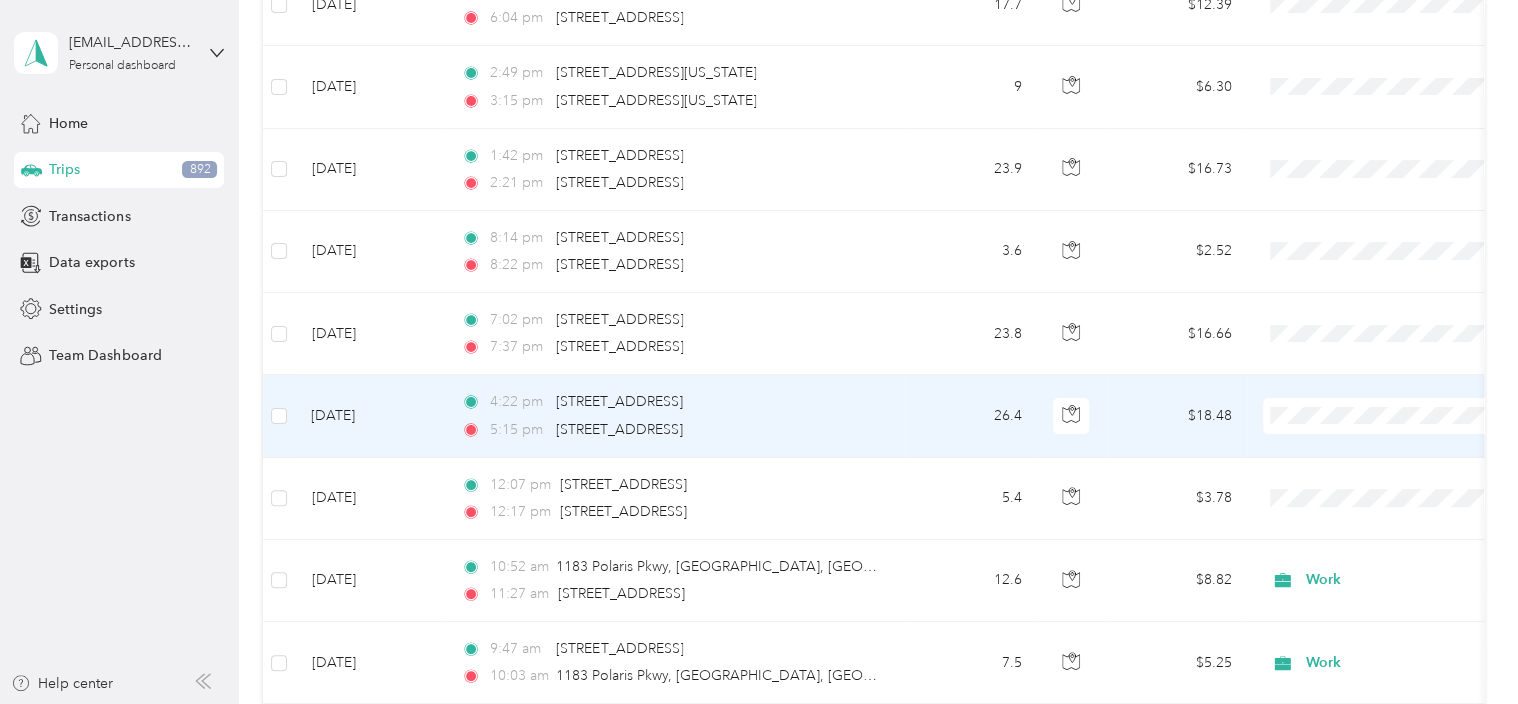 click 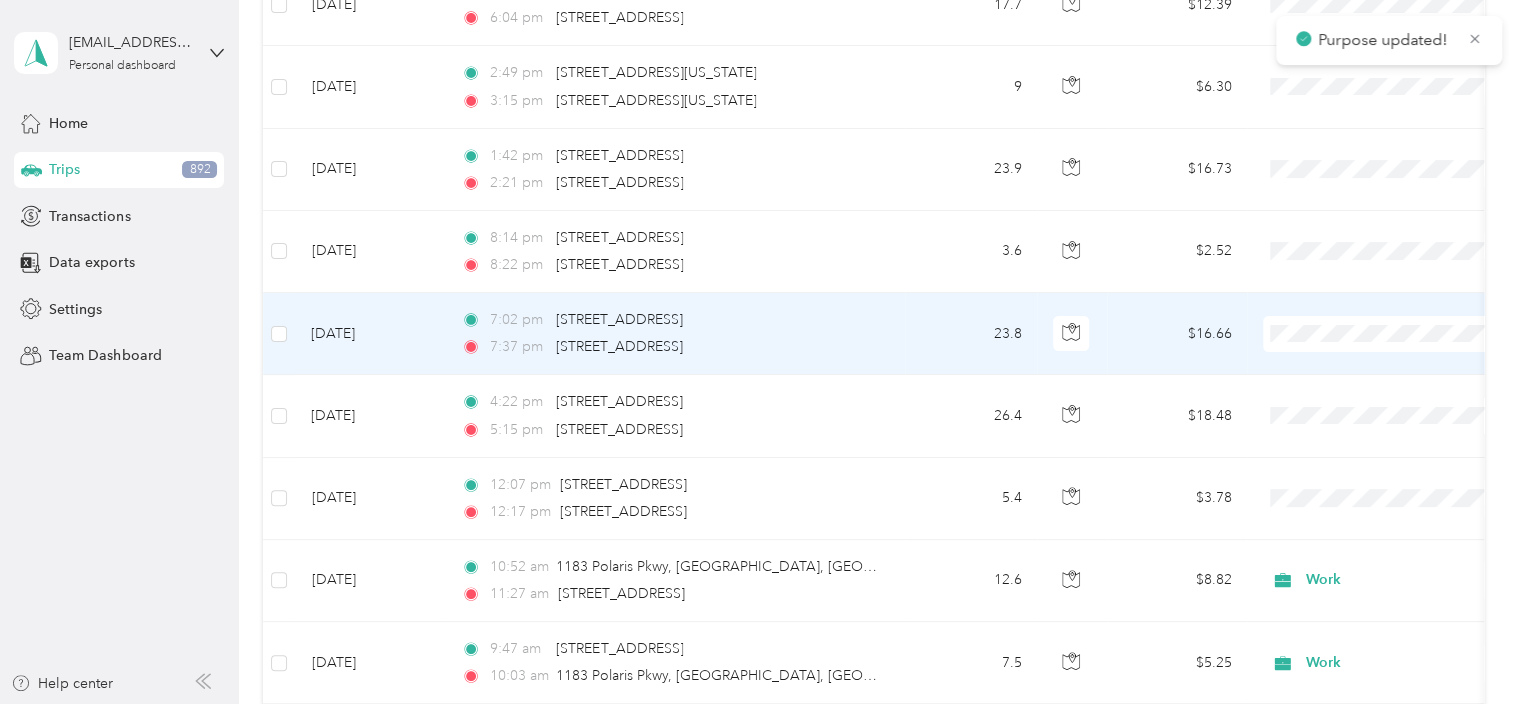 click on "Work" at bounding box center [1388, 332] 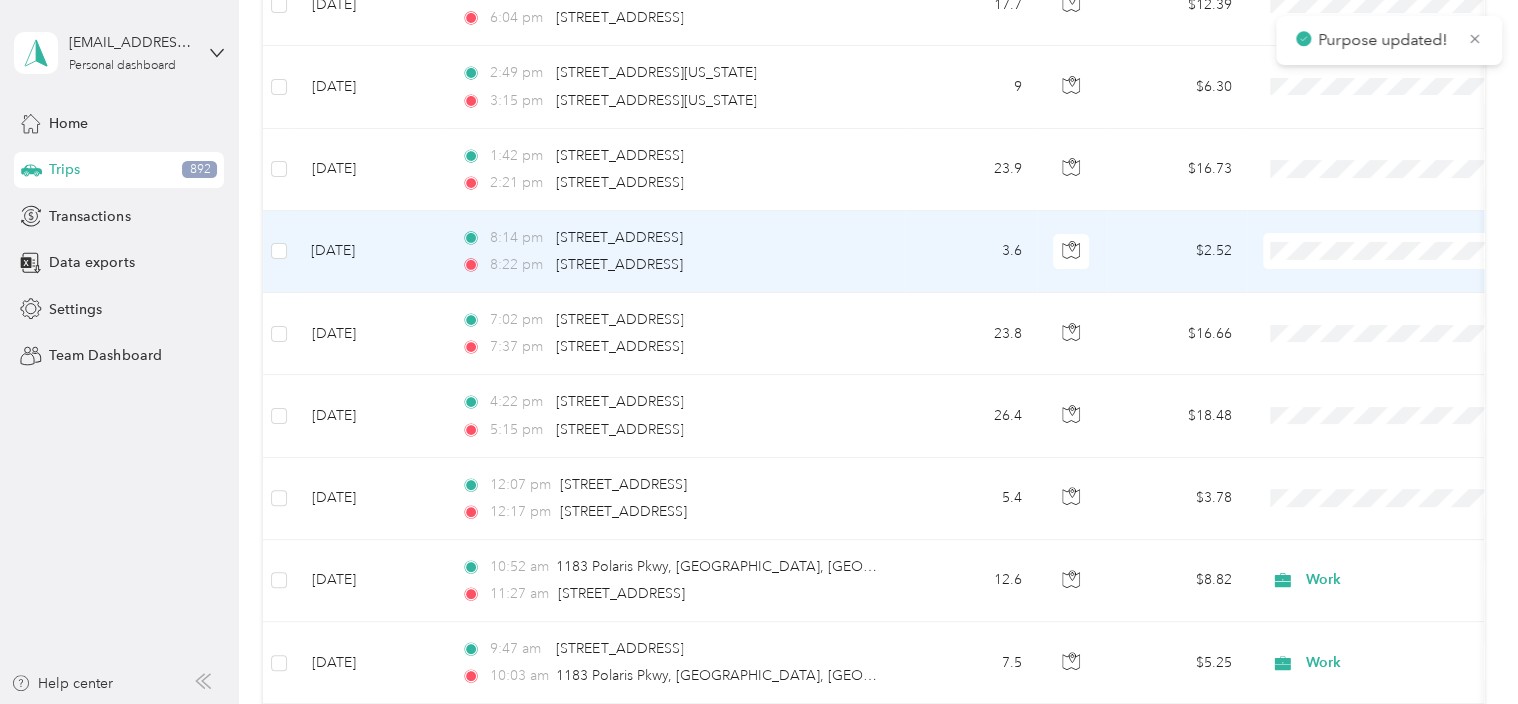 click on "Work Personal Other Charity Medical Moving Commute" at bounding box center [1388, 362] 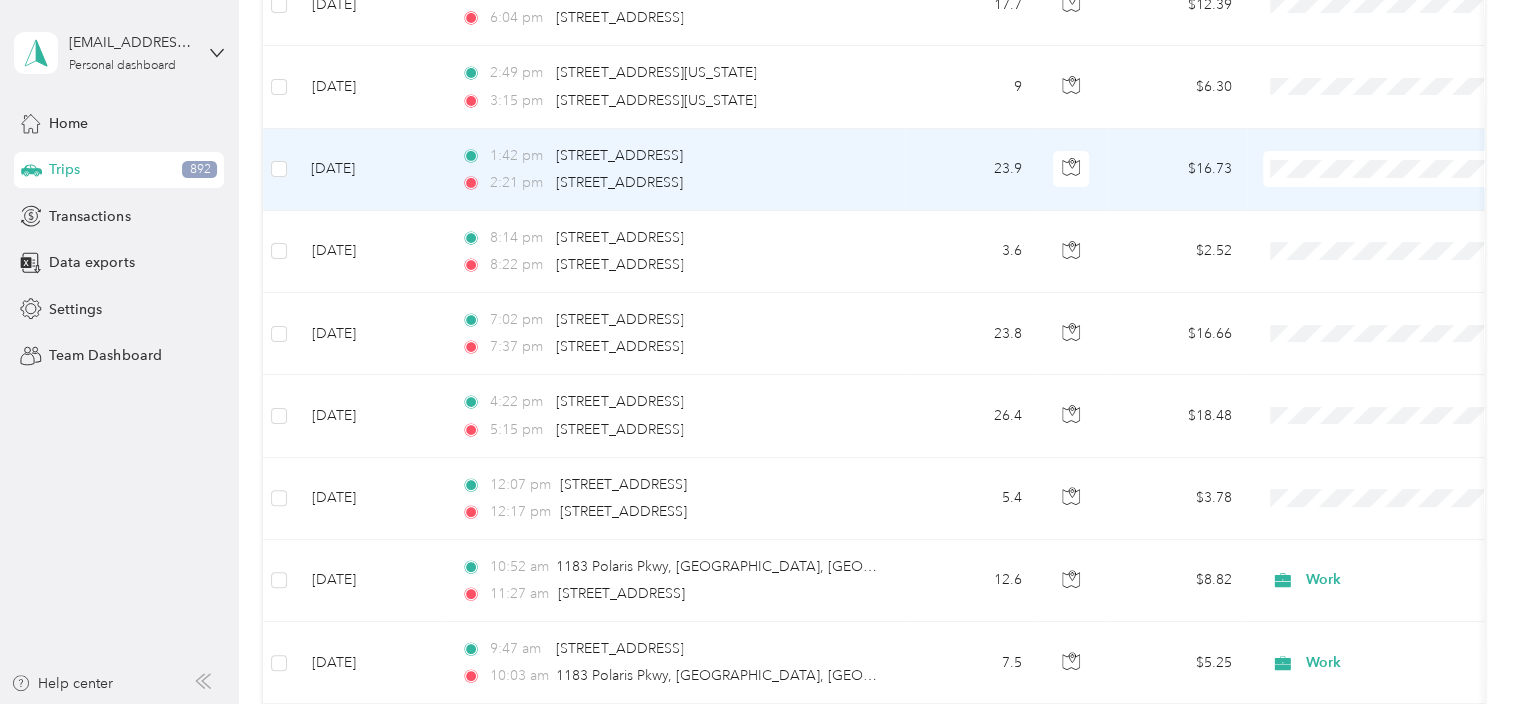 click on "Work" at bounding box center [1405, 177] 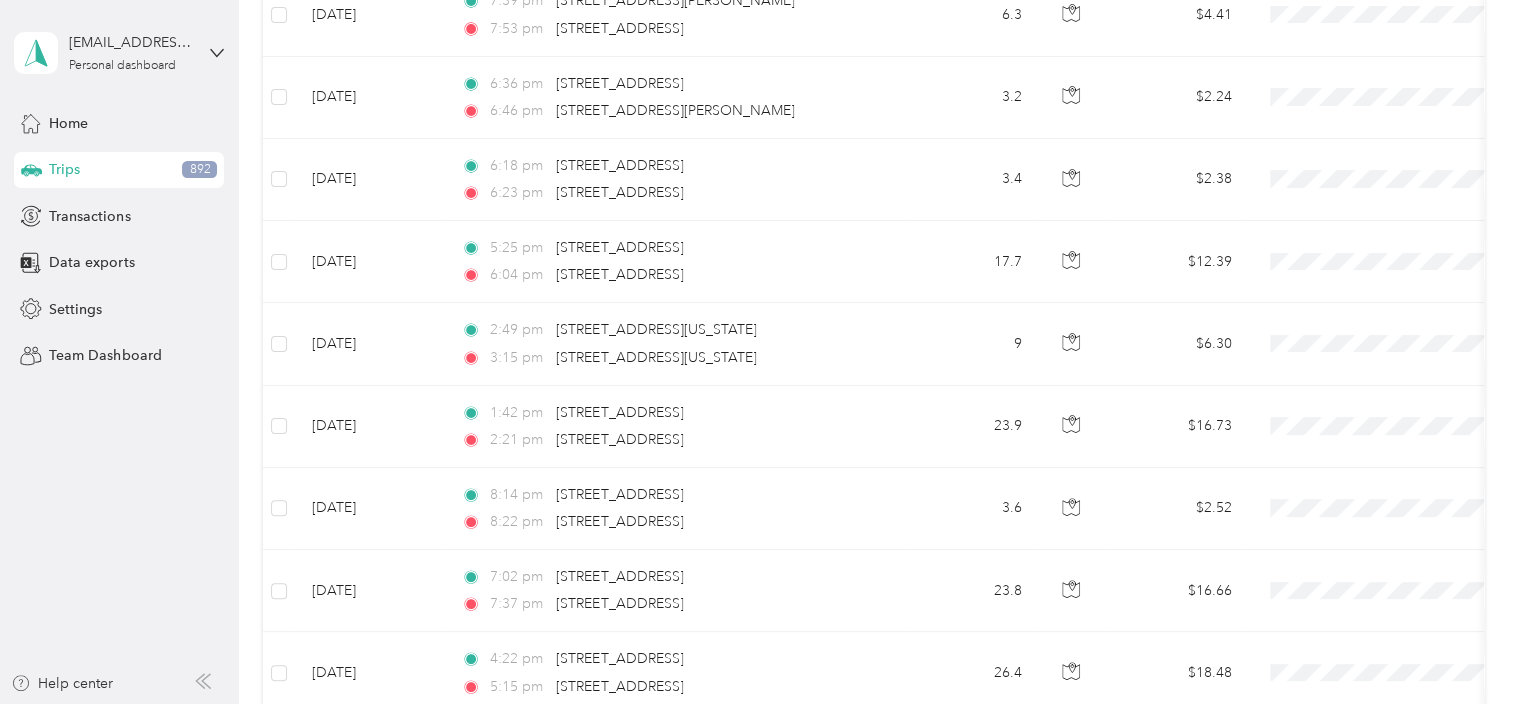 scroll, scrollTop: 10950, scrollLeft: 0, axis: vertical 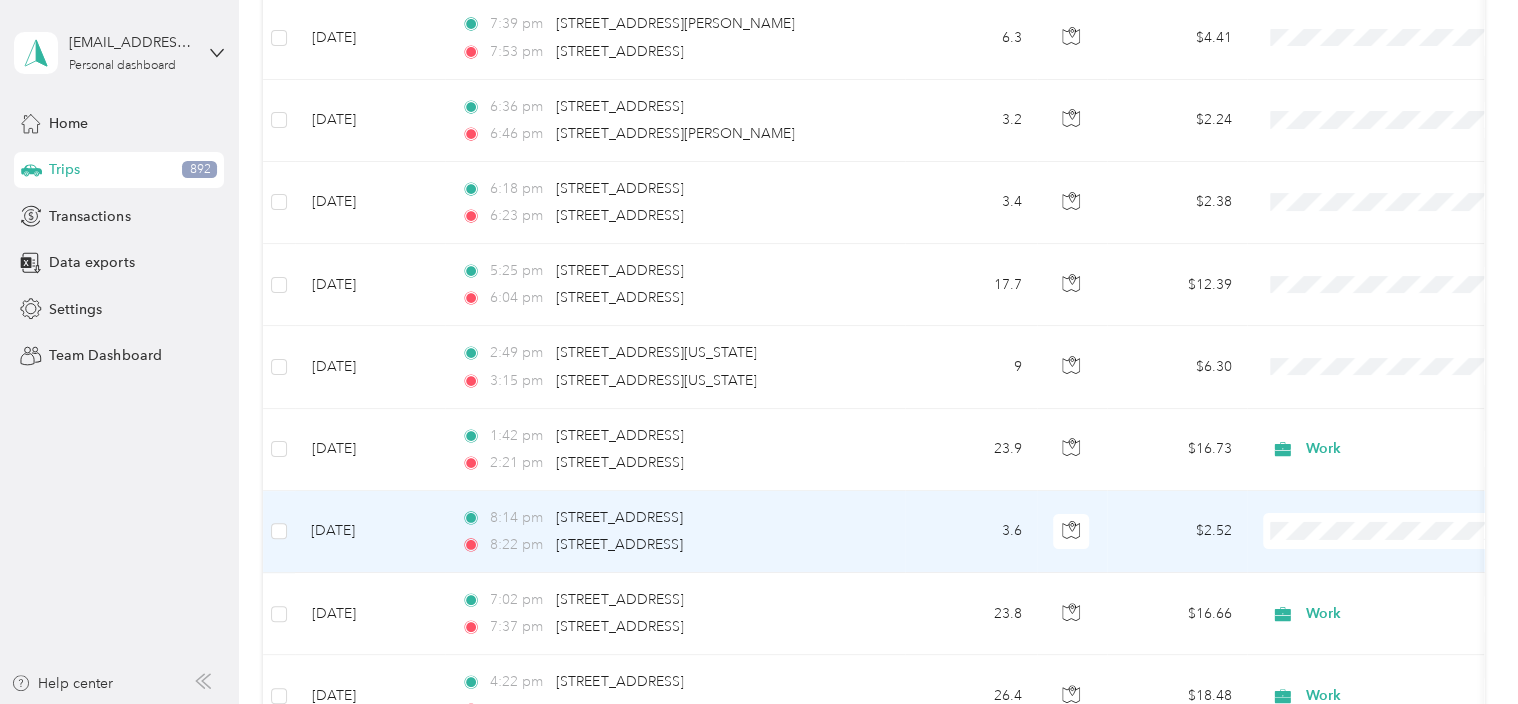 click on "Work Personal Other Charity Medical Moving Commute" at bounding box center (1388, 360) 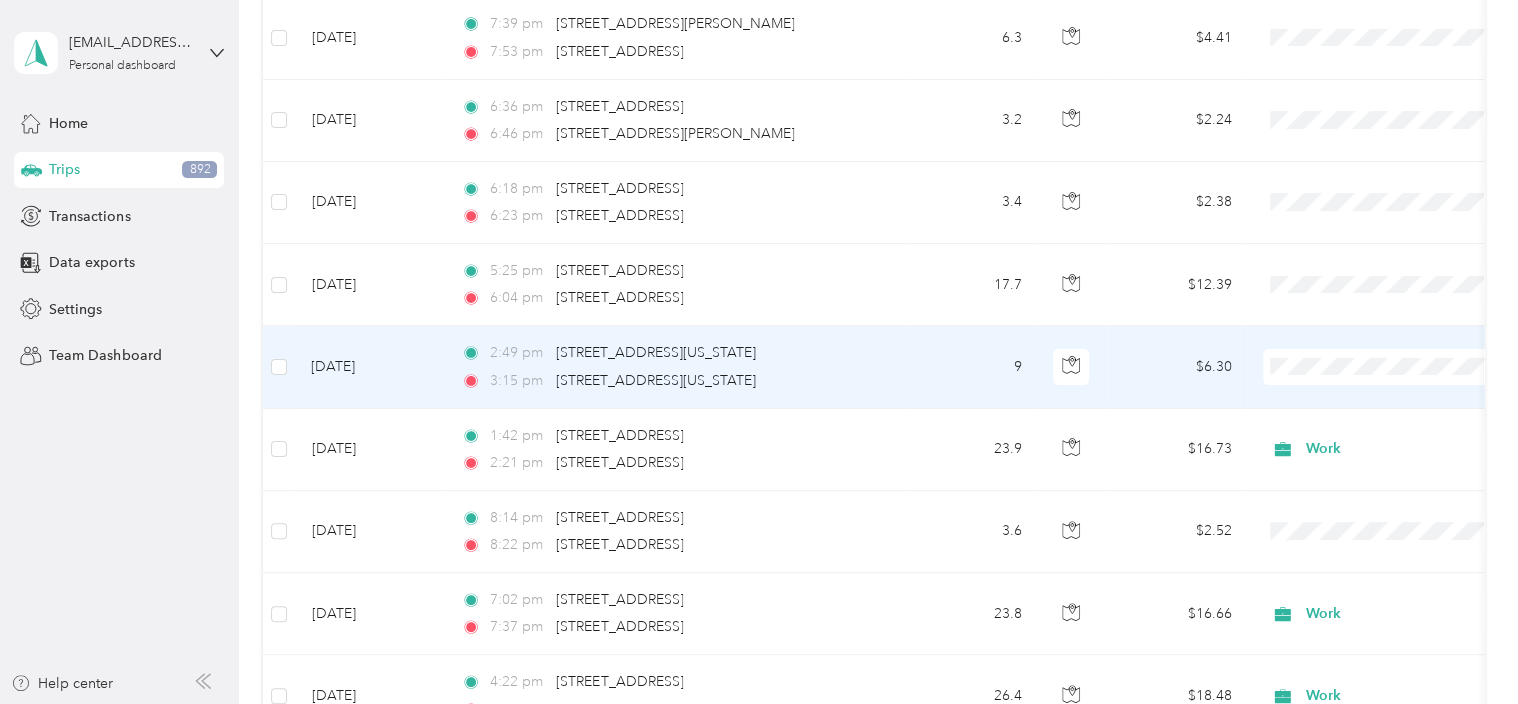 click on "Work" at bounding box center (1388, 370) 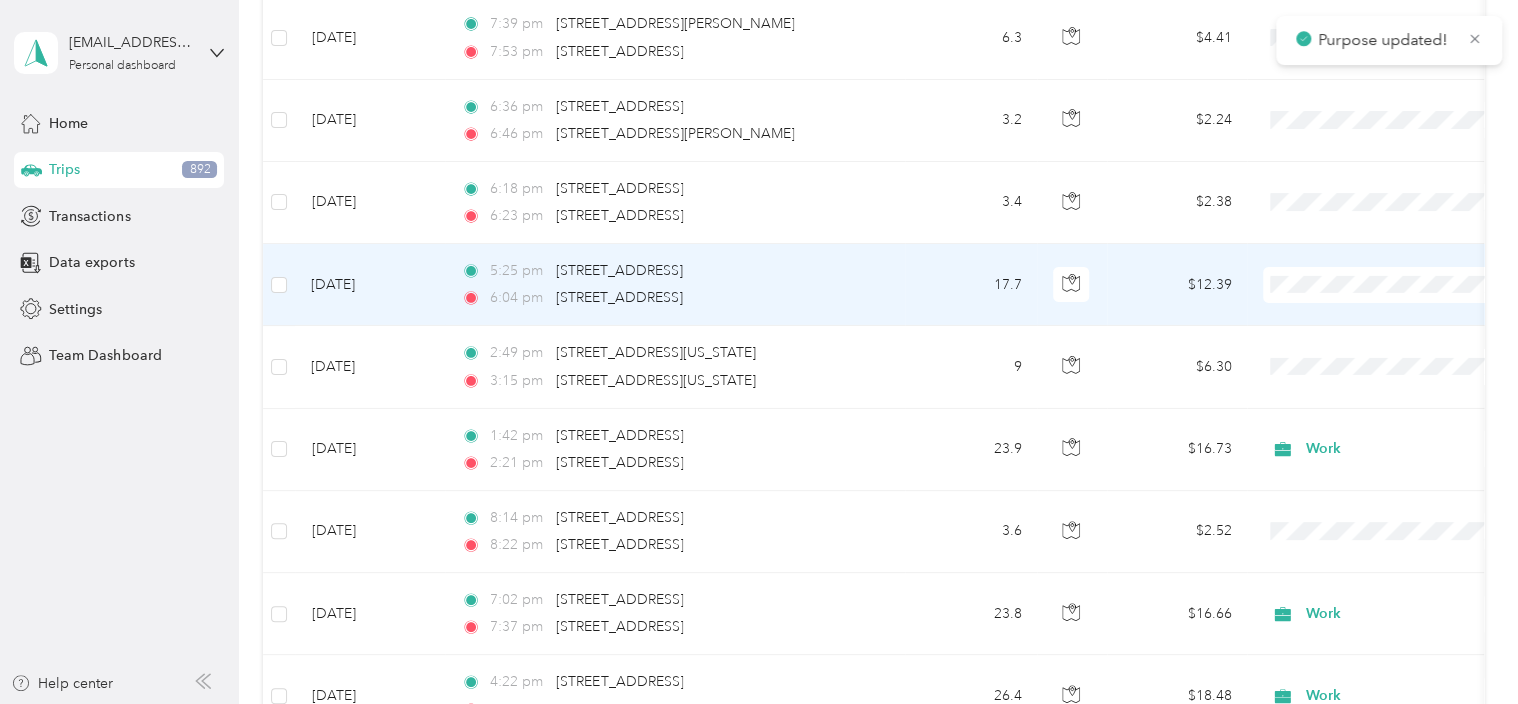 click on "Work" at bounding box center (1388, 284) 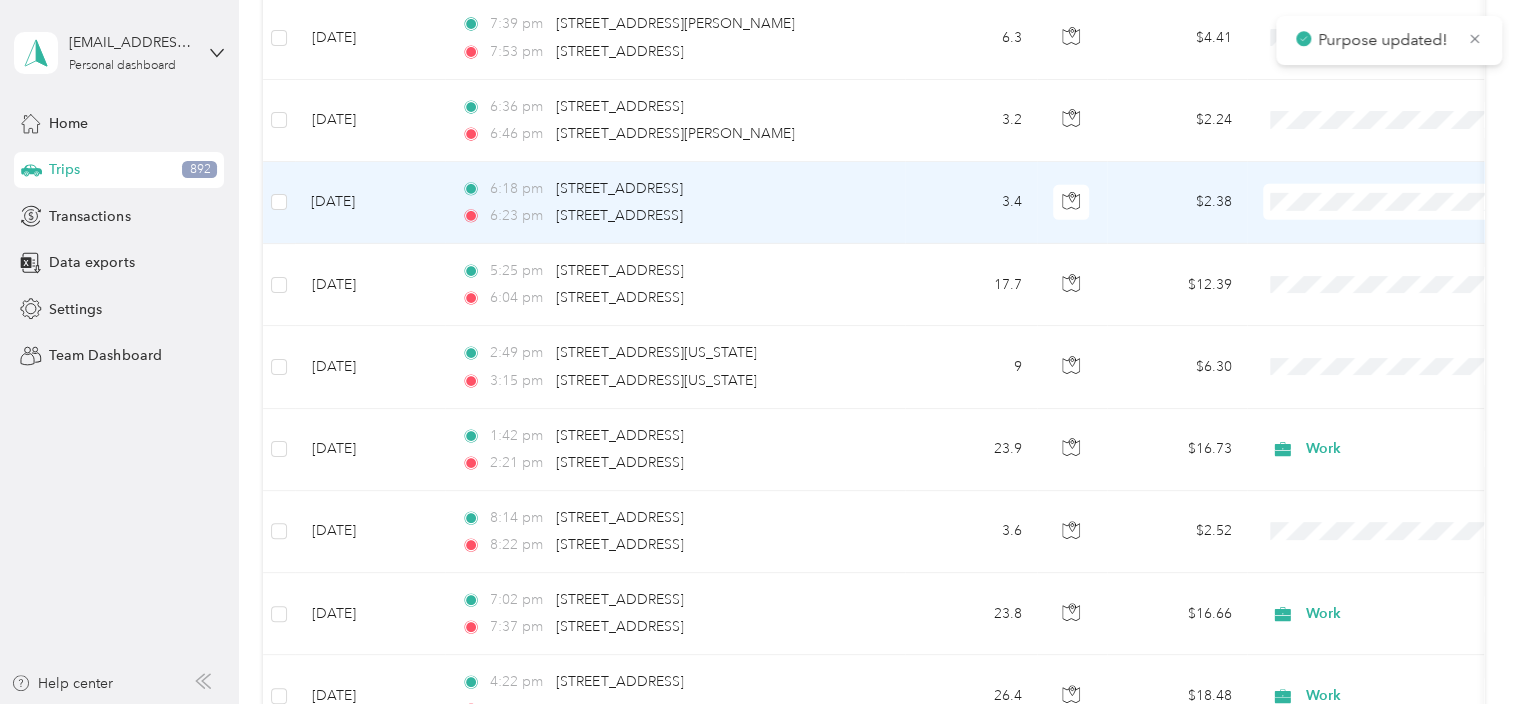 click 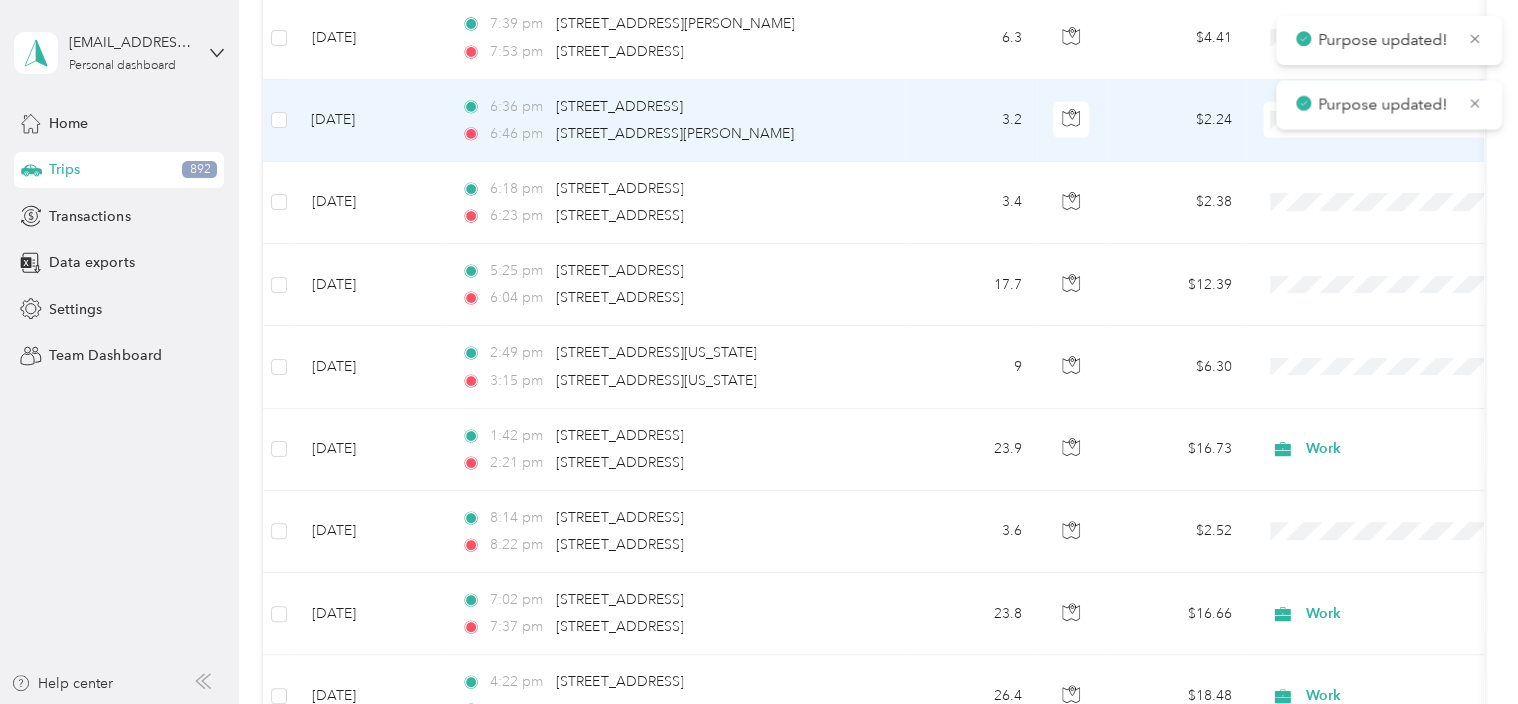 click on "Purpose updated! Purpose updated! [EMAIL_ADDRESS][DOMAIN_NAME] Personal dashboard Home Trips 892 Transactions Data exports Settings Team Dashboard   Help center Trips New trip 1,754.2   mi Work 2,071   mi Personal 0   mi Other 7,401.4   mi Unclassified $1,227.94 Value All purposes Filters Date Locations Mileage (mi) Map Mileage value Purpose Track Method Report                     [DATE] 10:49 am [STREET_ADDRESS] 11:01 am [STREET_ADDRESS] 3.5 $2.45 GPS -- [DATE] 10:27 am 40 [GEOGRAPHIC_DATA] 10:35 am [STREET_ADDRESS] 1.1 $0.77 GPS -- [DATE] 9:35 am [STREET_ADDRESS] 9:42 am 40 Polaris Pkwy, [GEOGRAPHIC_DATA], [GEOGRAPHIC_DATA] 3.9 $2.73 GPS -- [DATE] 9:51 pm [STREET_ADDRESS] 10:23 pm [STREET_ADDRESS] 26.3 $18.41 GPS -- [DATE] 4:53 pm [STREET_ADDRESS][US_STATE][US_STATE] 5:26 pm [STREET_ADDRESS][US_STATE] 5" at bounding box center [754, 352] 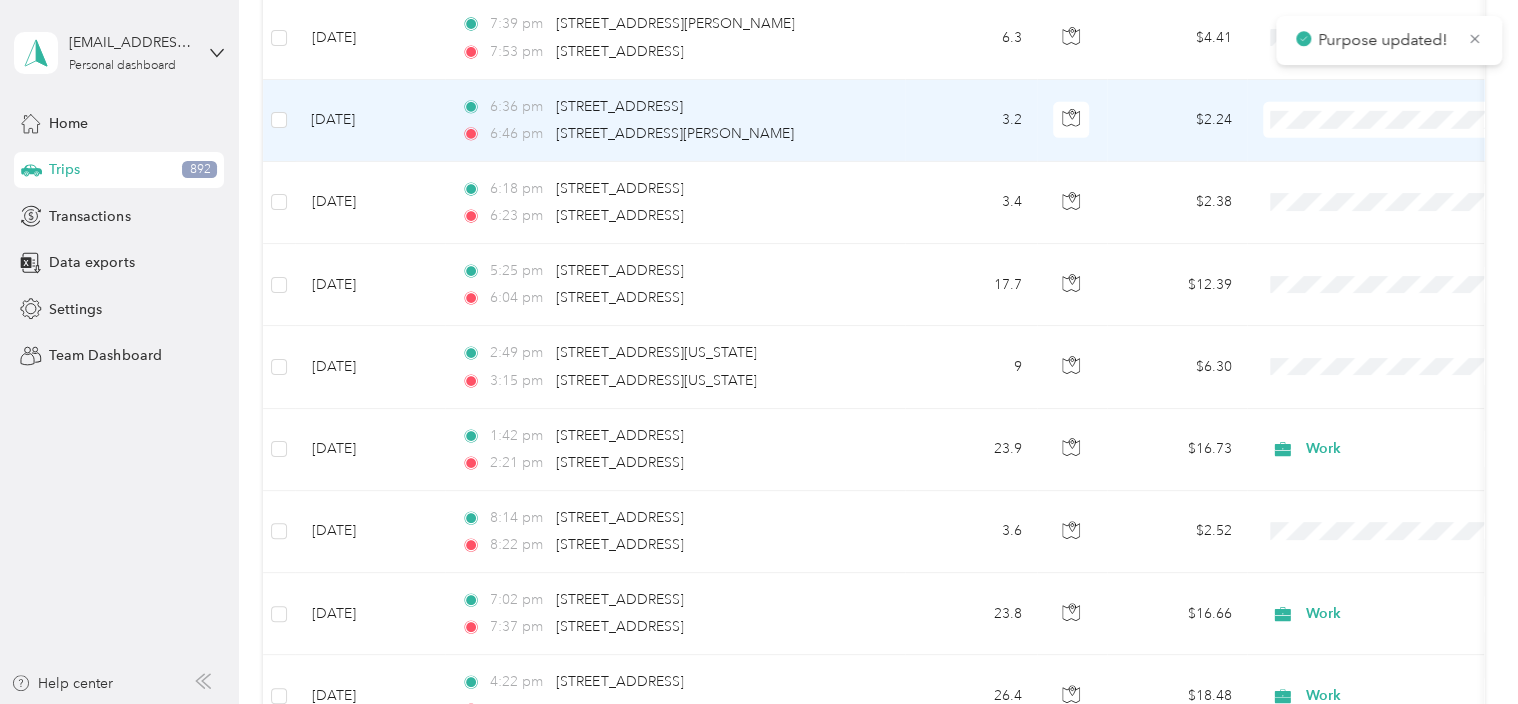 click at bounding box center [1387, 120] 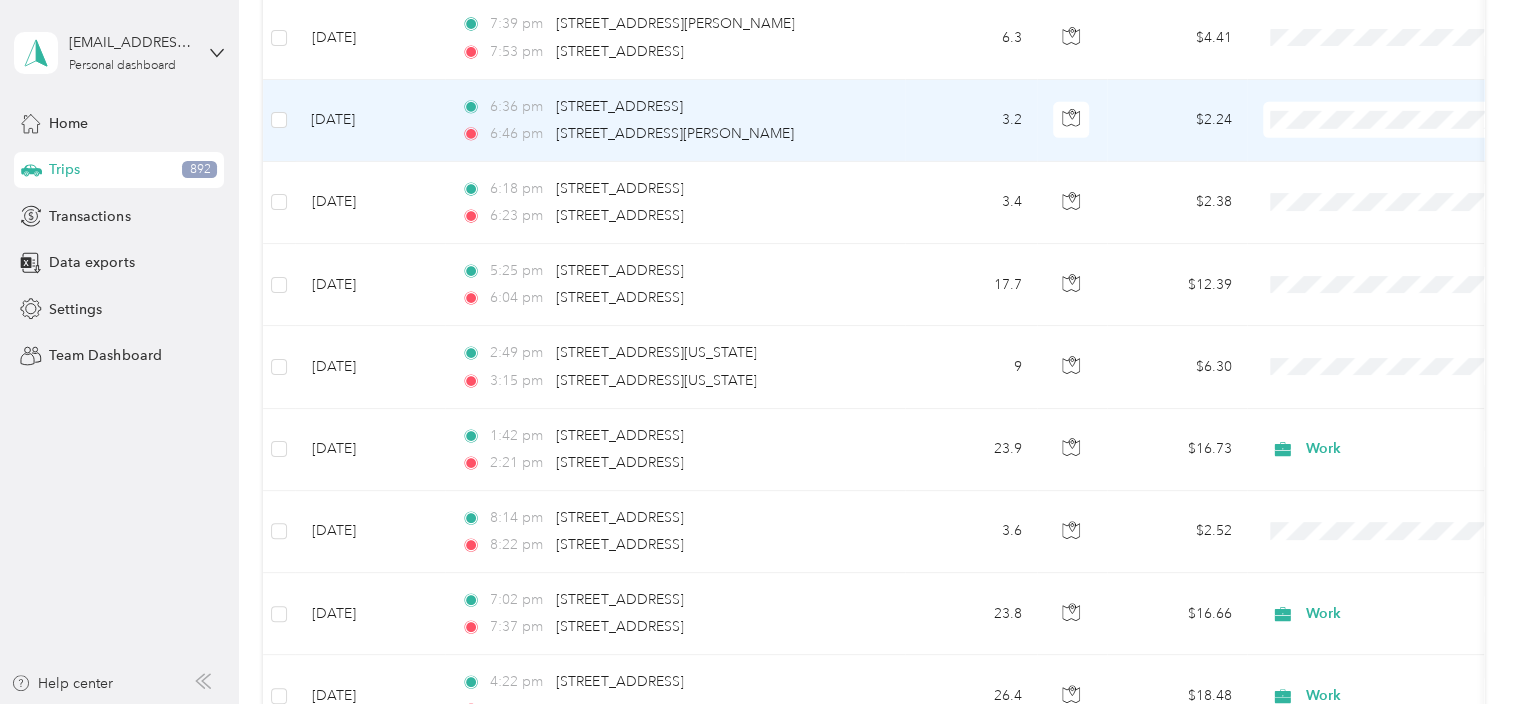 click on "Work" at bounding box center (1388, 127) 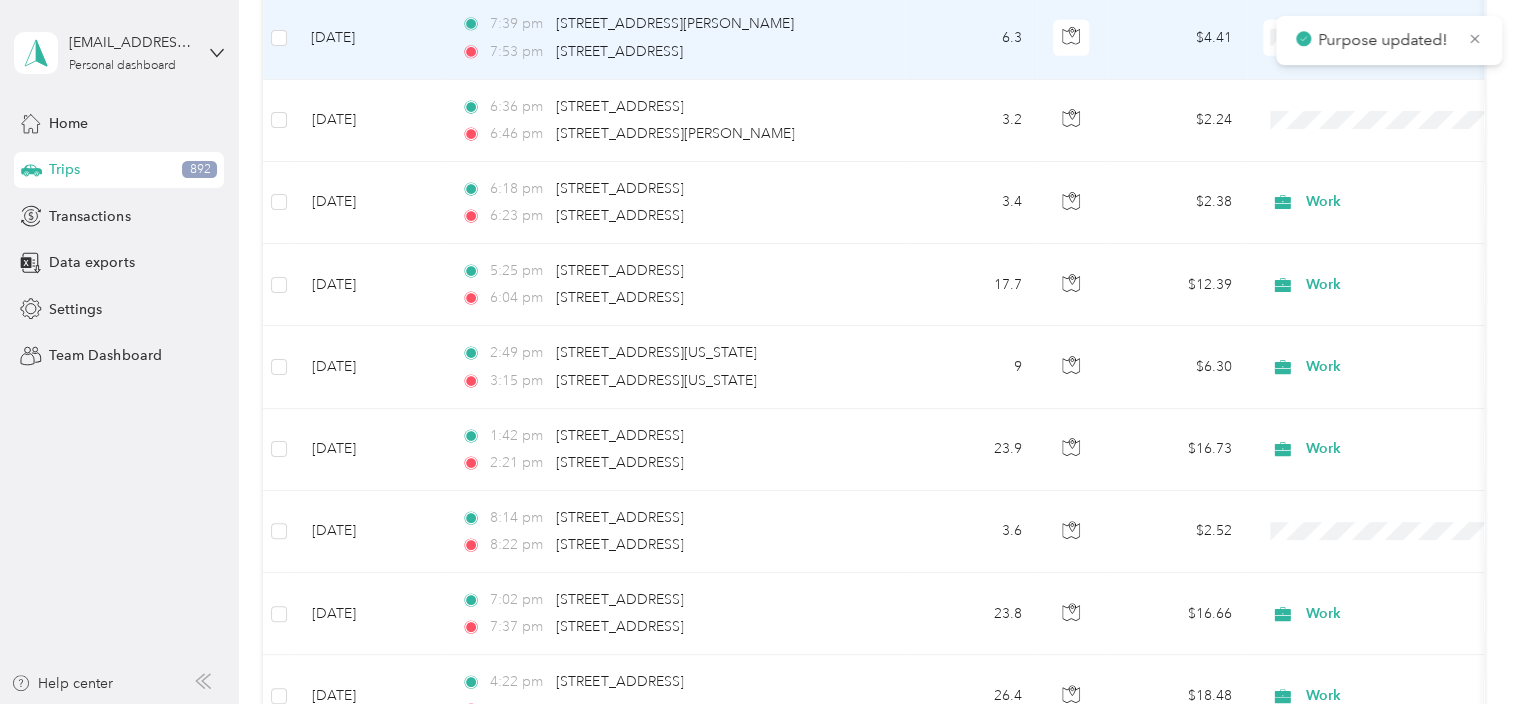 click on "Work Personal Other Charity Medical Moving Commute" at bounding box center [1388, 142] 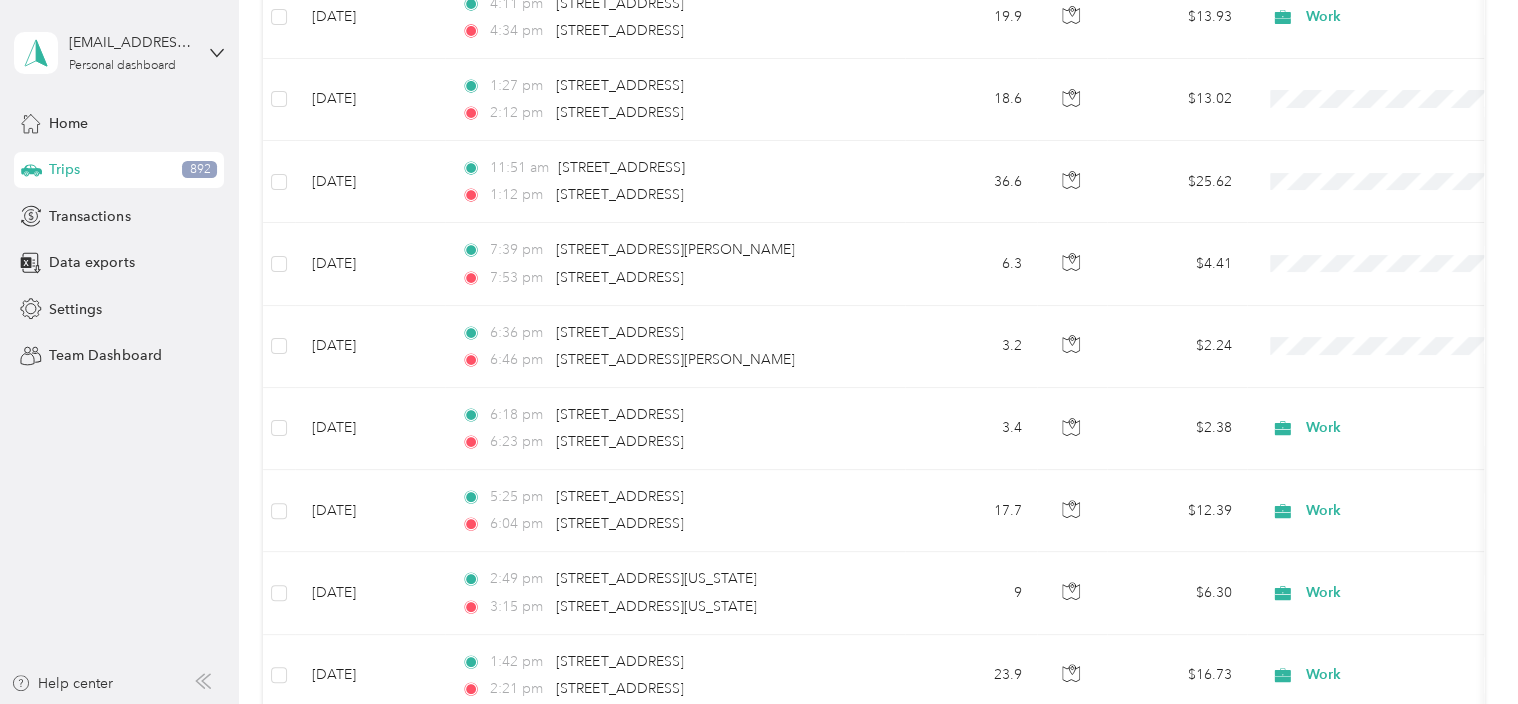 scroll, scrollTop: 10657, scrollLeft: 0, axis: vertical 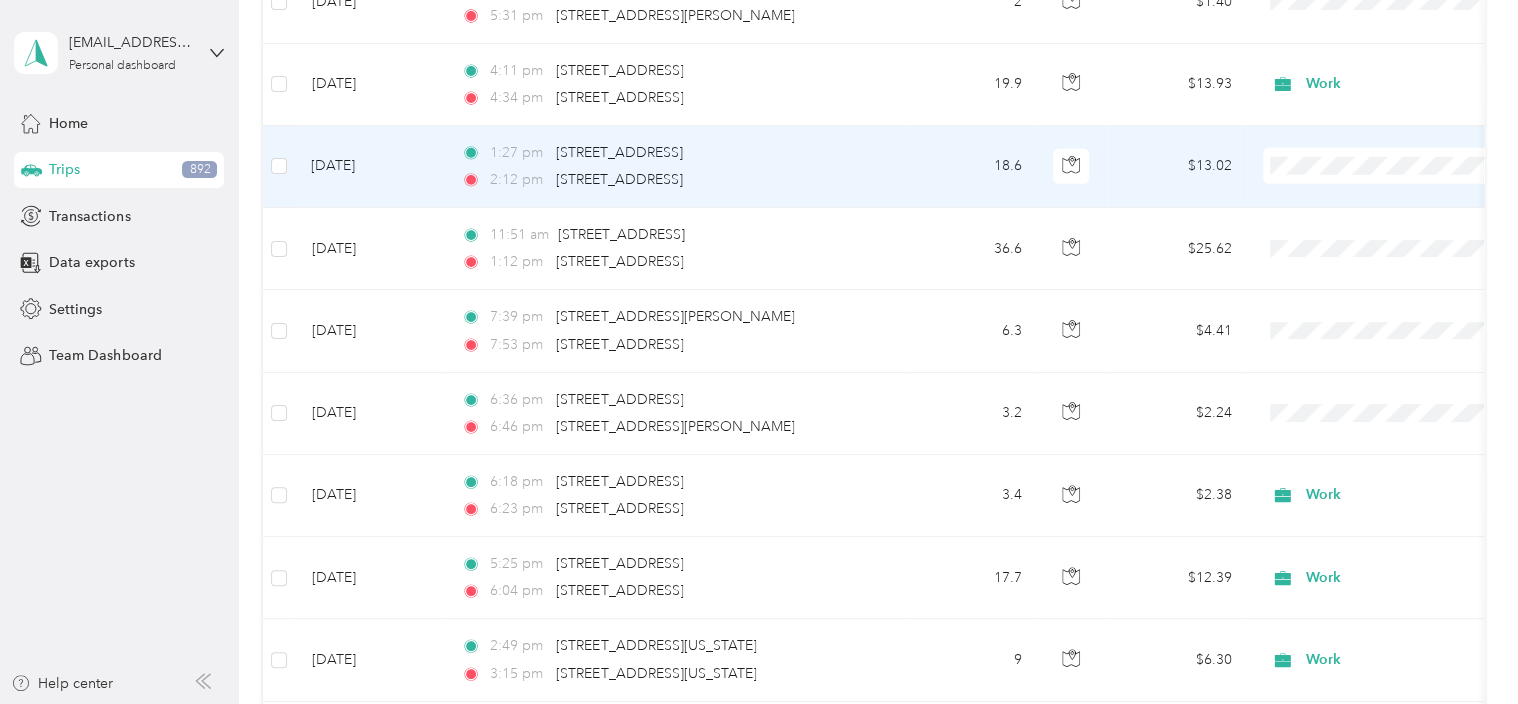click on "Work" at bounding box center (1388, 166) 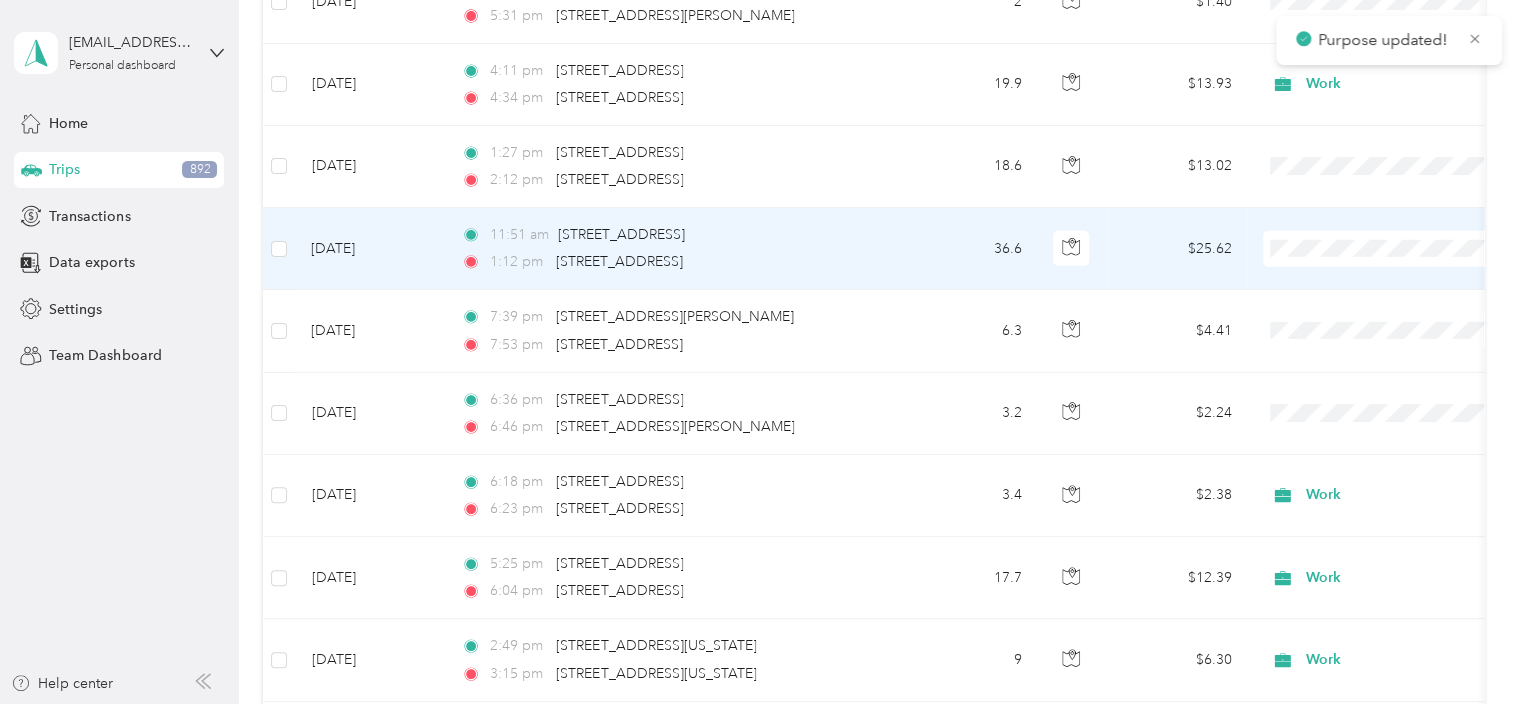click on "Work" at bounding box center (1405, 255) 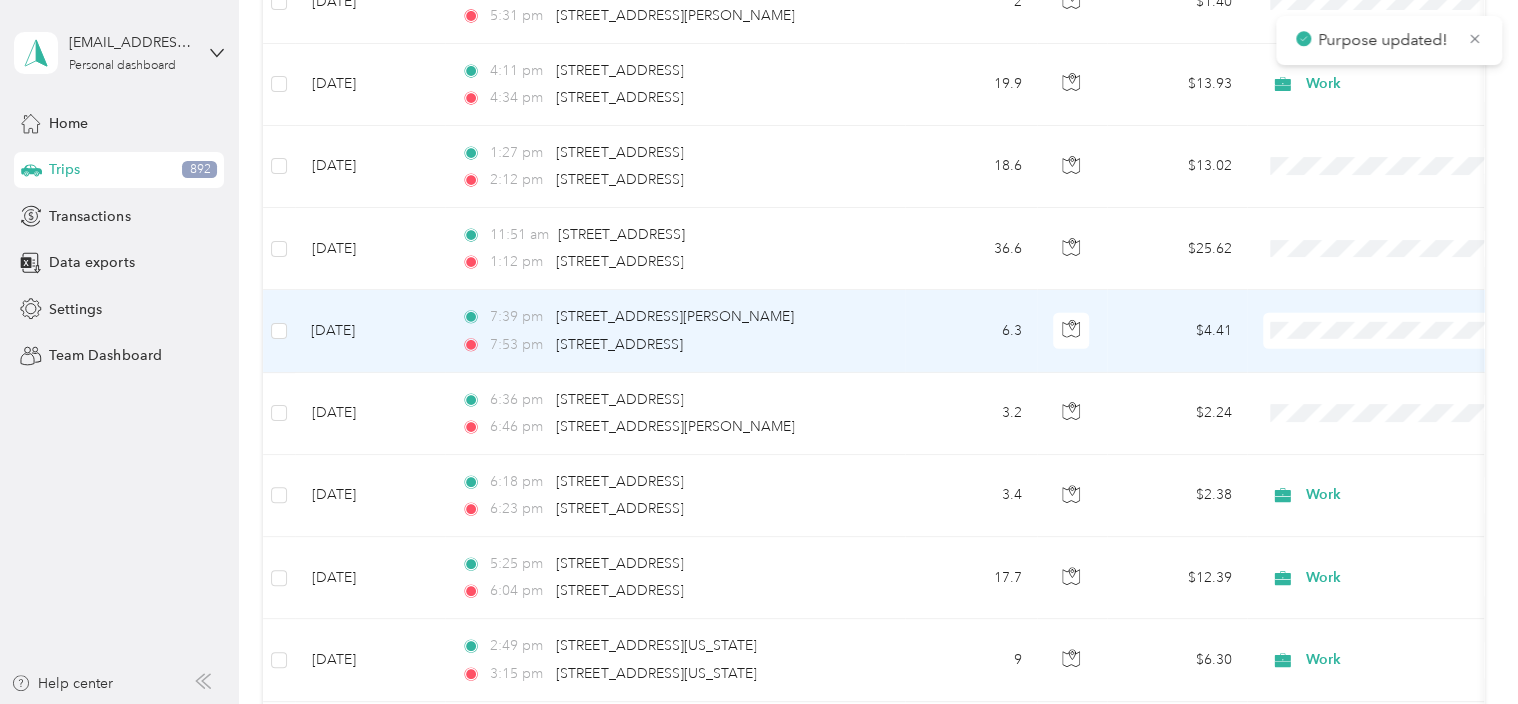 click at bounding box center [1387, 331] 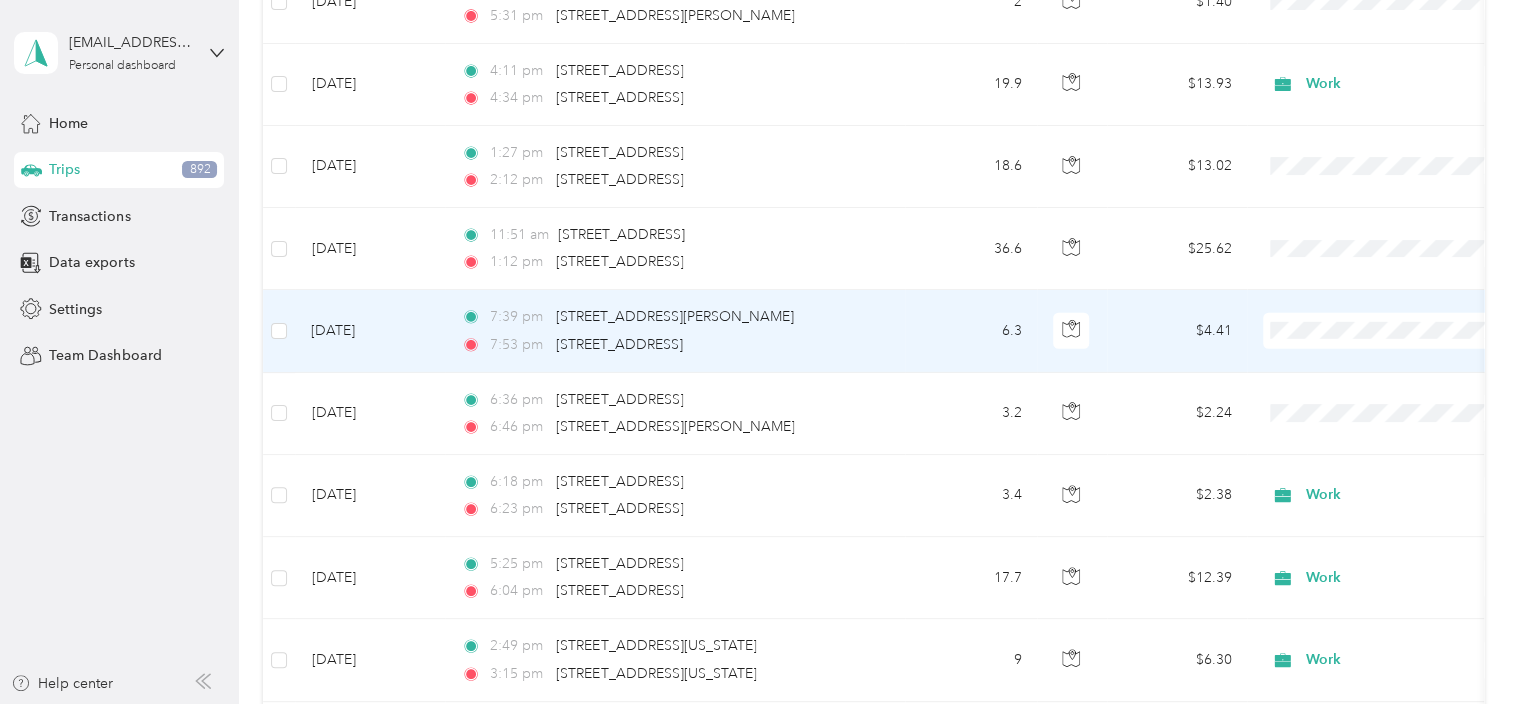 click on "Work" at bounding box center [1388, 330] 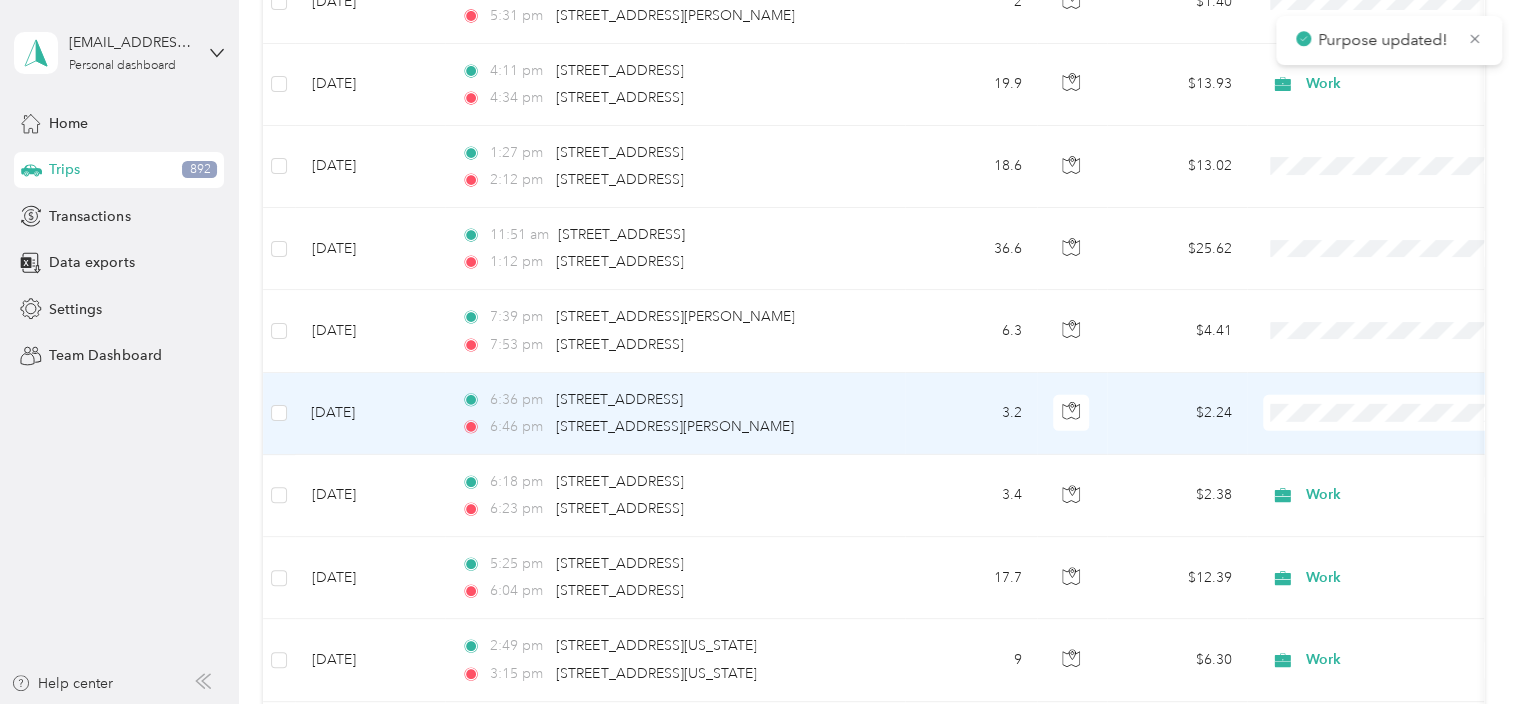 click on "Work" at bounding box center [1388, 415] 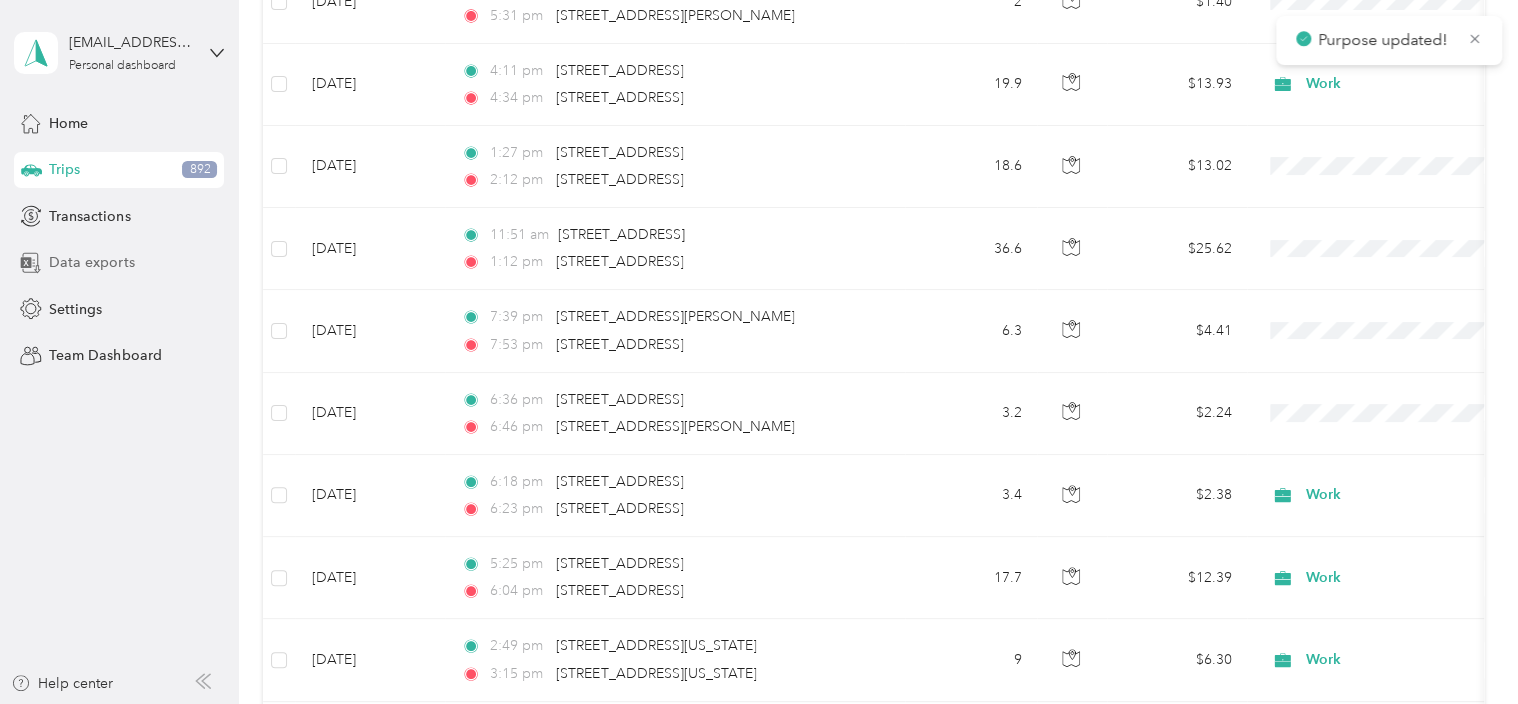 click on "Data exports" at bounding box center (91, 262) 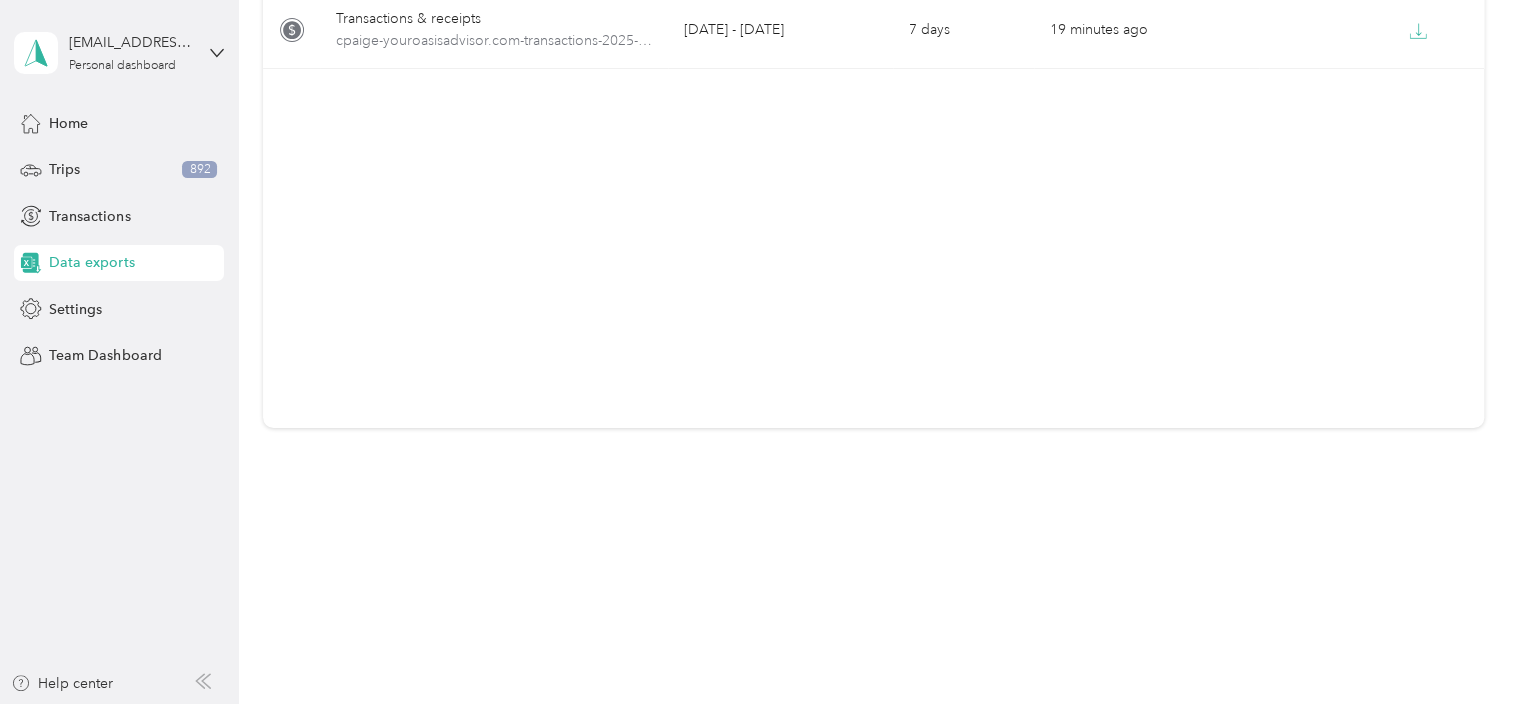 scroll, scrollTop: 0, scrollLeft: 0, axis: both 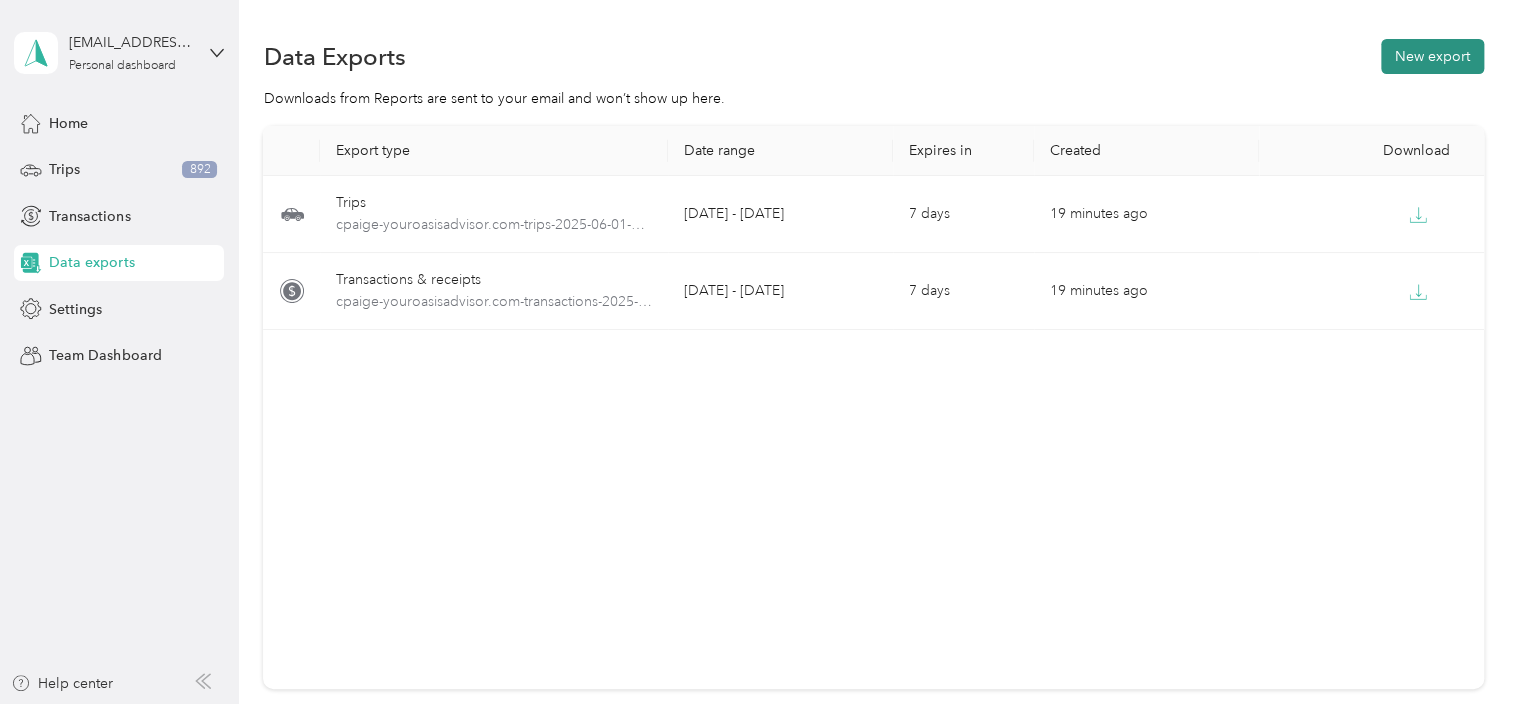 click on "New export" at bounding box center (1432, 56) 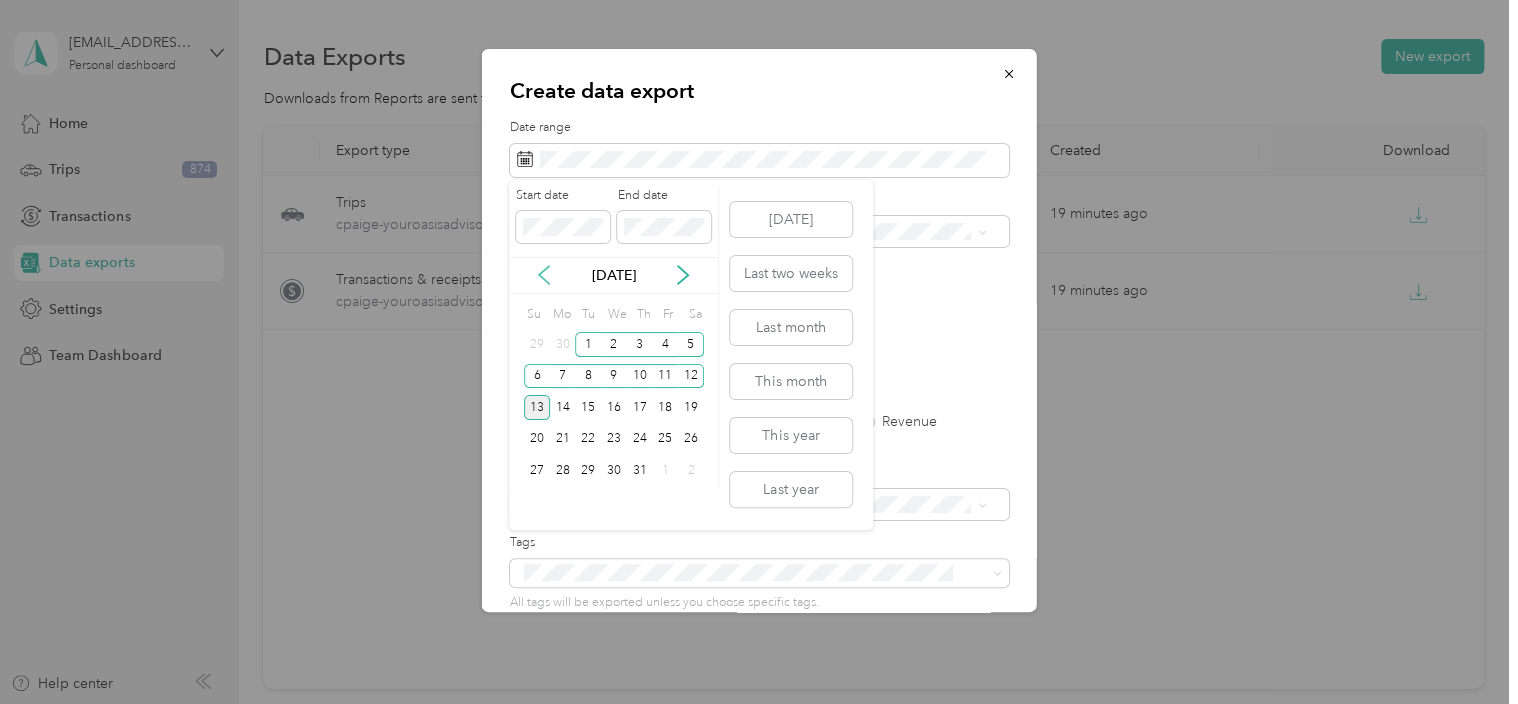 click 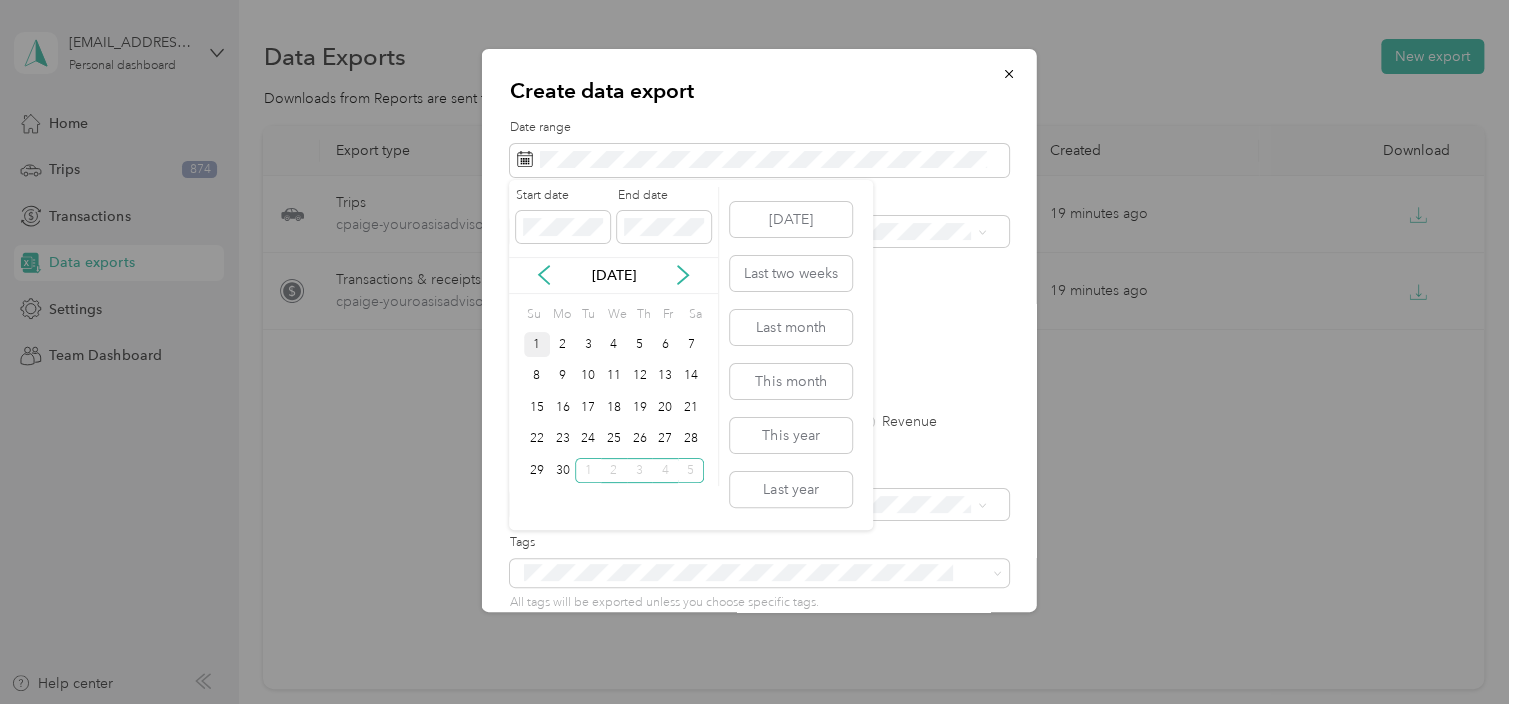 click on "1" at bounding box center (537, 344) 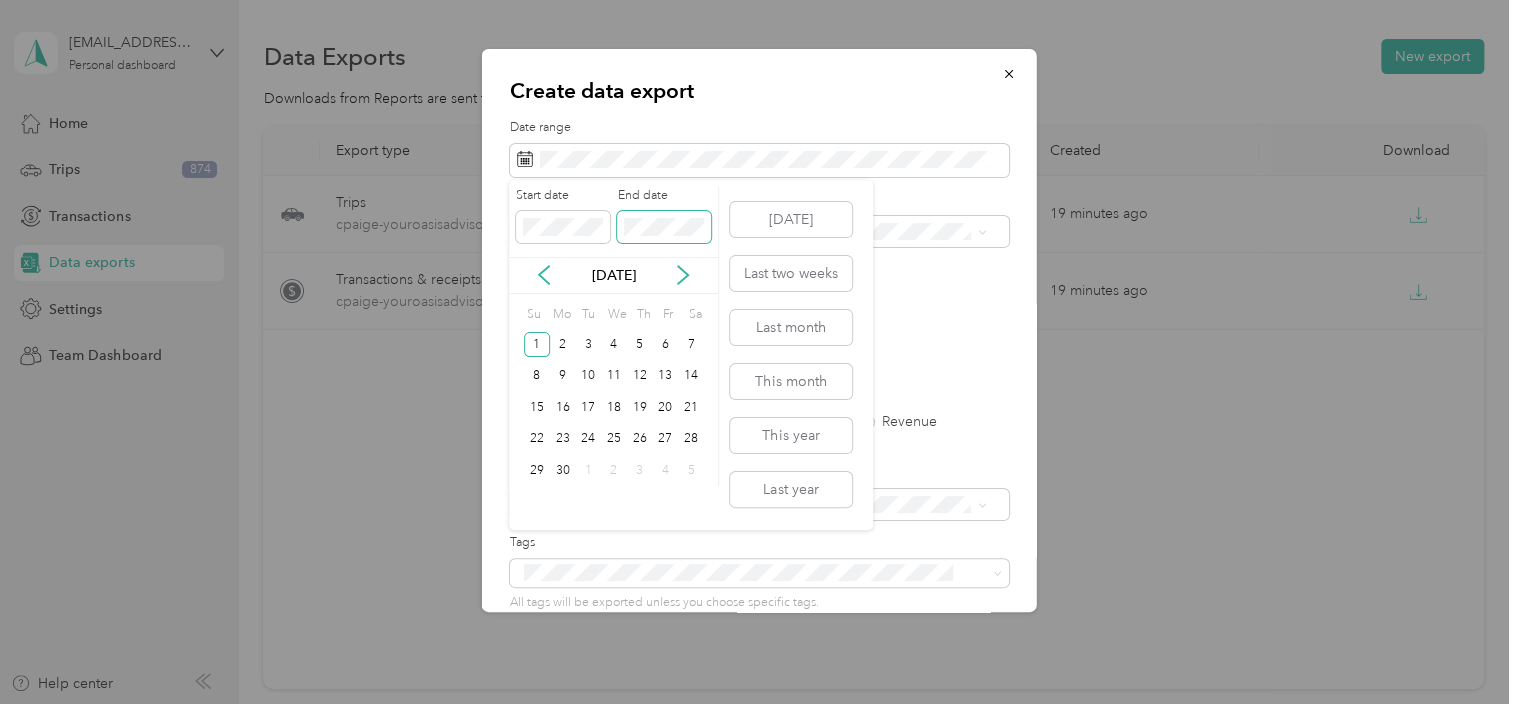 click at bounding box center (664, 227) 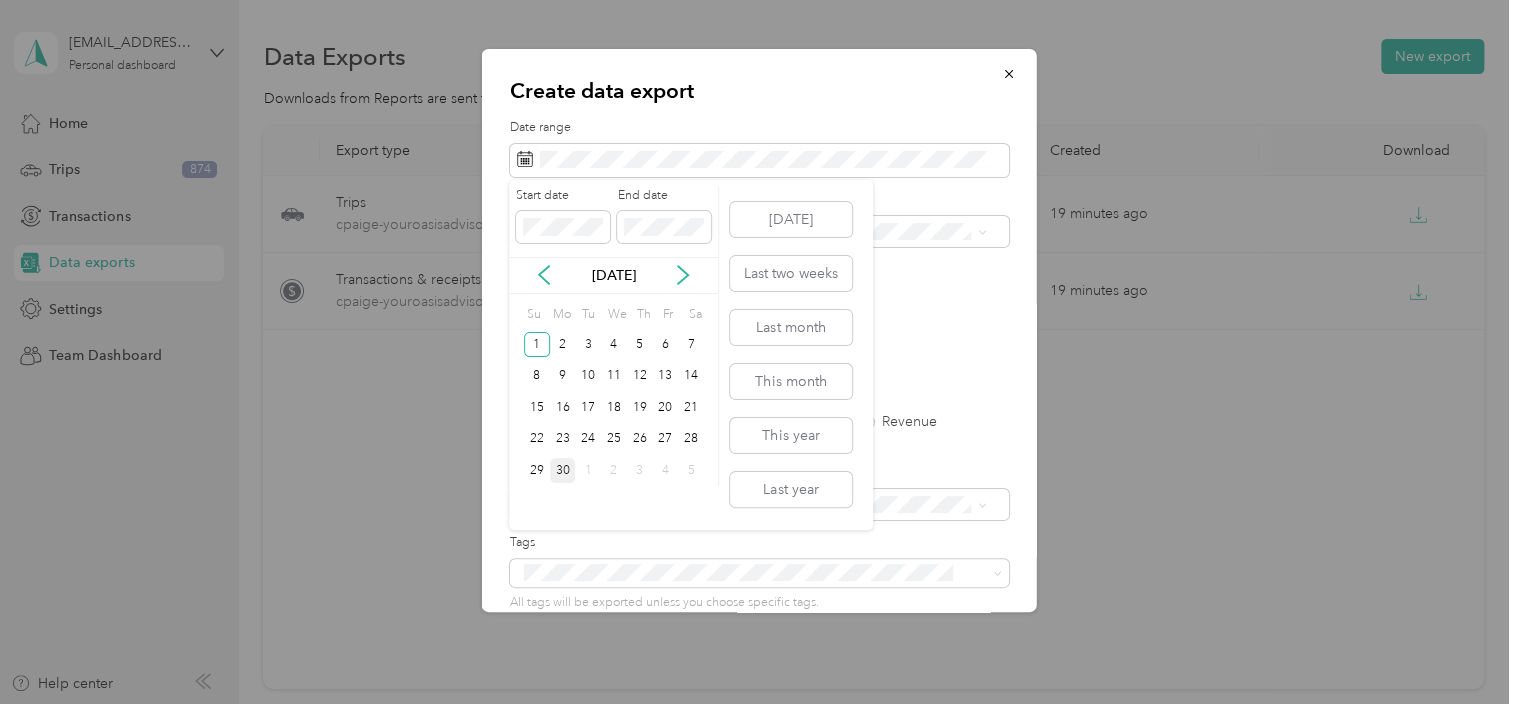 click on "30" at bounding box center (563, 470) 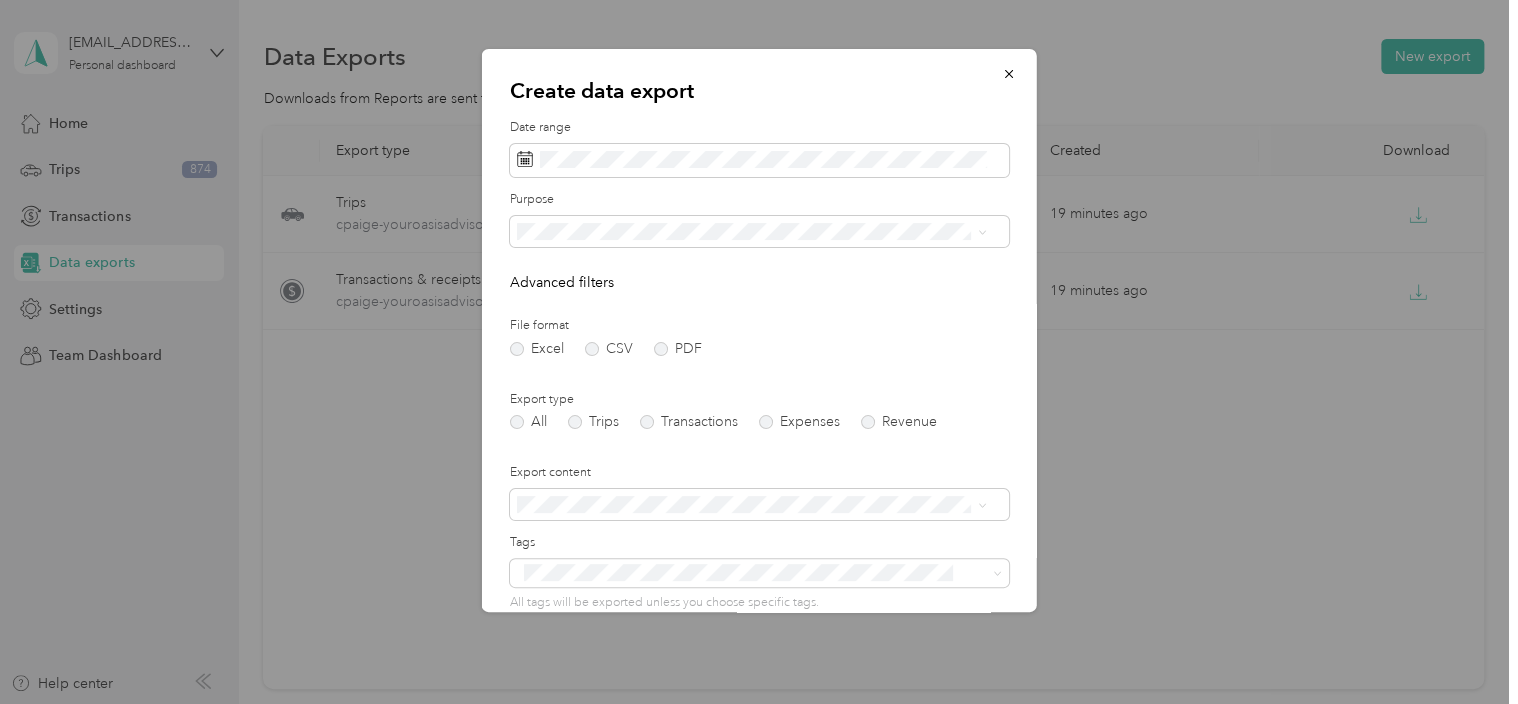 click on "Work" at bounding box center [540, 291] 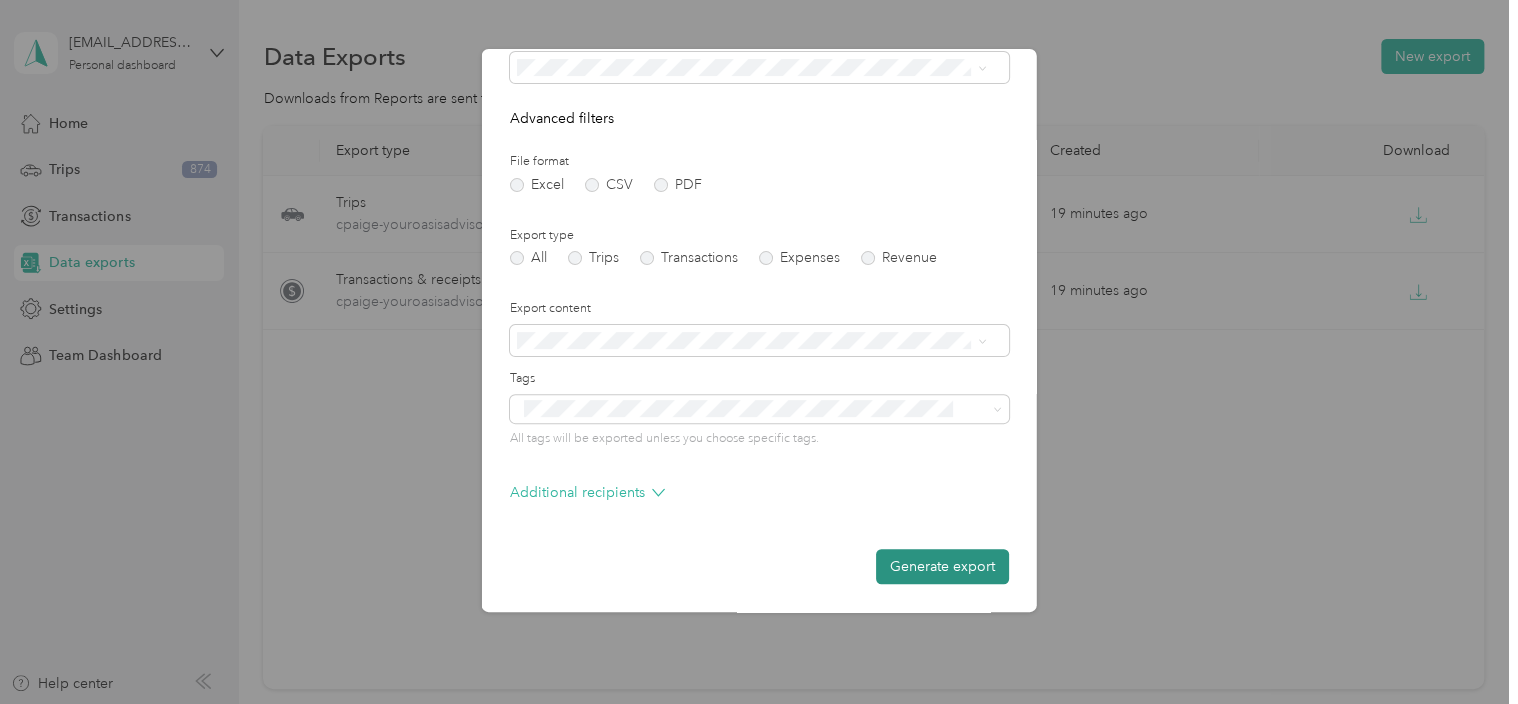 click on "Generate export" at bounding box center (942, 566) 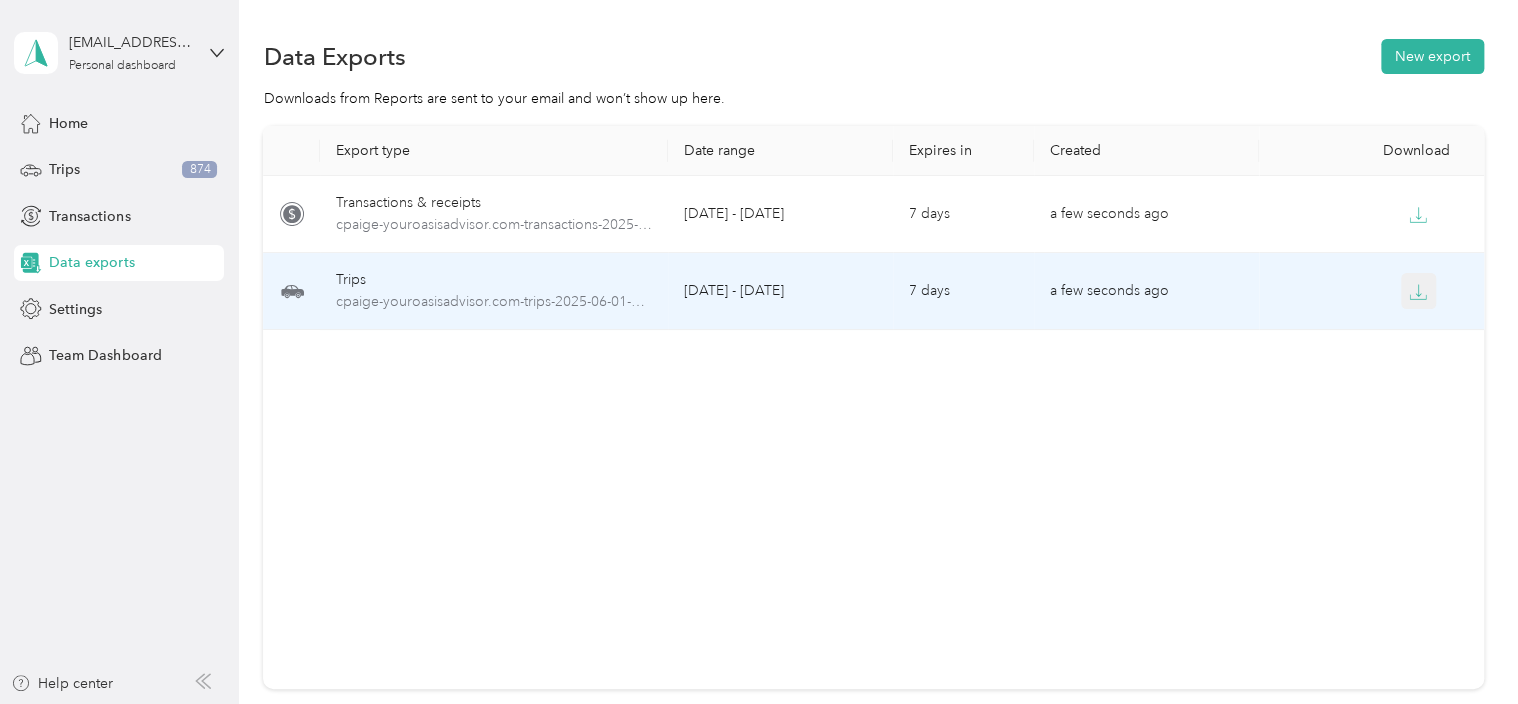 click 